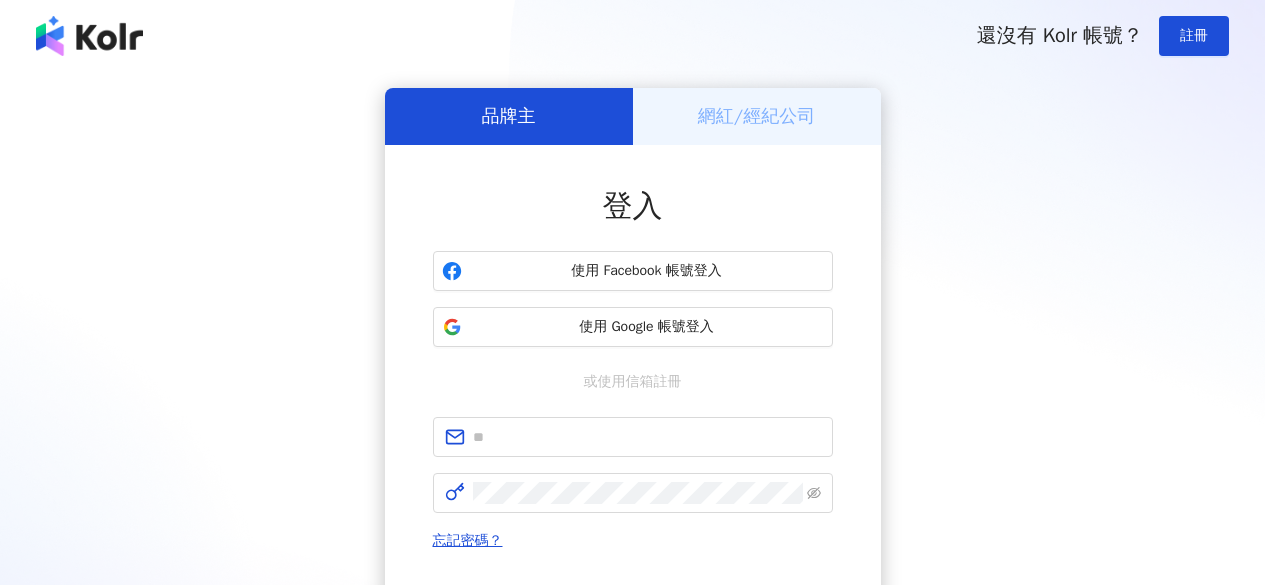 scroll, scrollTop: 0, scrollLeft: 0, axis: both 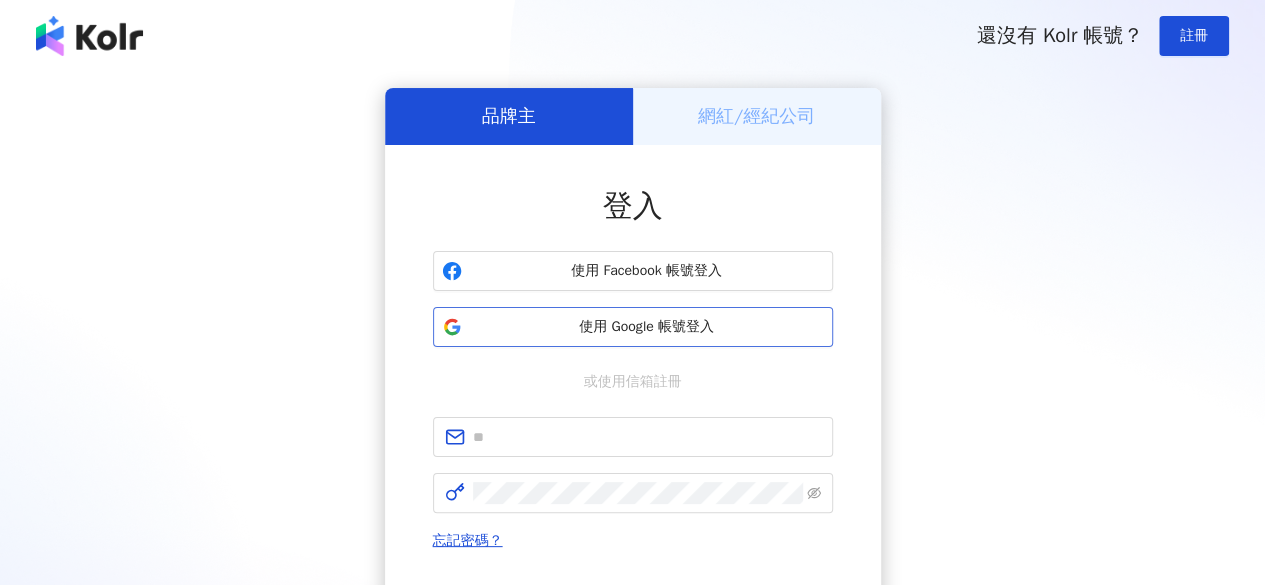 click on "使用 Google 帳號登入" at bounding box center (647, 327) 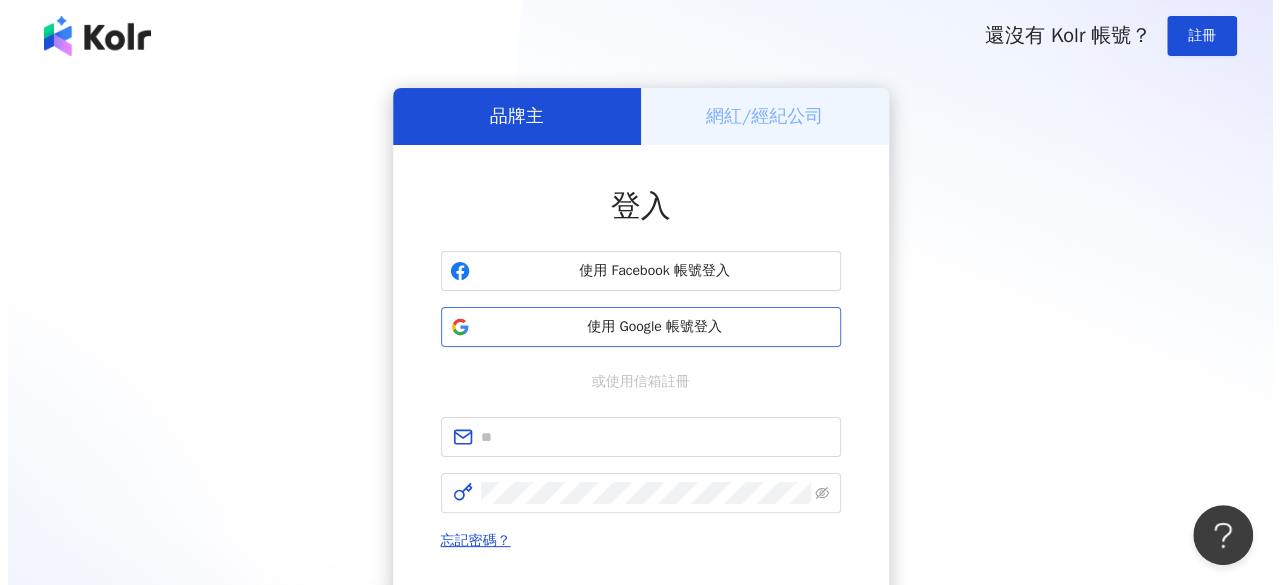 scroll, scrollTop: 0, scrollLeft: 0, axis: both 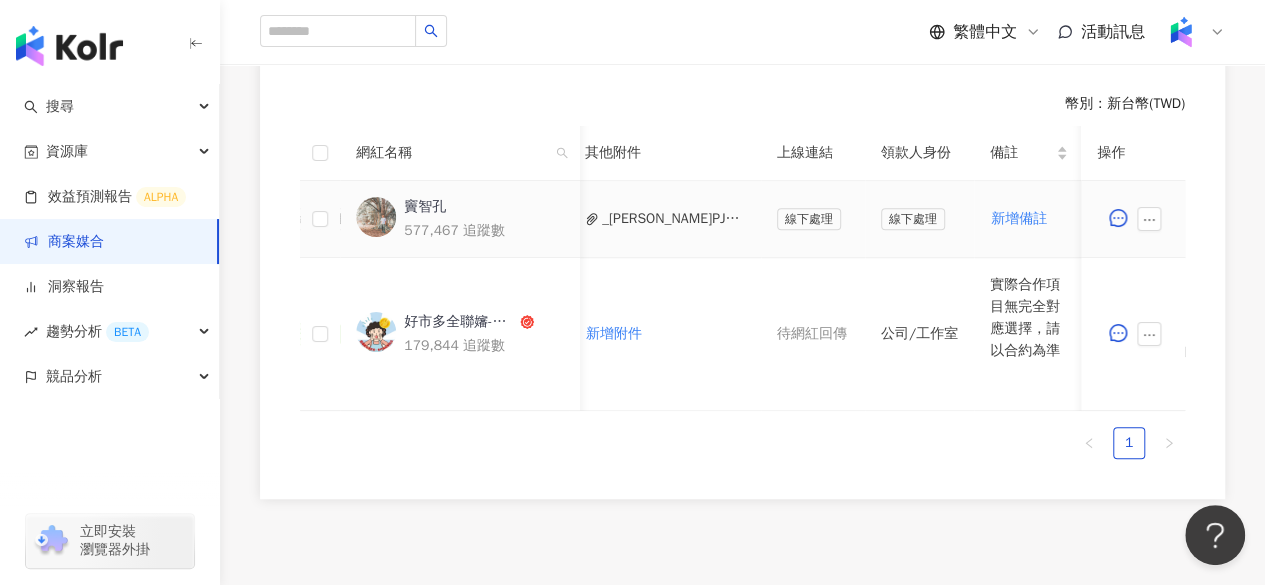 click on "_竇智孔_PJ0001526_佳格_桂格養氣人蔘羅漢果穩氣配方_好市多上市宣傳_202507.pdf" at bounding box center (673, 219) 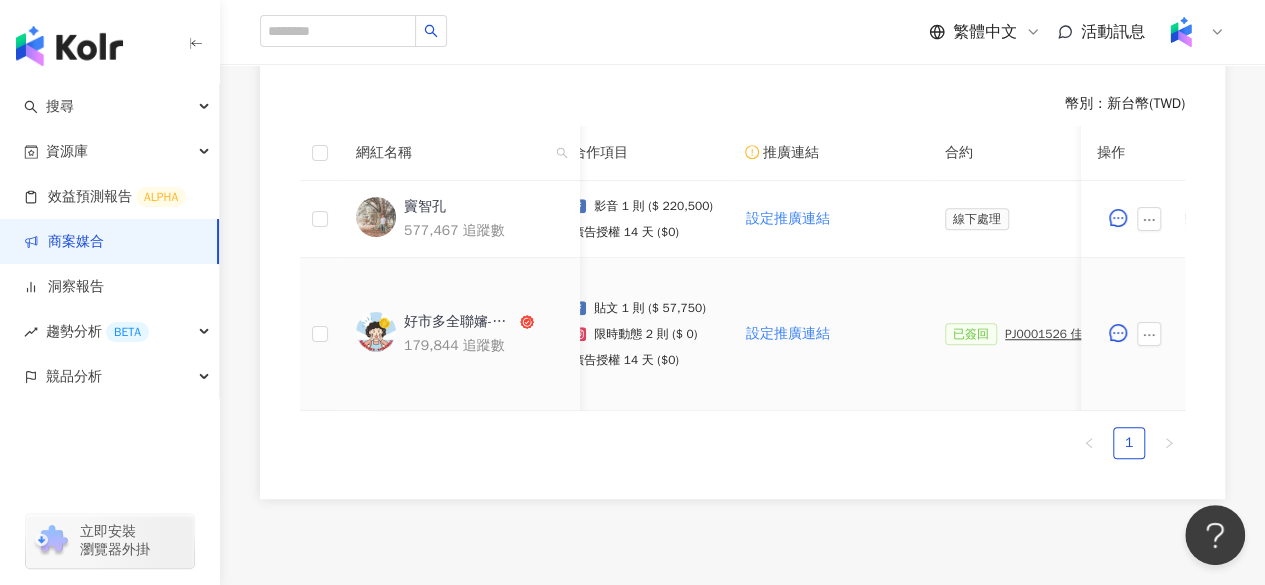 scroll, scrollTop: 0, scrollLeft: 0, axis: both 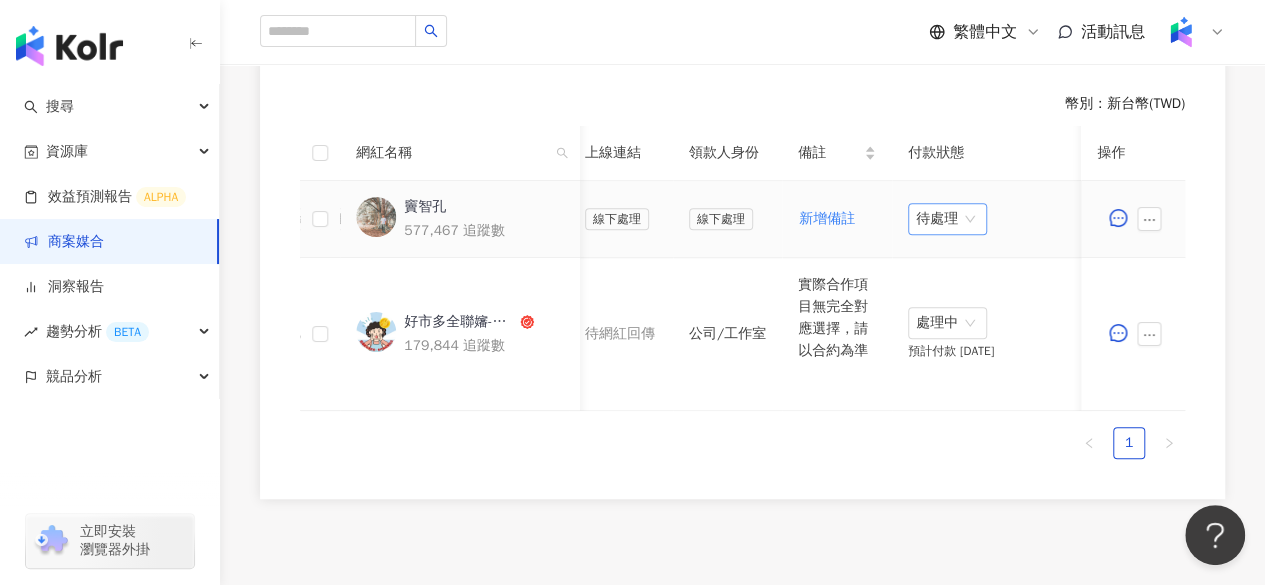 click on "待處理" at bounding box center [947, 219] 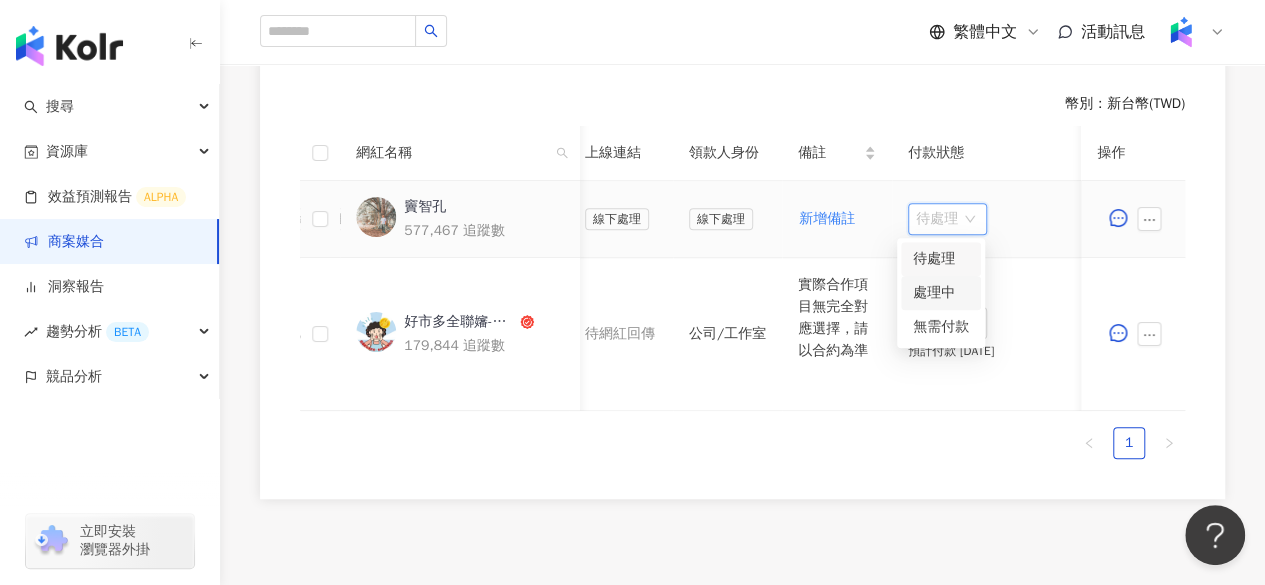 click on "處理中" at bounding box center (941, 293) 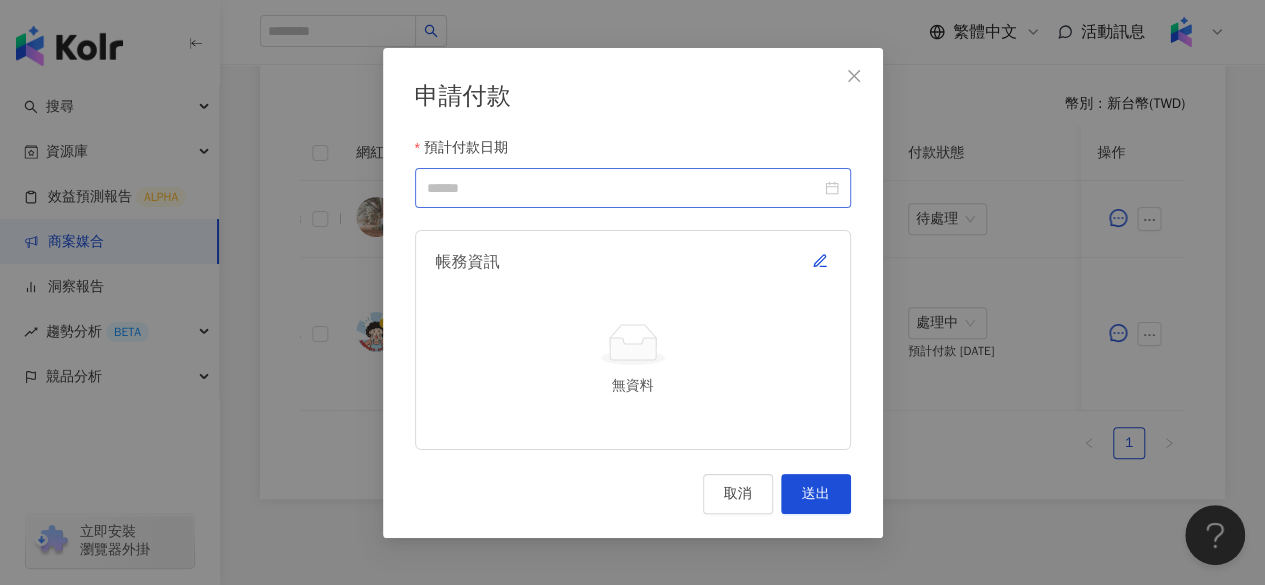 click at bounding box center [633, 188] 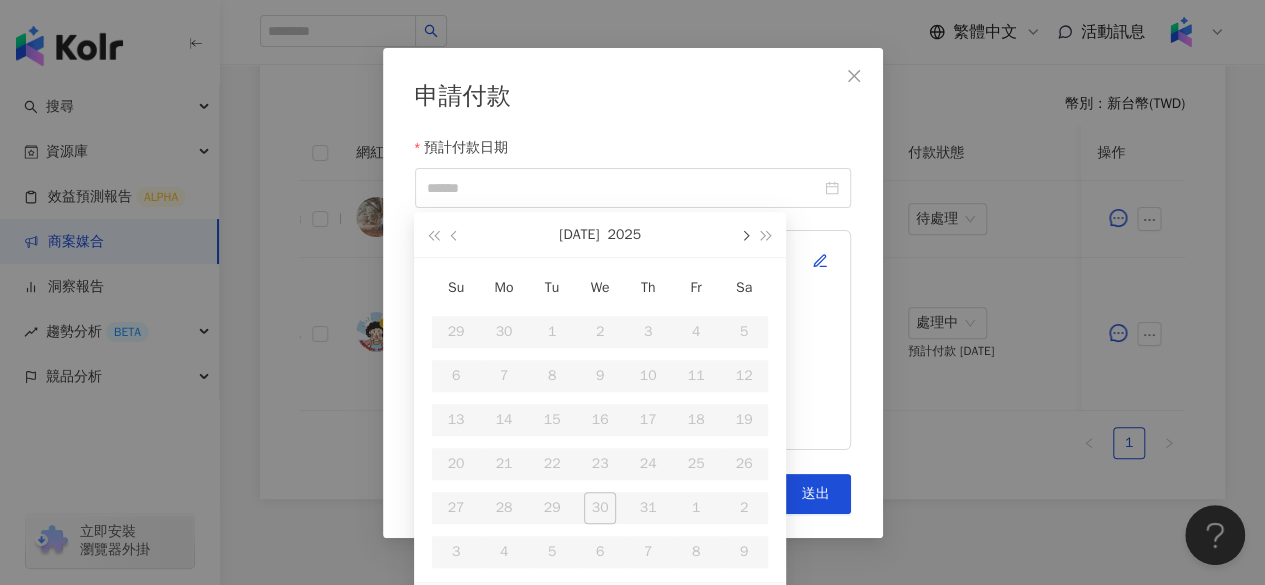 click at bounding box center [744, 234] 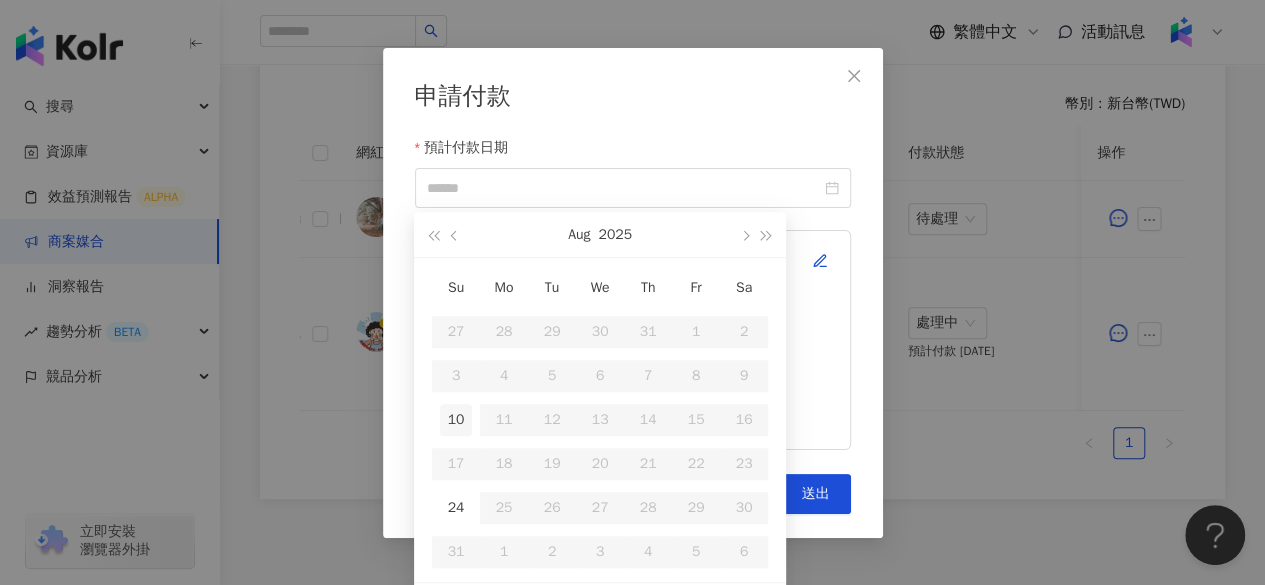 type on "**********" 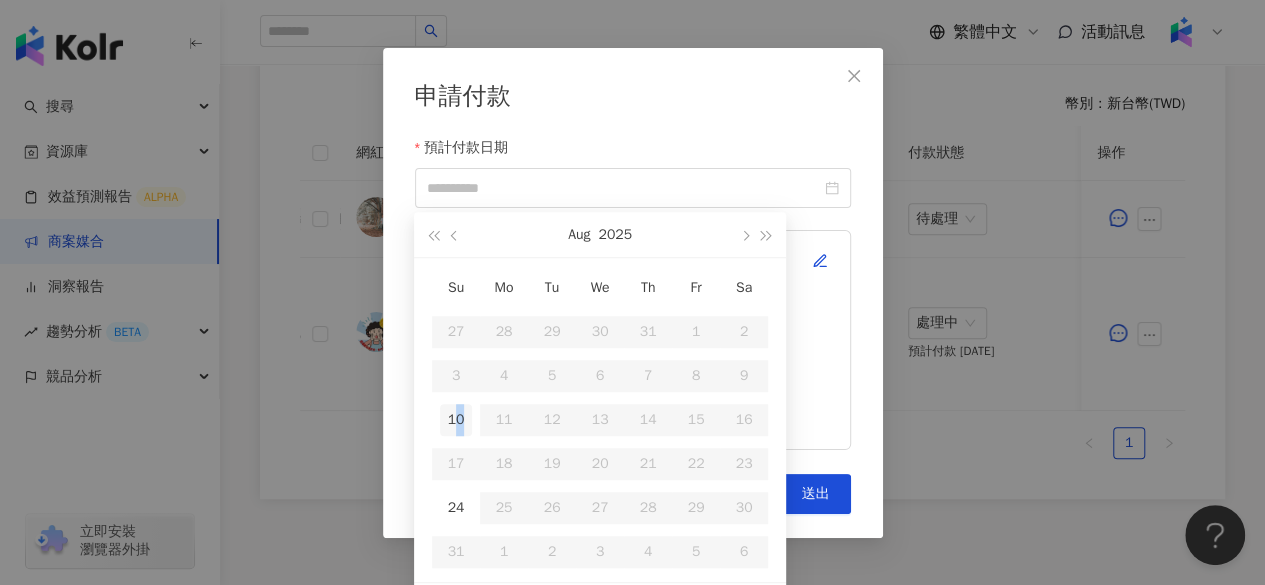 click on "10" at bounding box center (456, 420) 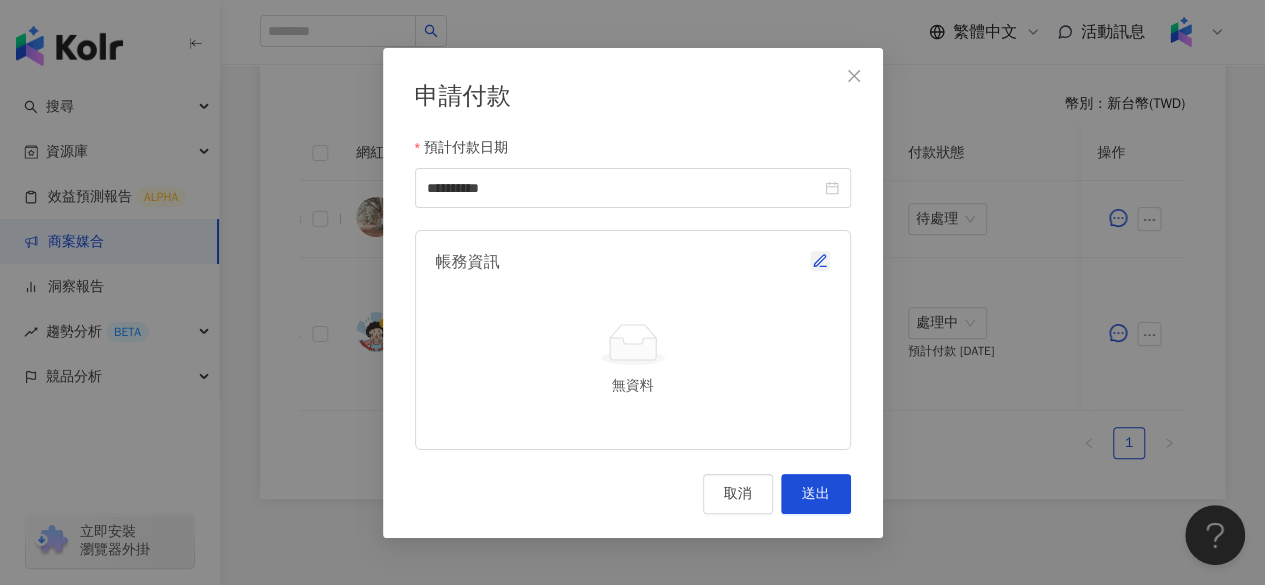 click 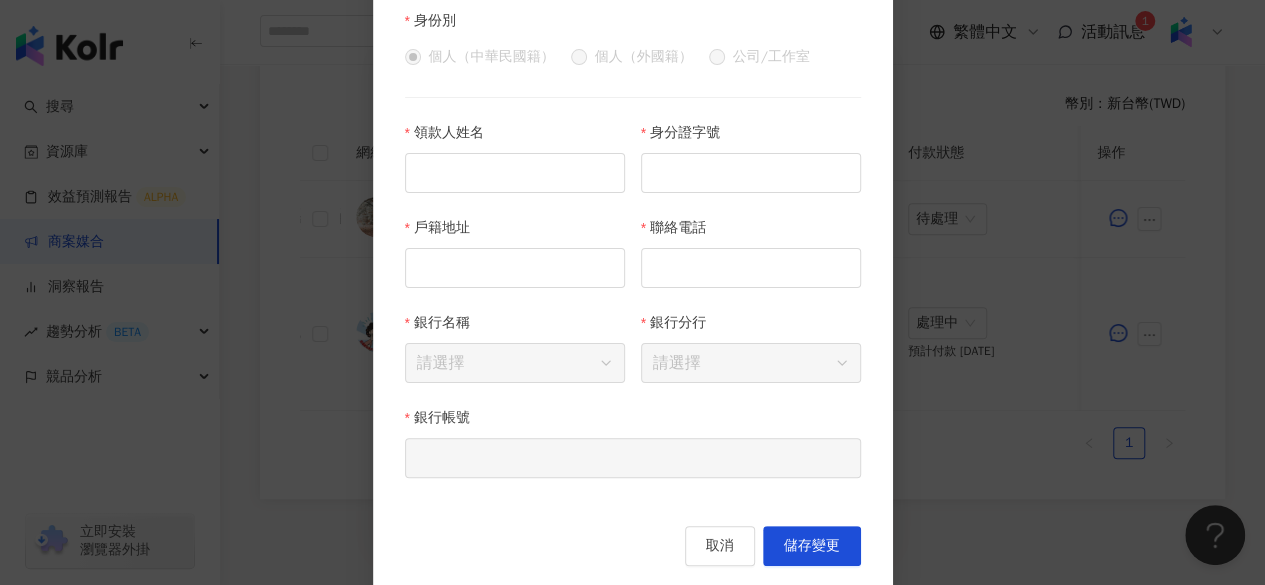 scroll, scrollTop: 0, scrollLeft: 0, axis: both 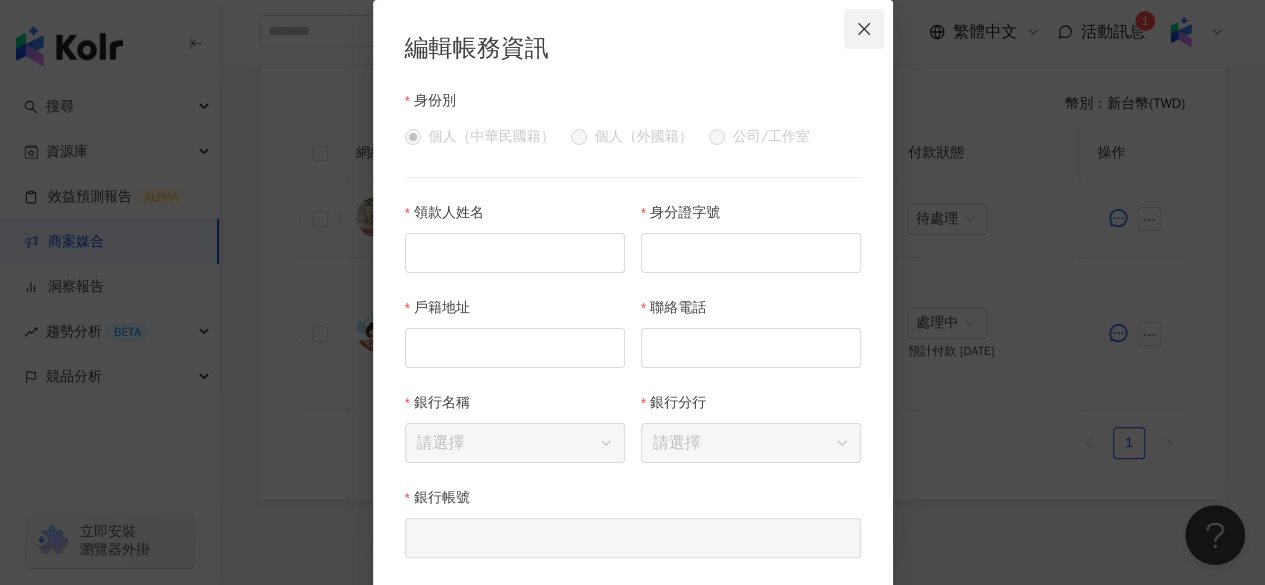 click 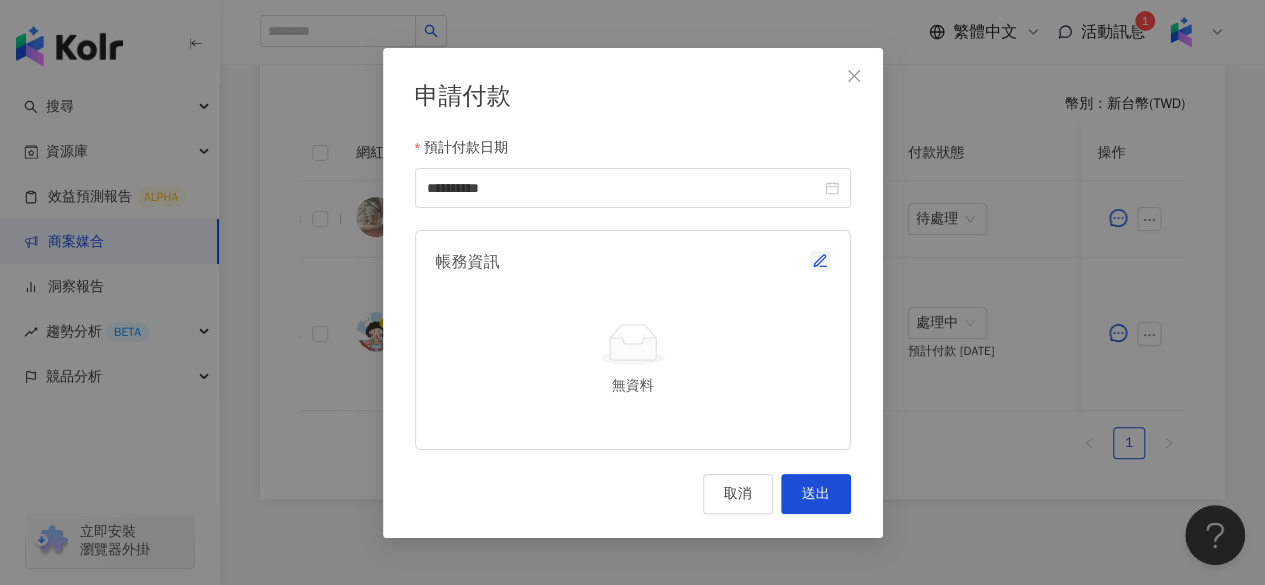 click 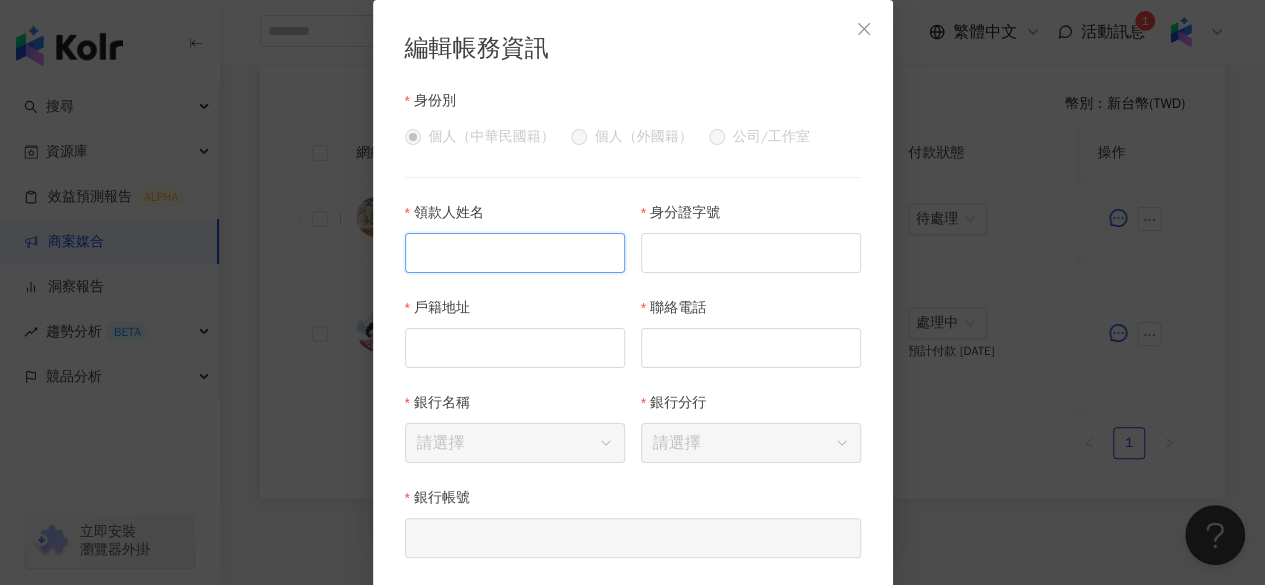 click on "領款人姓名" at bounding box center [515, 253] 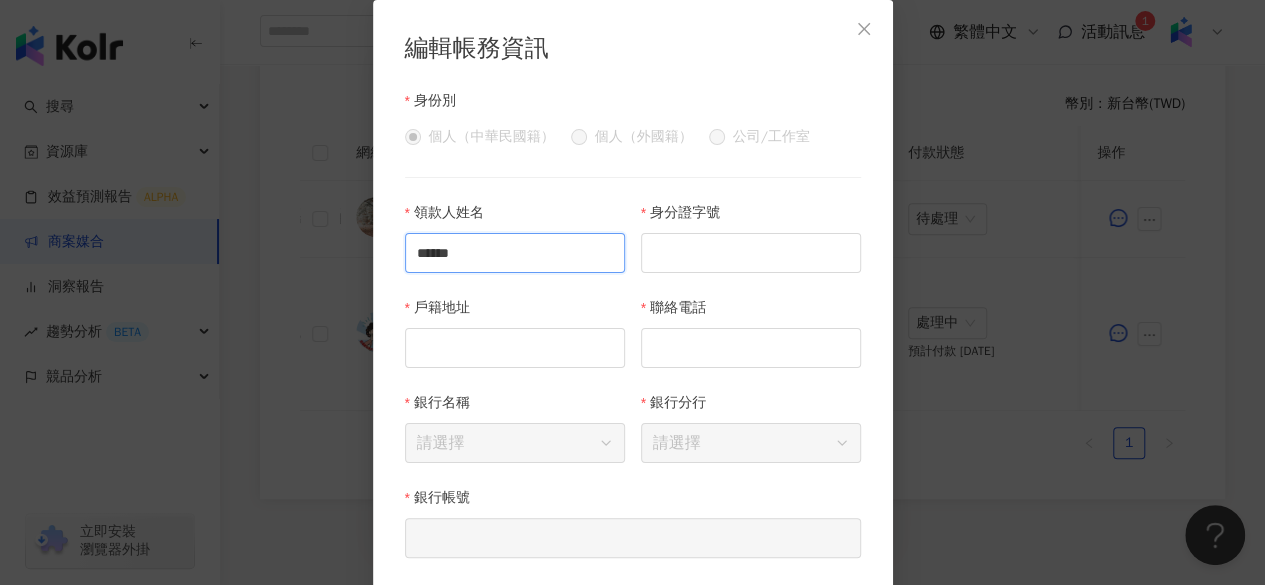 drag, startPoint x: 568, startPoint y: 243, endPoint x: 343, endPoint y: 259, distance: 225.56818 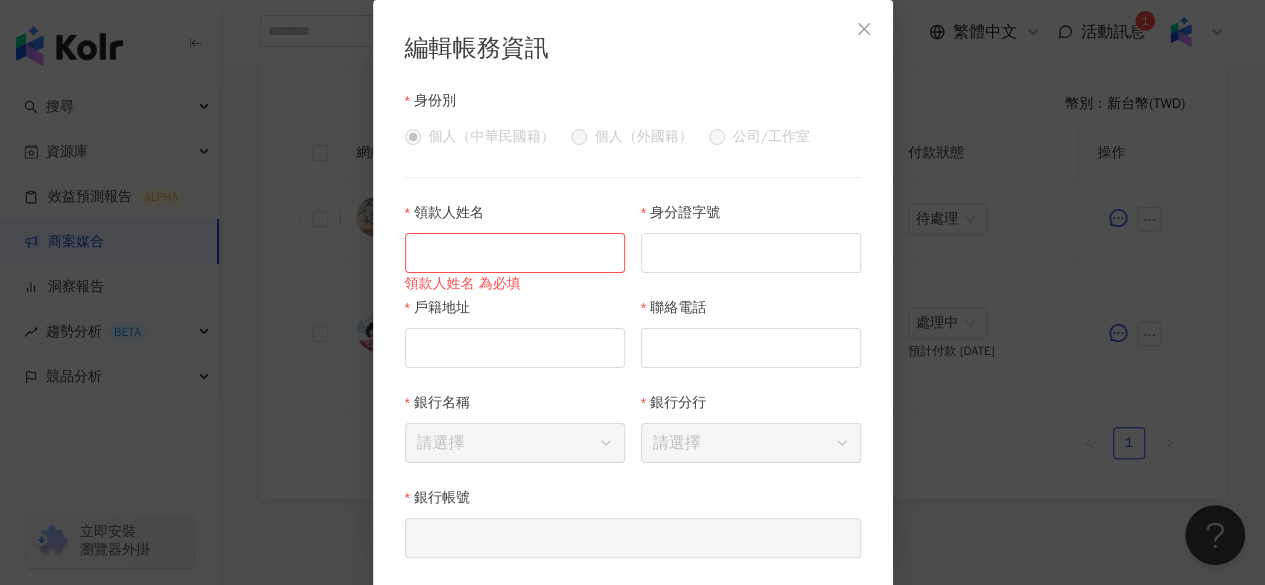 click on "身份別 個人（中華民國籍） 個人（外國籍） 公司/工作室 領款人姓名 領款人姓名 為必填 身分證字號 戶籍地址 聯絡電話 銀行名稱 請選擇 銀行分行 請選擇 銀行帳號" at bounding box center [633, 336] 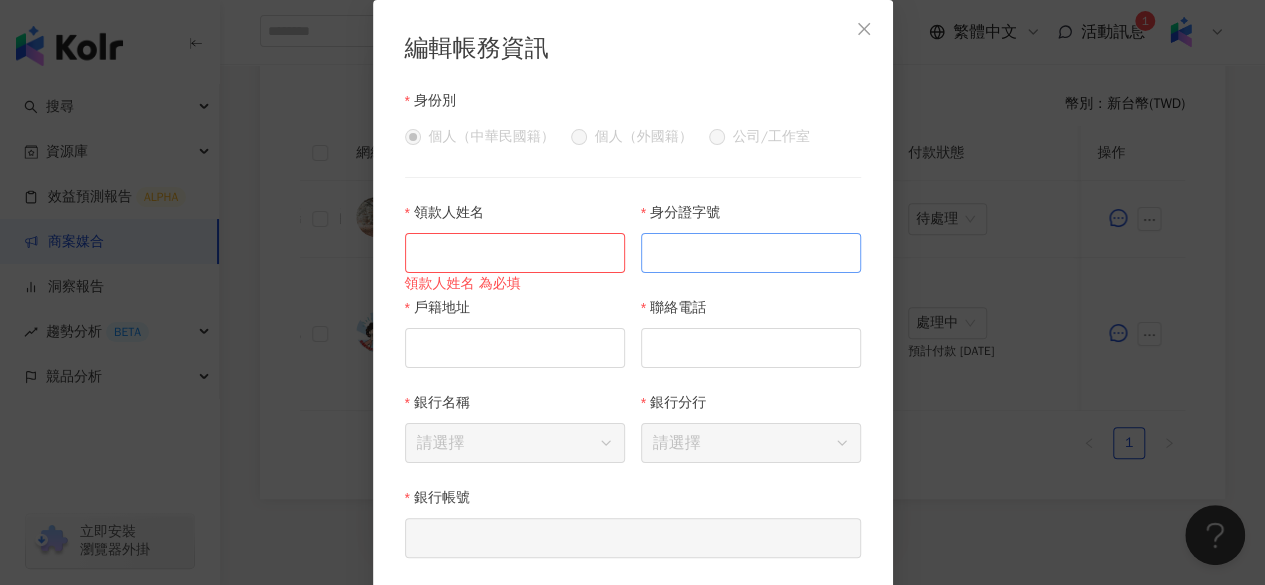 scroll, scrollTop: 80, scrollLeft: 0, axis: vertical 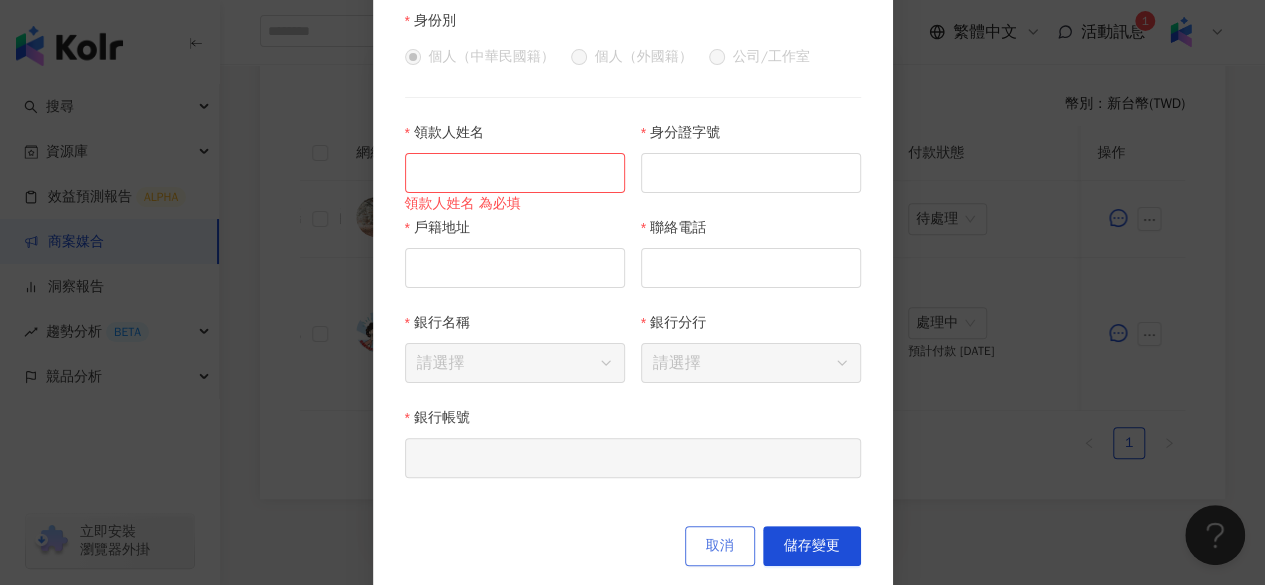 click on "取消" at bounding box center [720, 546] 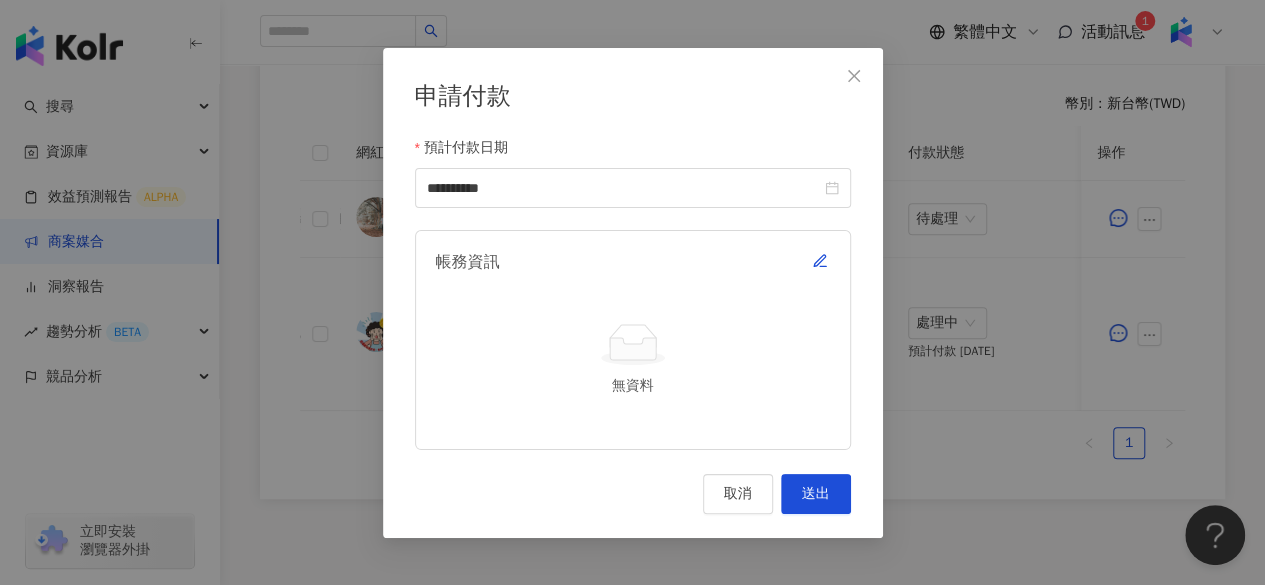 scroll, scrollTop: 0, scrollLeft: 0, axis: both 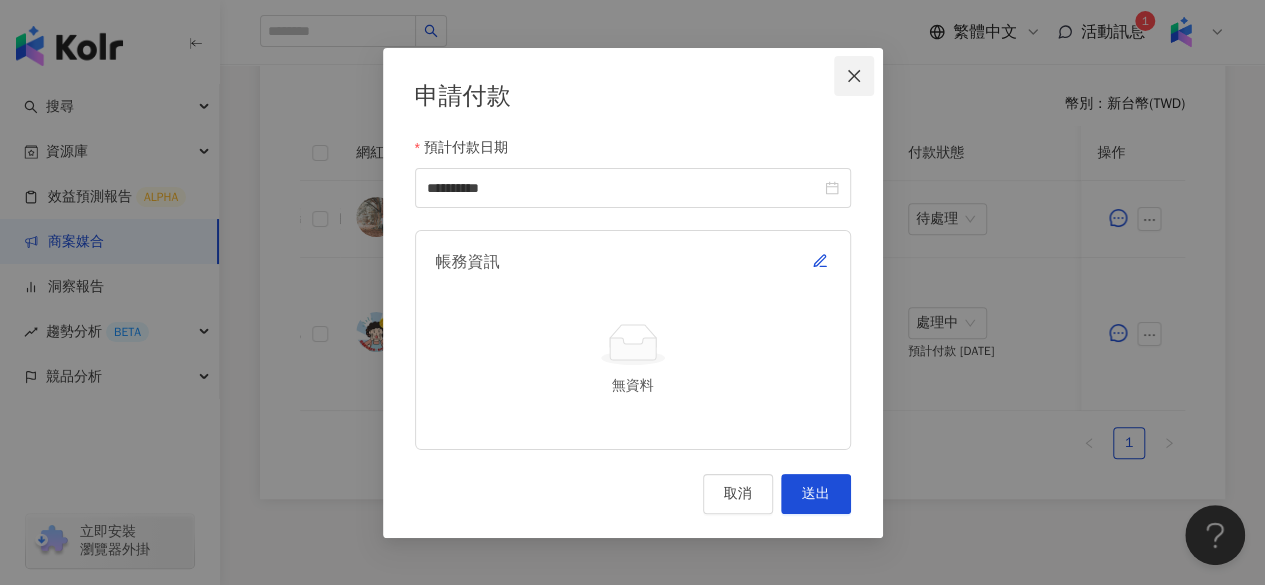 click 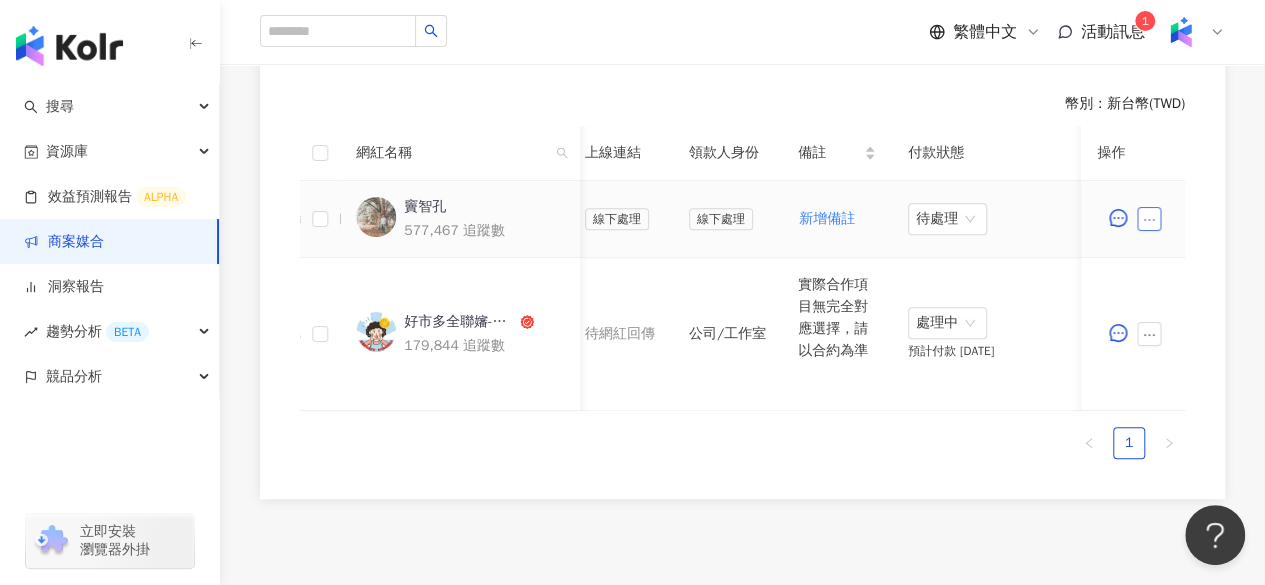 click at bounding box center [1149, 219] 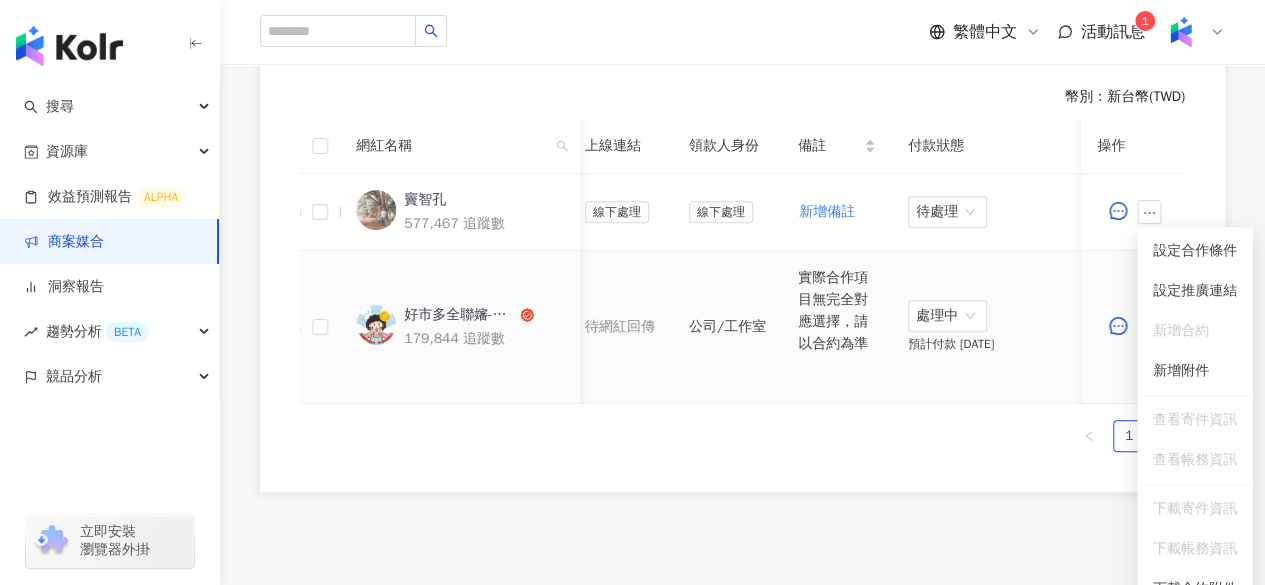 scroll, scrollTop: 567, scrollLeft: 0, axis: vertical 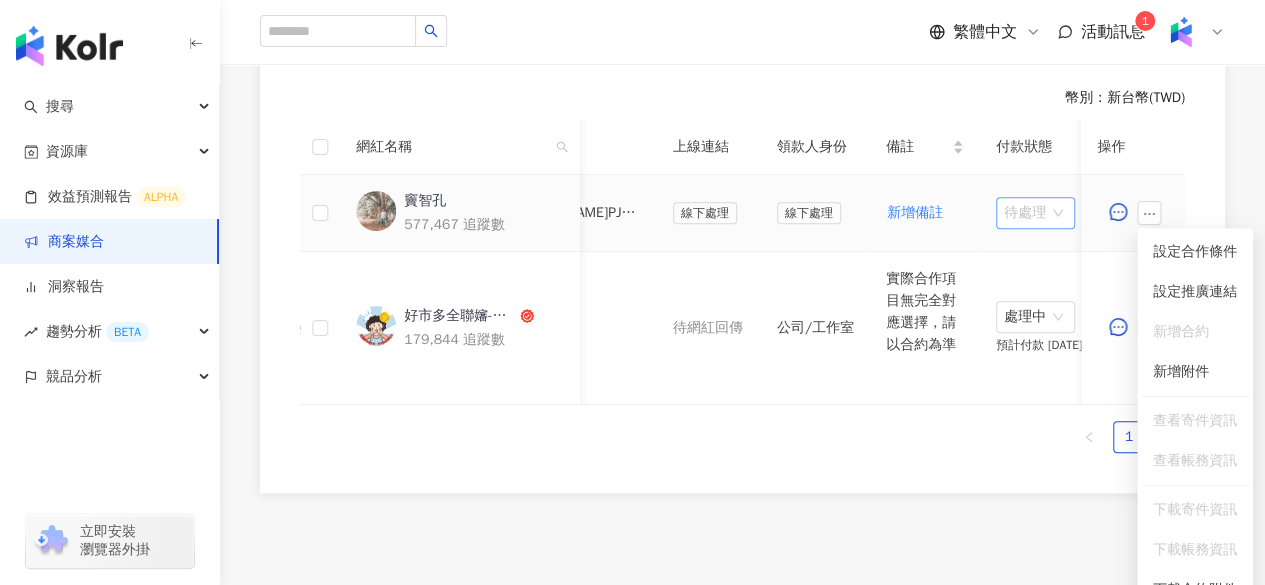 click on "待處理" at bounding box center [1035, 213] 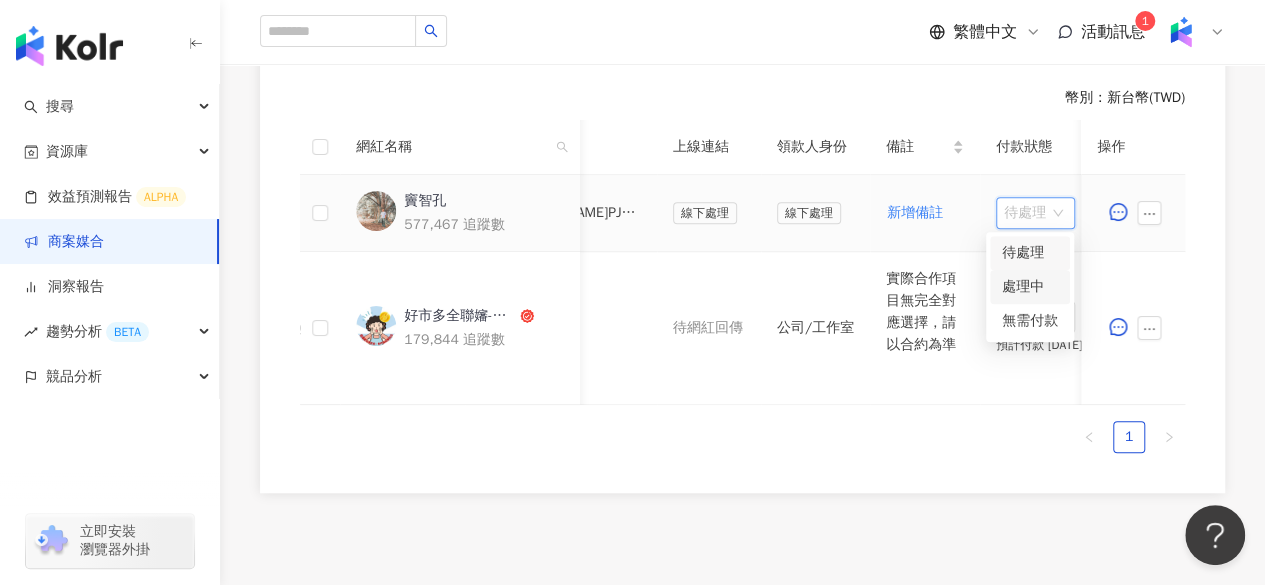 click on "處理中" at bounding box center [1030, 287] 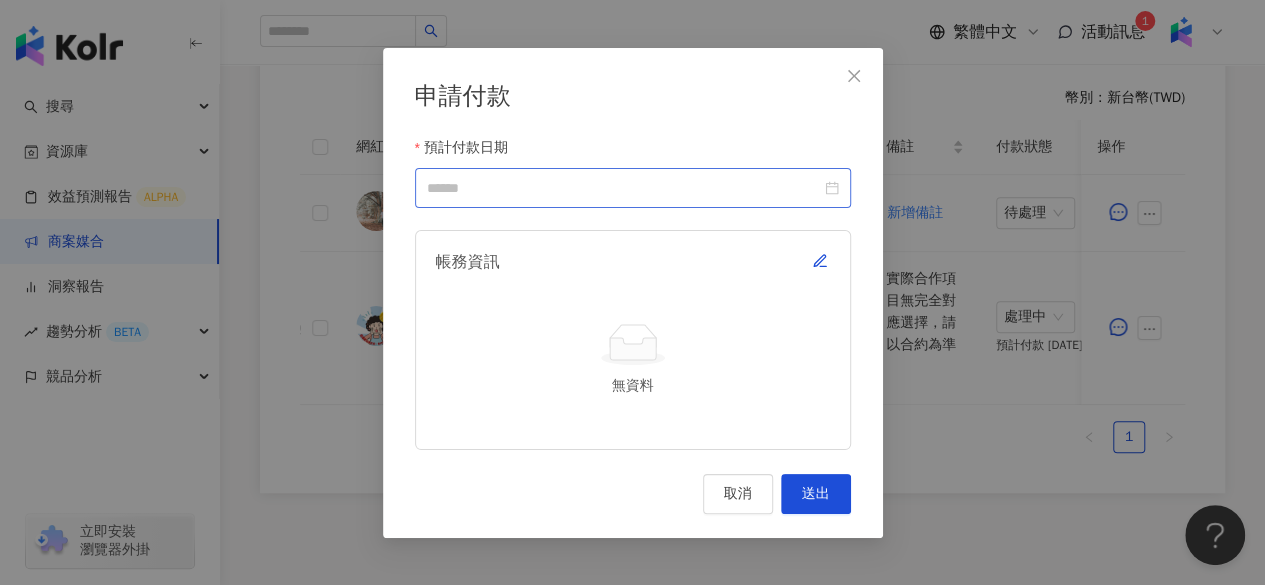 click at bounding box center [633, 188] 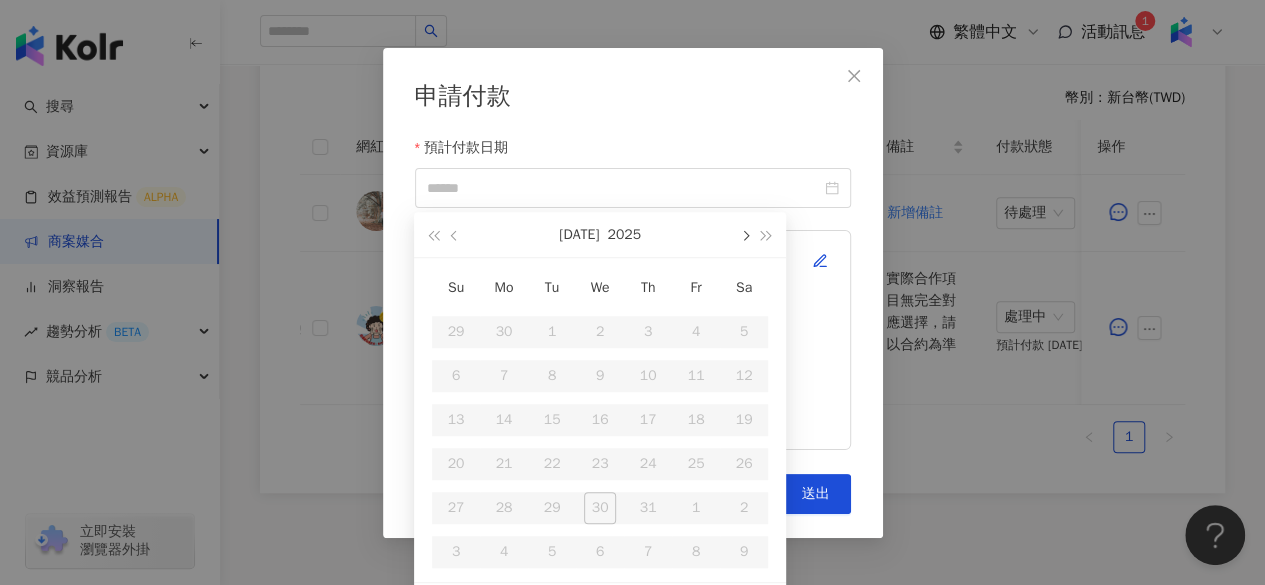 click at bounding box center [744, 234] 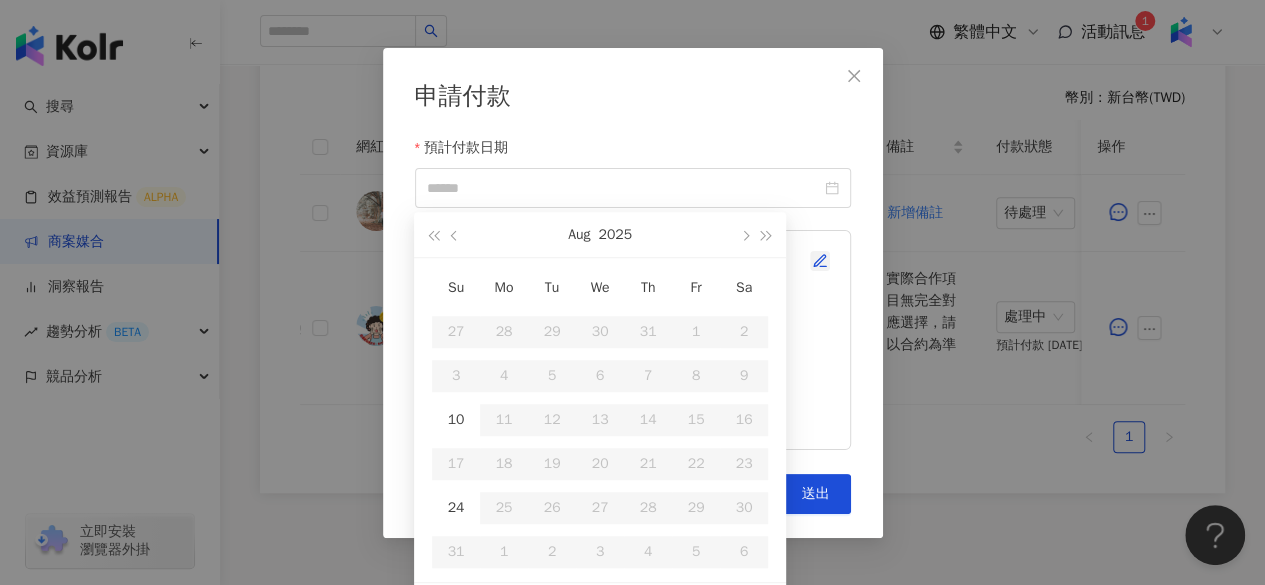 click at bounding box center (820, 261) 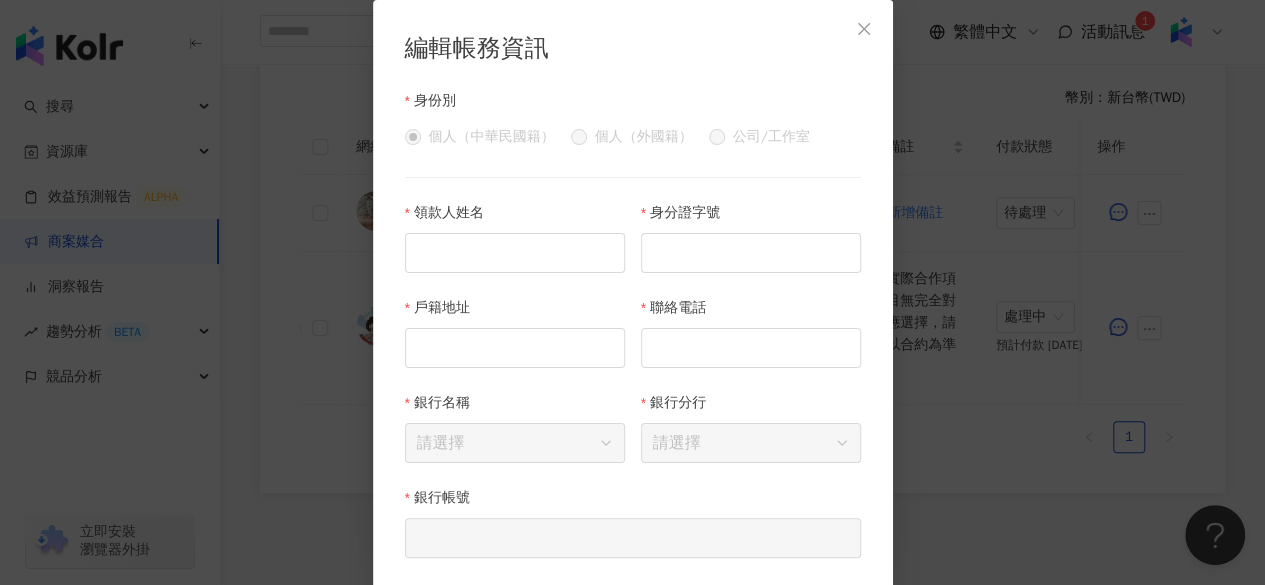 click on "編輯帳務資訊 身份別 個人（中華民國籍） 個人（外國籍） 公司/工作室 領款人姓名 身分證字號 戶籍地址 聯絡電話 銀行名稱 請選擇 銀行分行 請選擇 銀行帳號 取消 儲存變更" at bounding box center [632, 292] 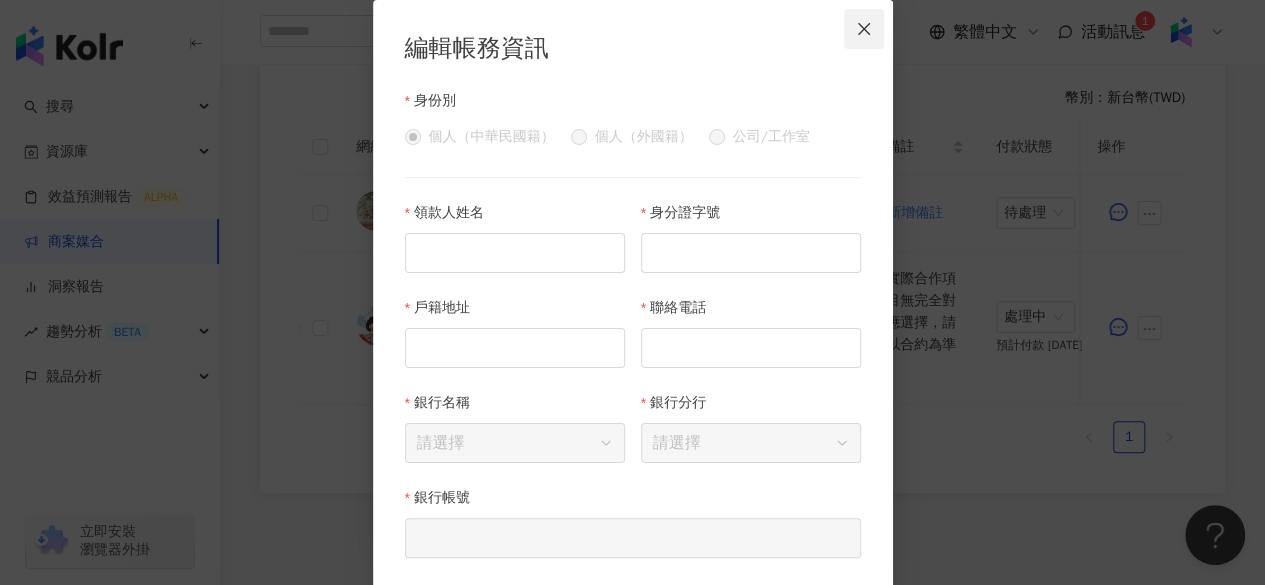 click 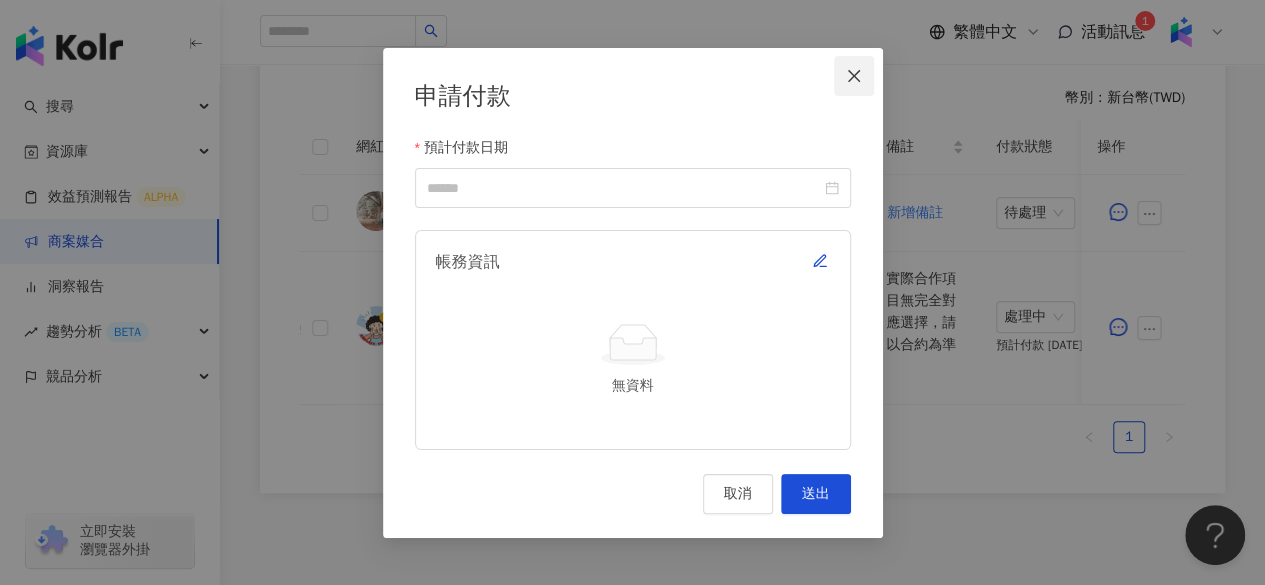 click at bounding box center [854, 76] 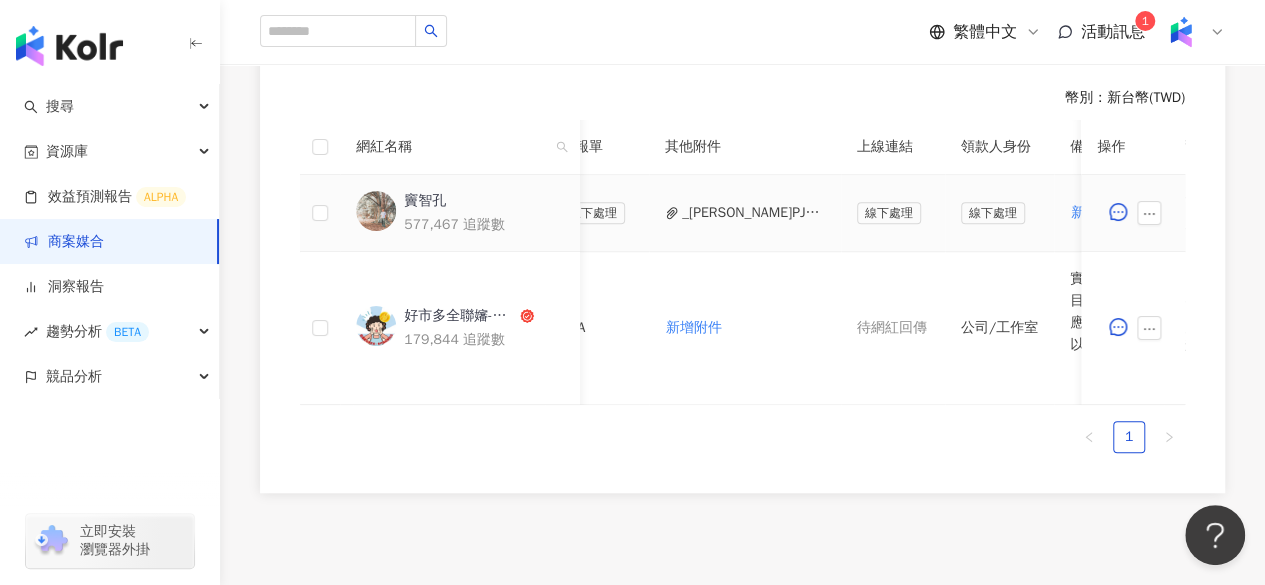 scroll, scrollTop: 0, scrollLeft: 807, axis: horizontal 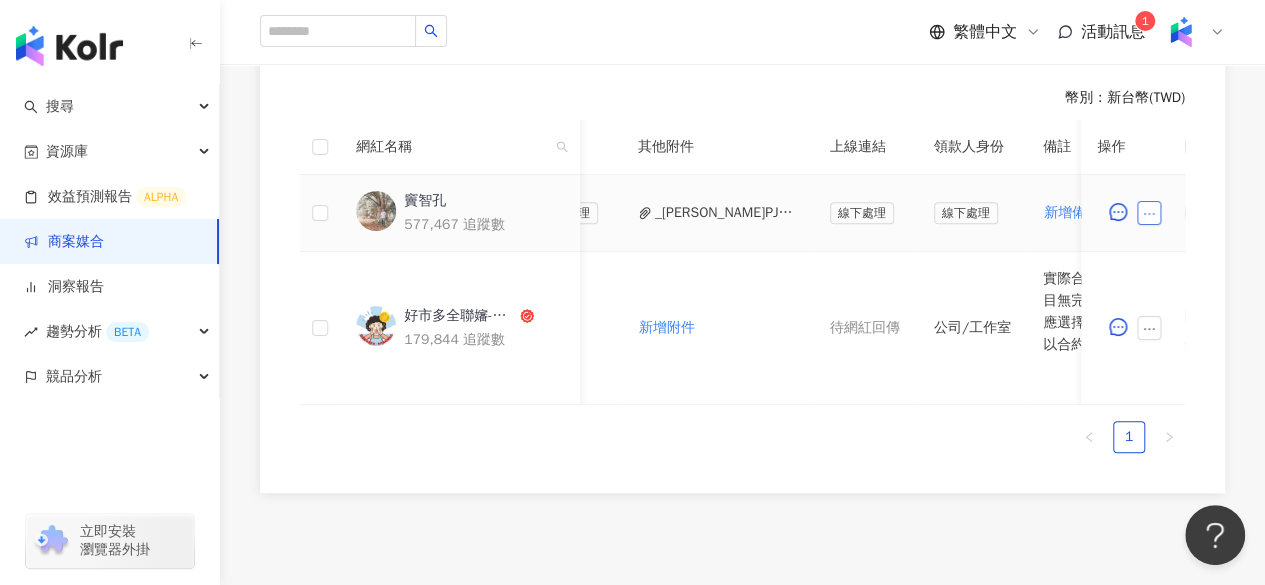 click 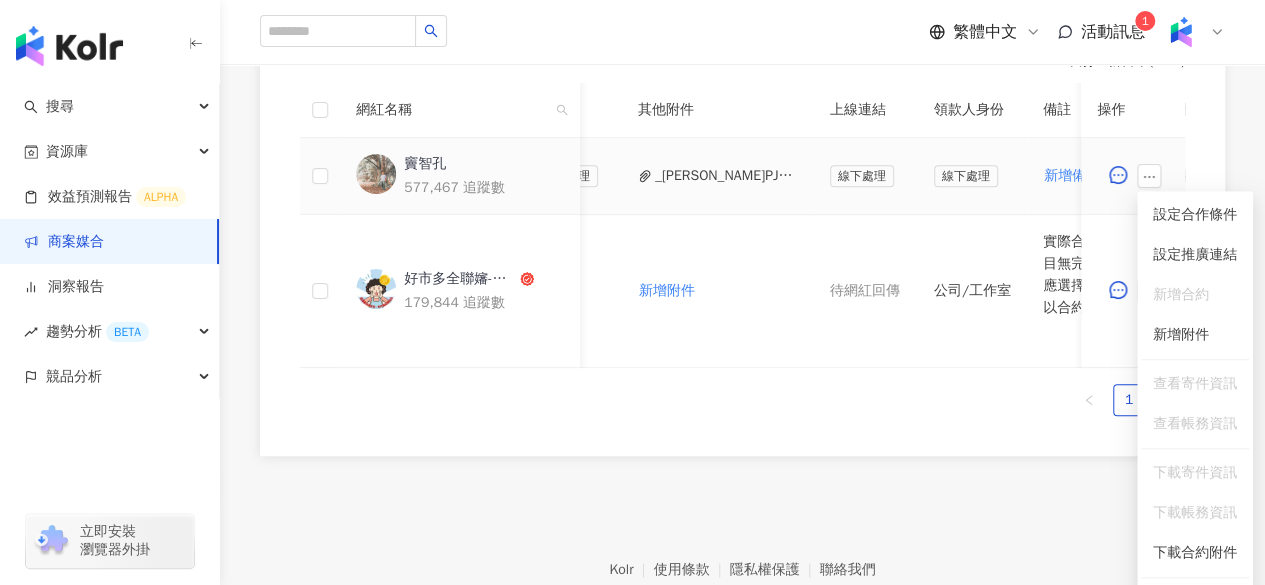 scroll, scrollTop: 536, scrollLeft: 0, axis: vertical 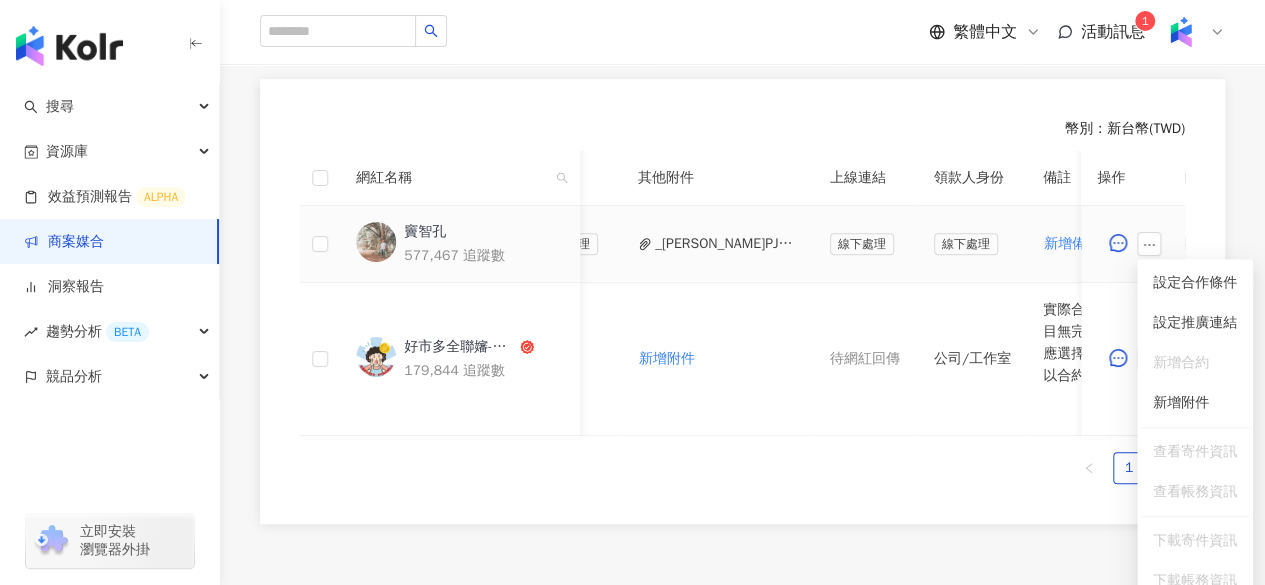 click on "線下處理" at bounding box center [866, 244] 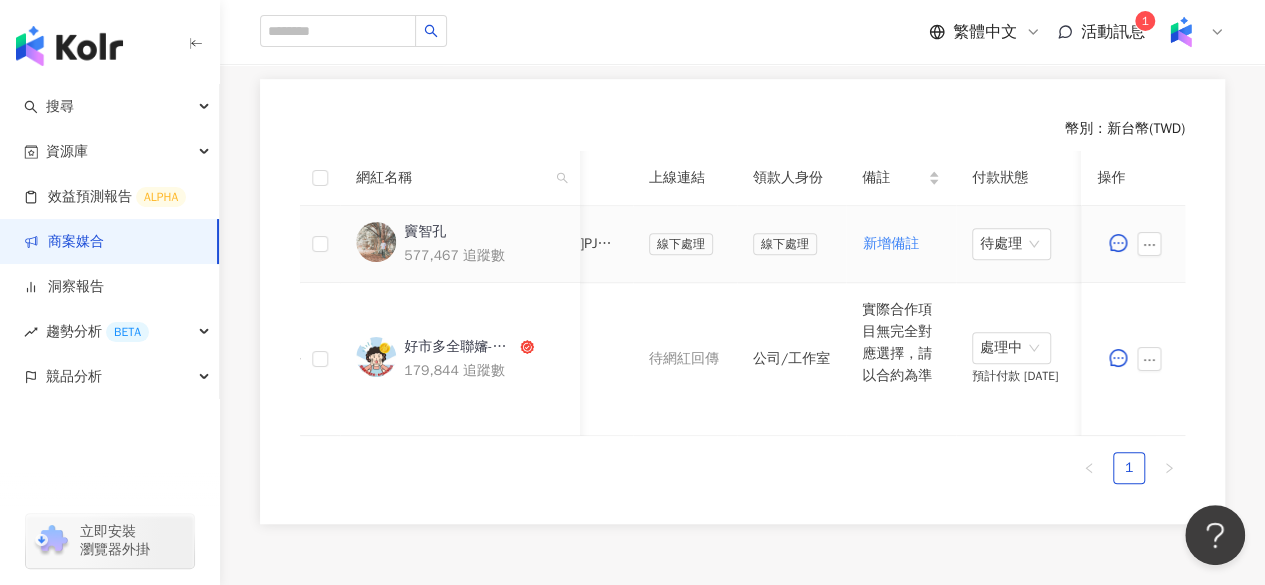 scroll, scrollTop: 0, scrollLeft: 1052, axis: horizontal 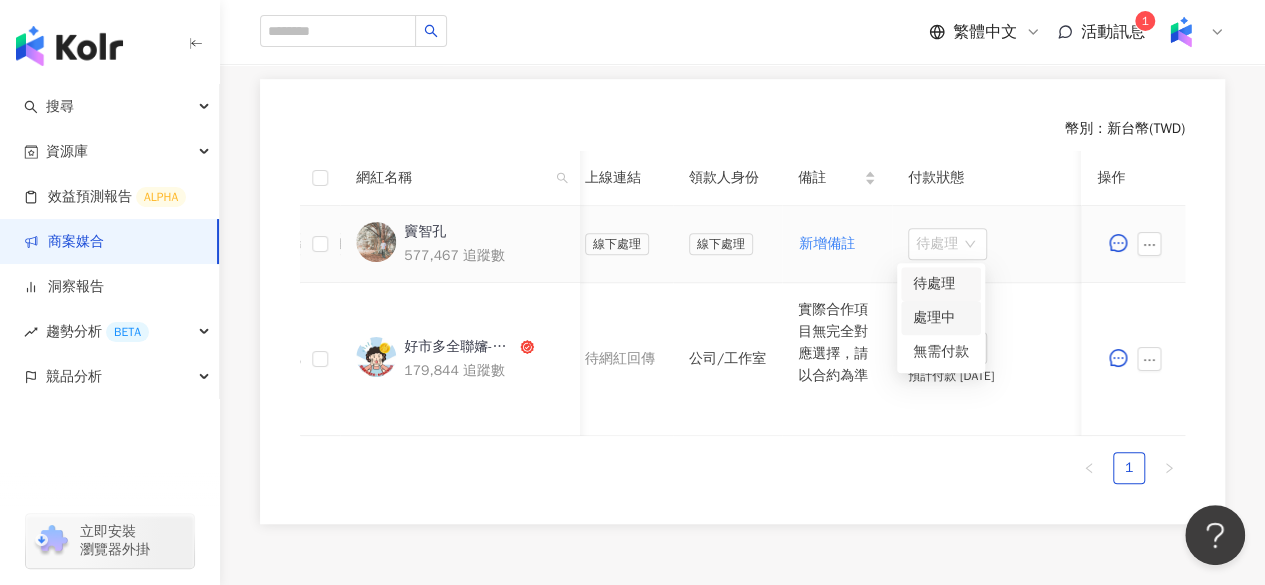 drag, startPoint x: 958, startPoint y: 234, endPoint x: 932, endPoint y: 323, distance: 92.72001 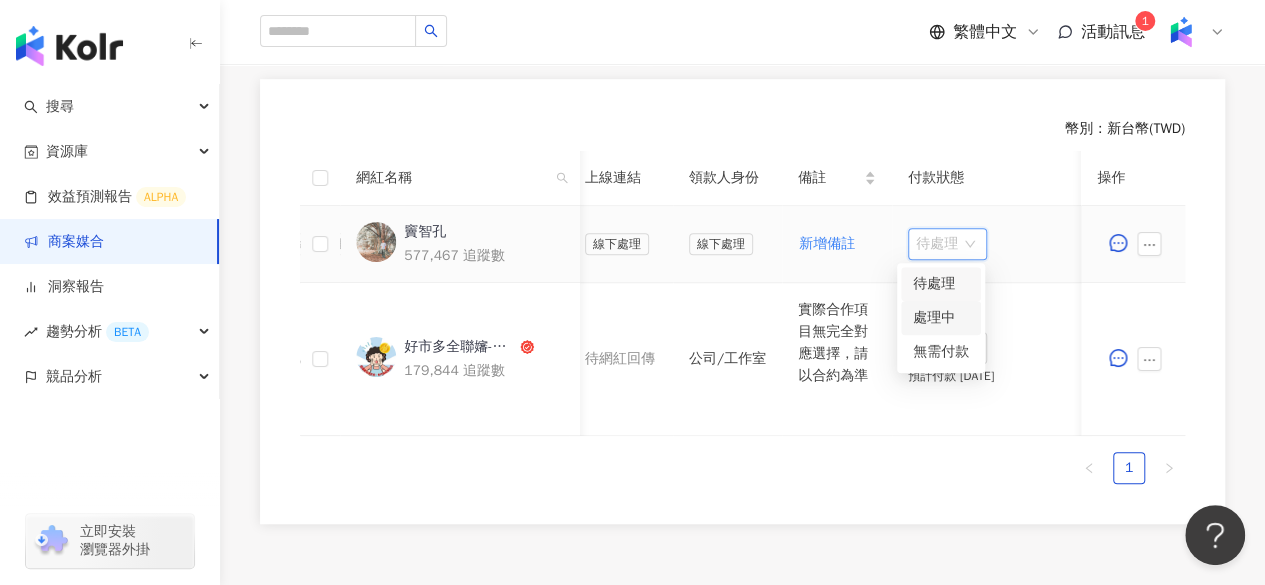 click on "處理中" at bounding box center [941, 318] 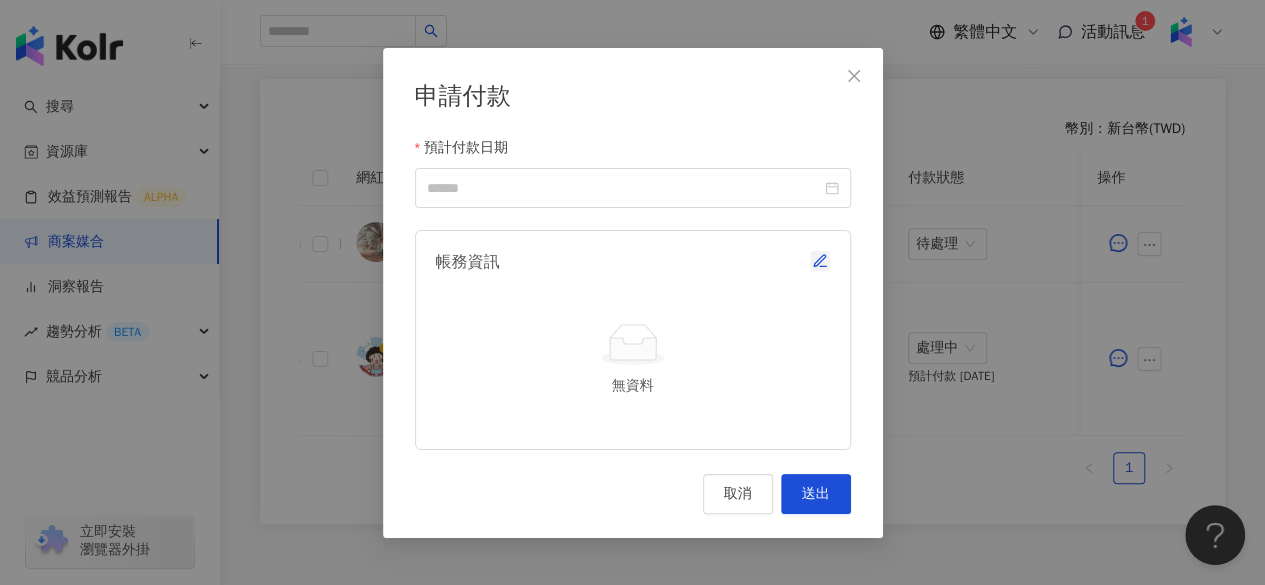 click 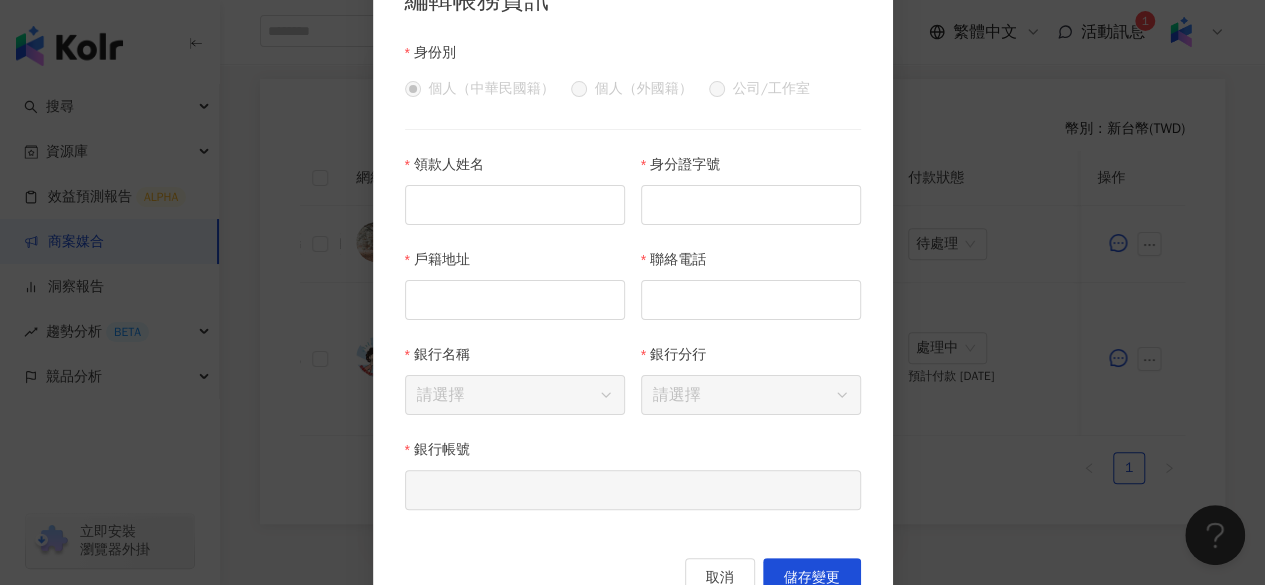 scroll, scrollTop: 0, scrollLeft: 0, axis: both 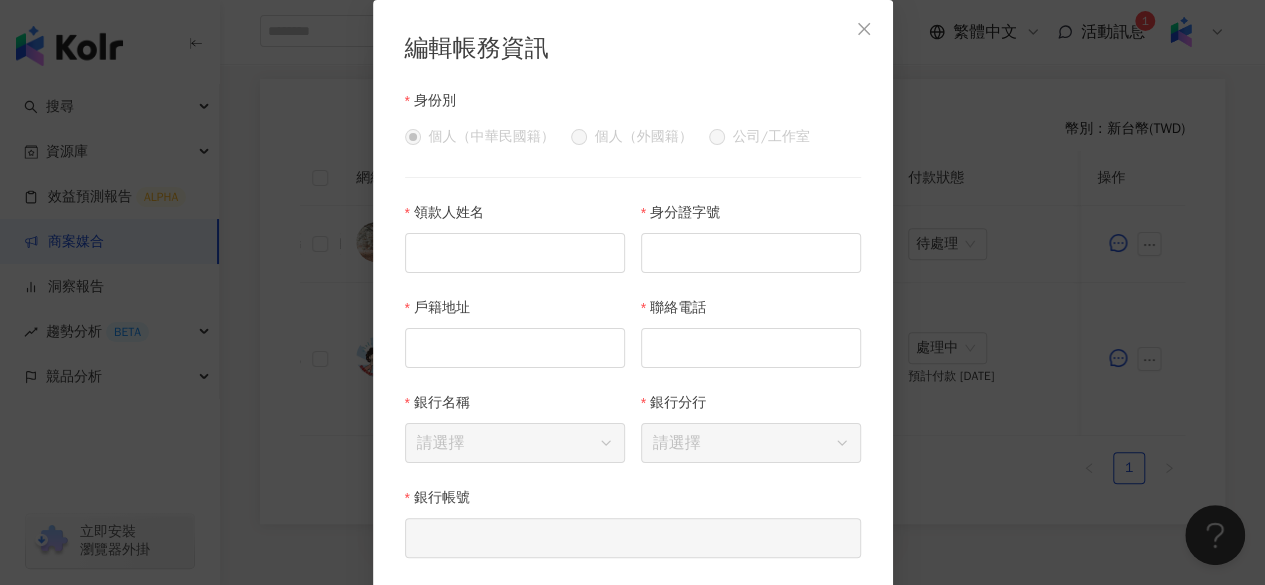 click 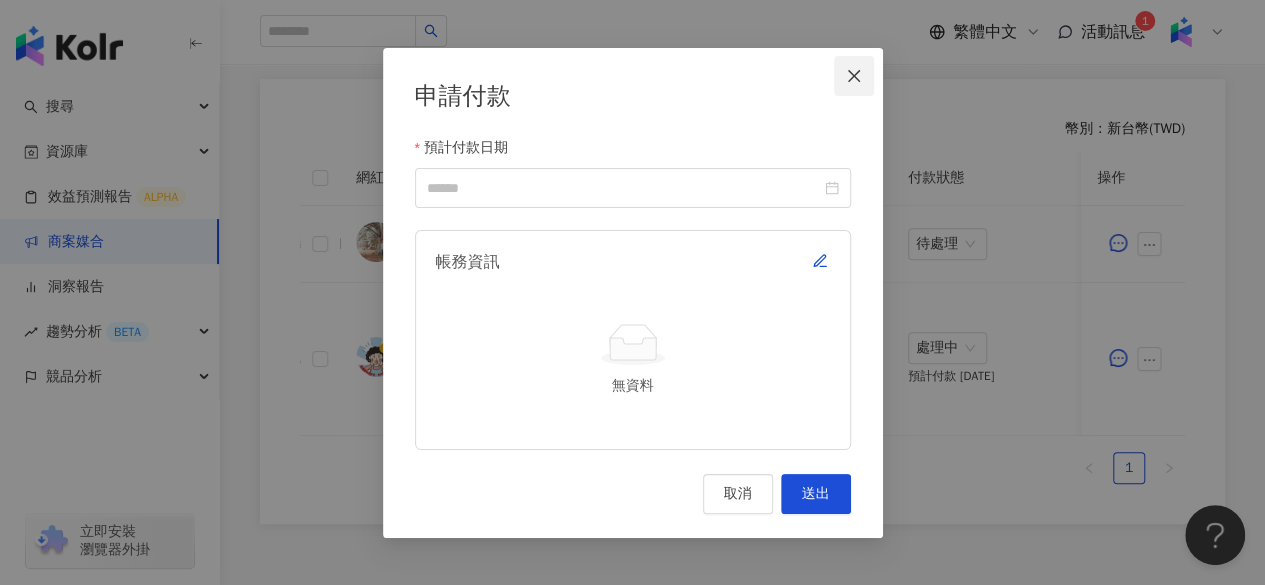 click 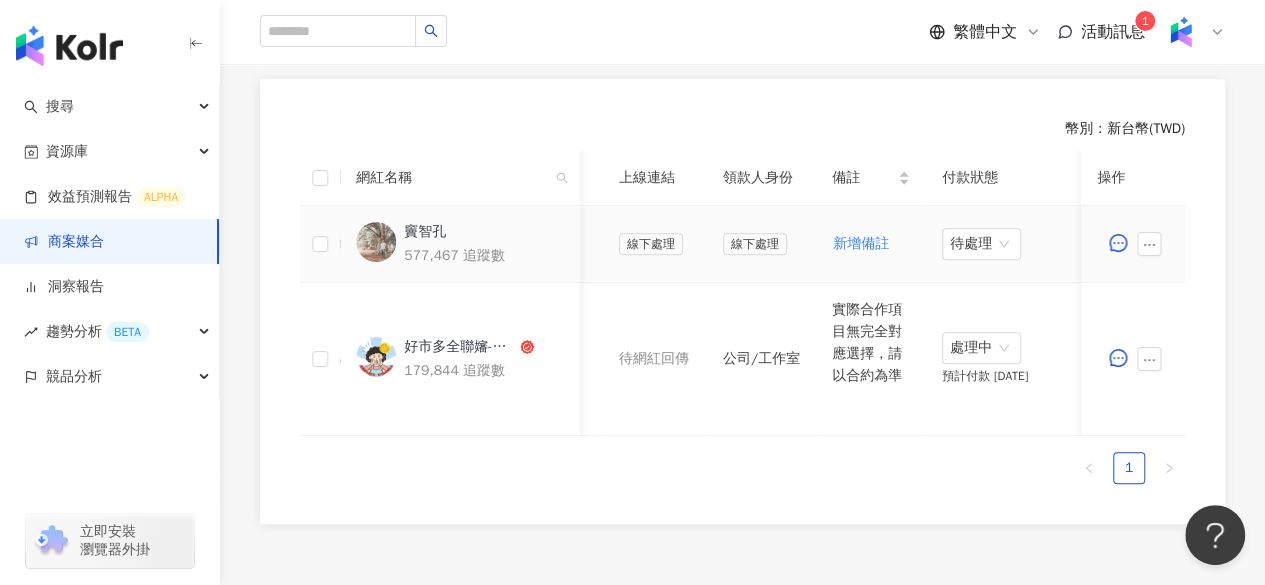 scroll, scrollTop: 0, scrollLeft: 1020, axis: horizontal 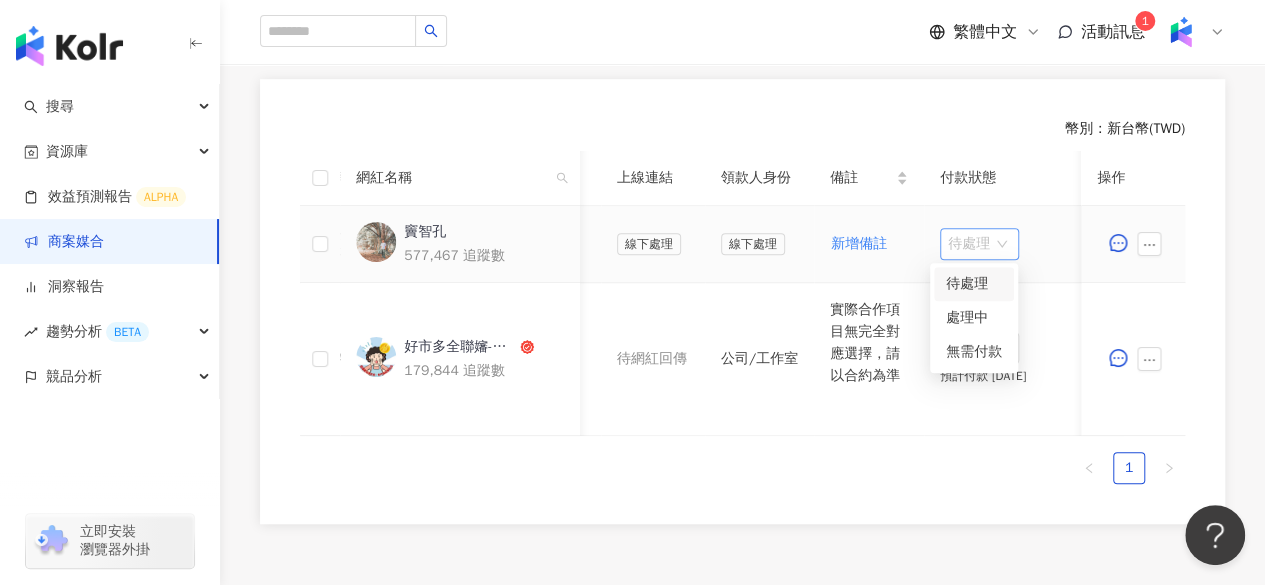 click on "待處理" at bounding box center (979, 244) 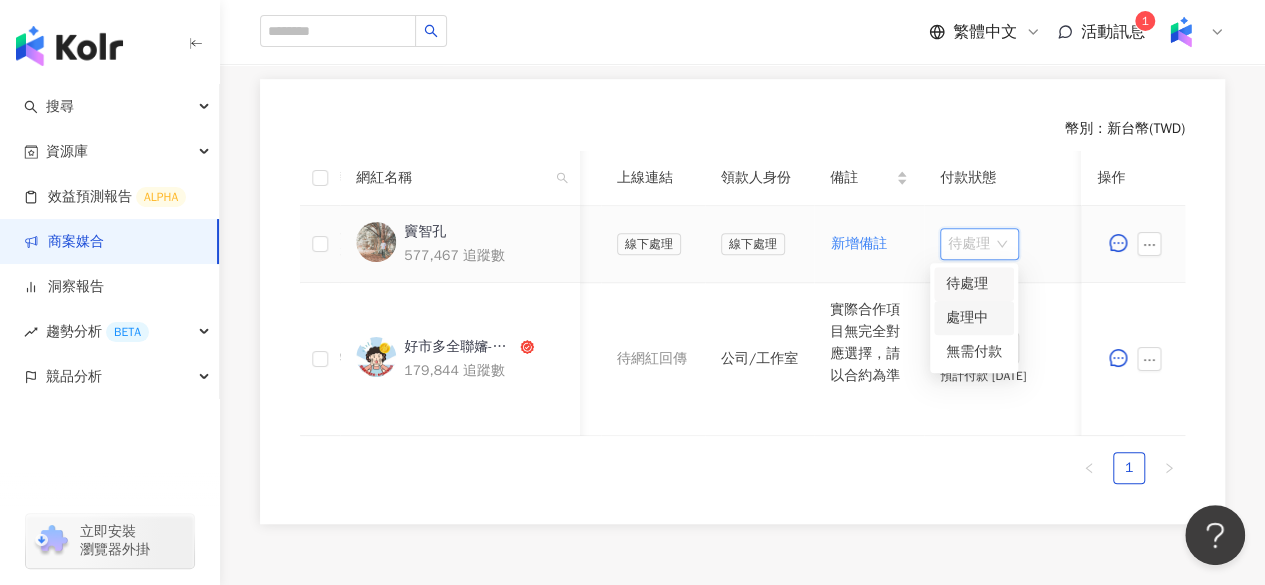 click on "處理中" at bounding box center (974, 318) 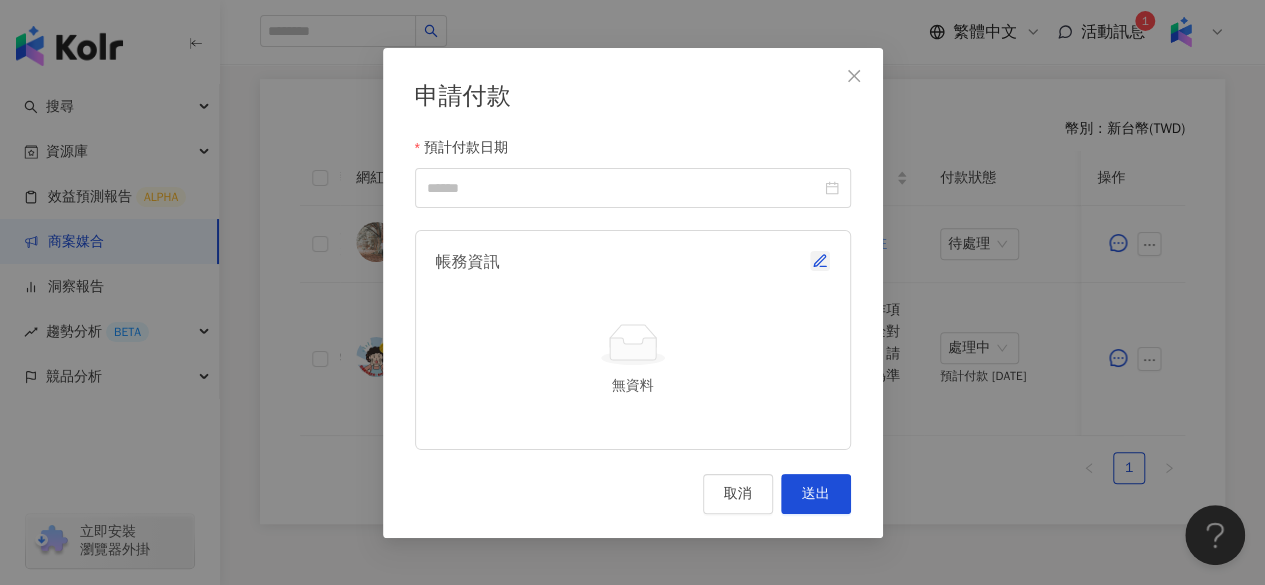 click 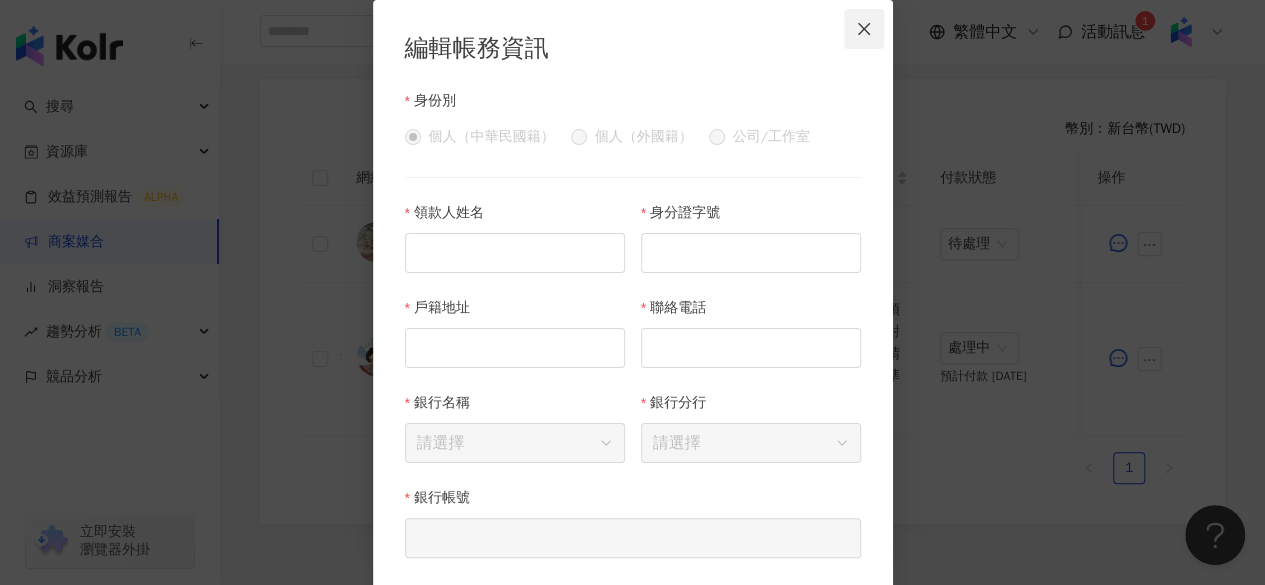 click 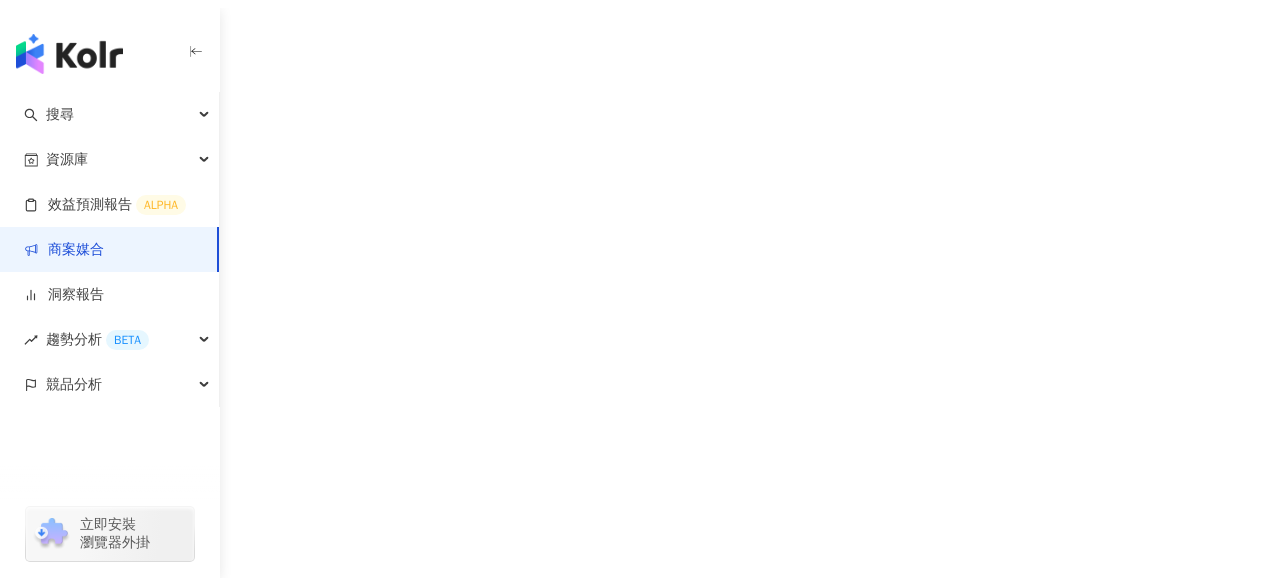 scroll, scrollTop: 0, scrollLeft: 0, axis: both 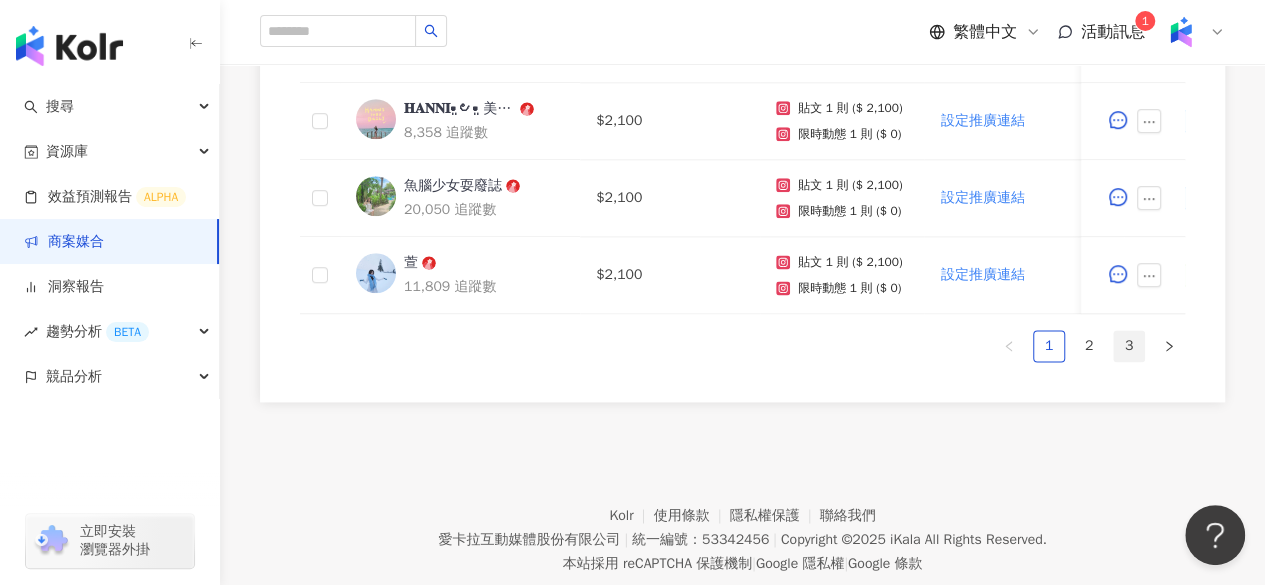 click on "3" at bounding box center [1129, 346] 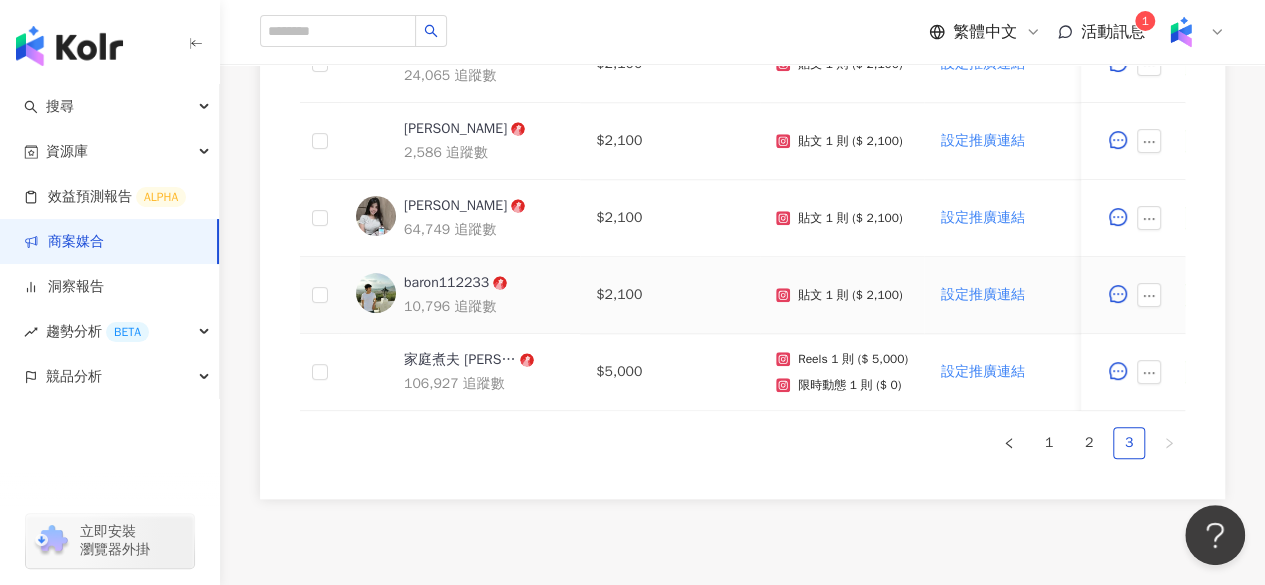 scroll, scrollTop: 812, scrollLeft: 0, axis: vertical 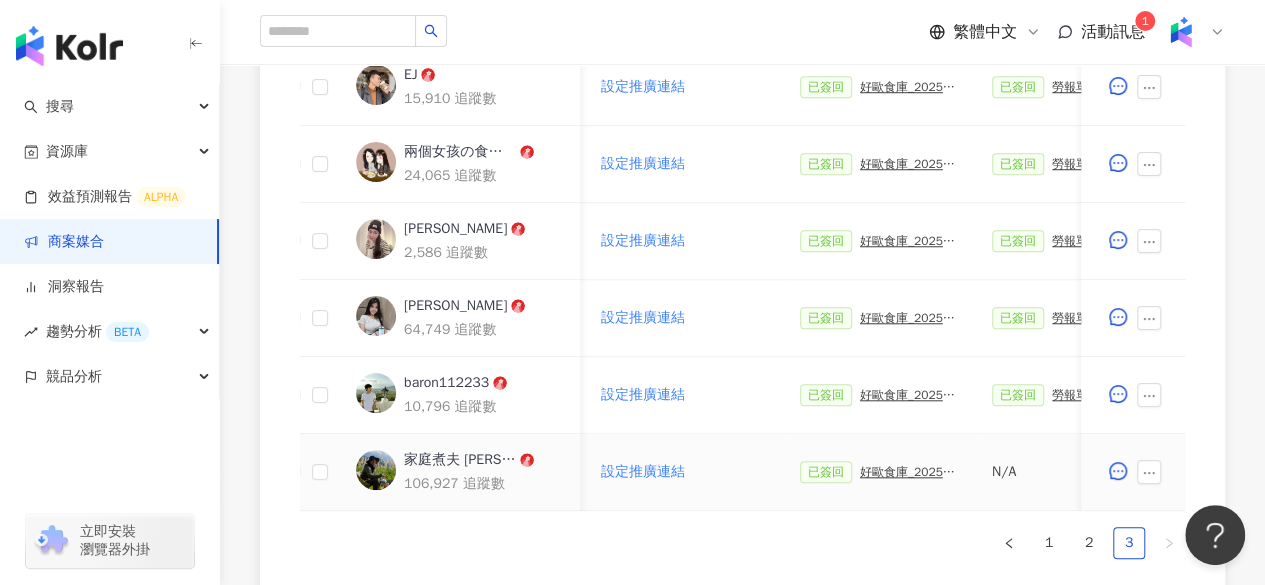 click on "好歐食庫_202503_口碑牆專案" at bounding box center [910, 472] 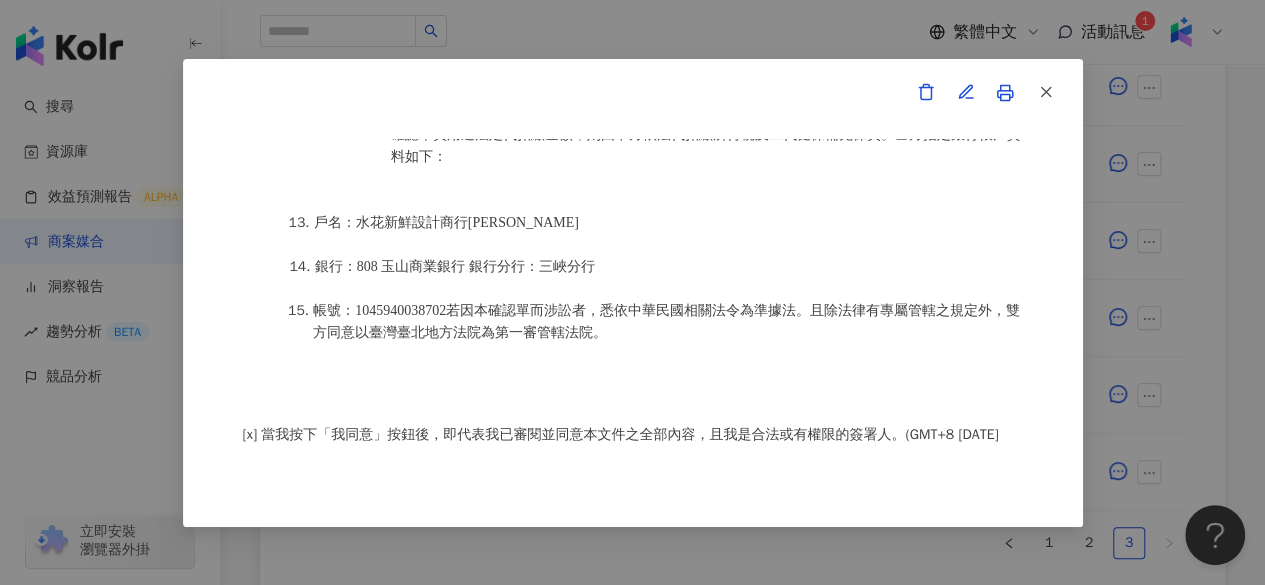 scroll, scrollTop: 90, scrollLeft: 0, axis: vertical 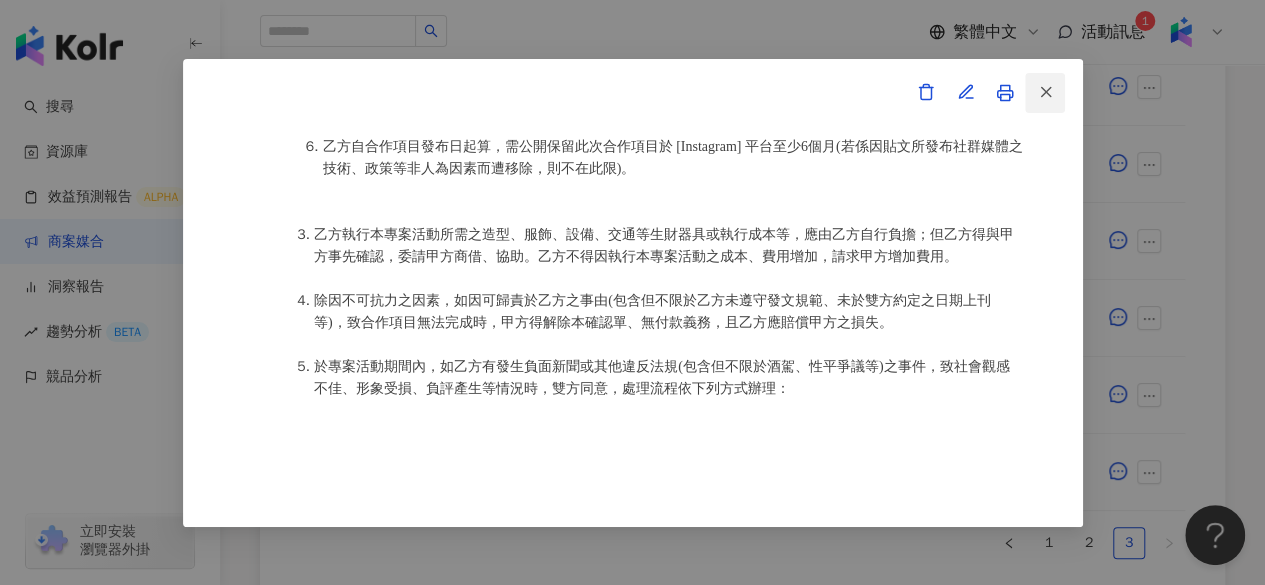 click 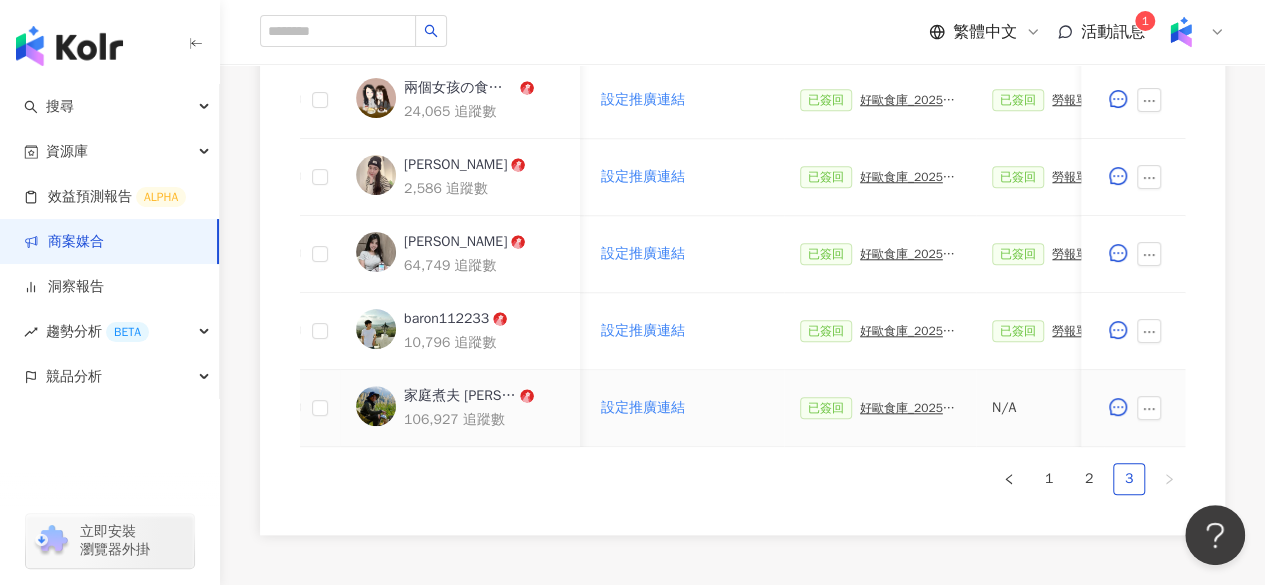scroll, scrollTop: 832, scrollLeft: 0, axis: vertical 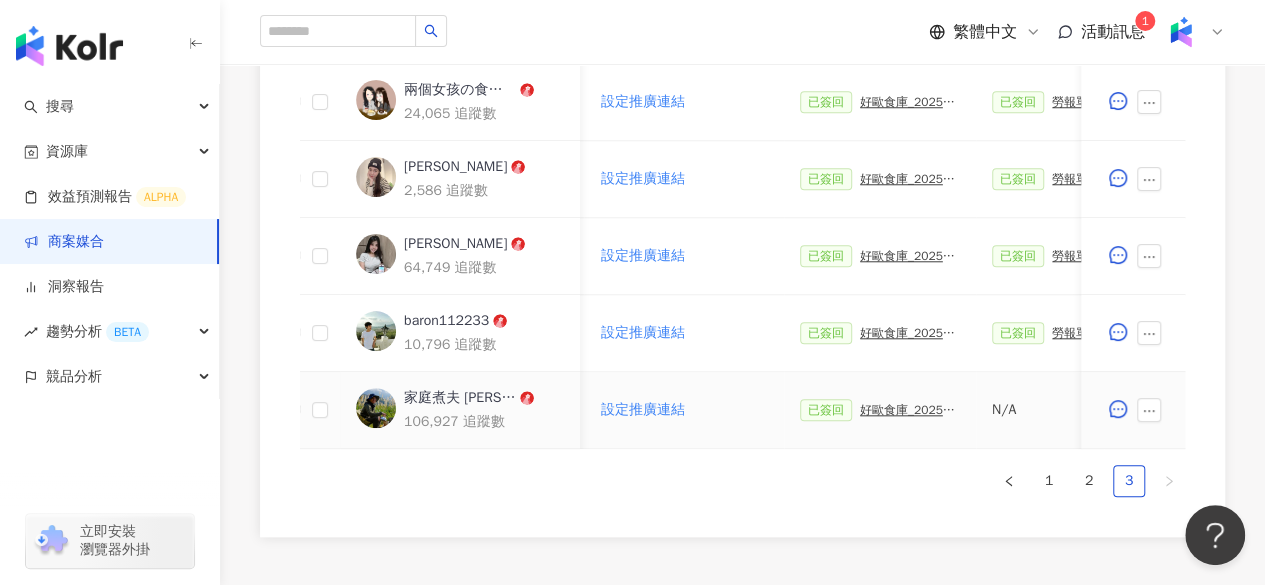click on "好歐食庫_202503_口碑牆專案" at bounding box center (910, 410) 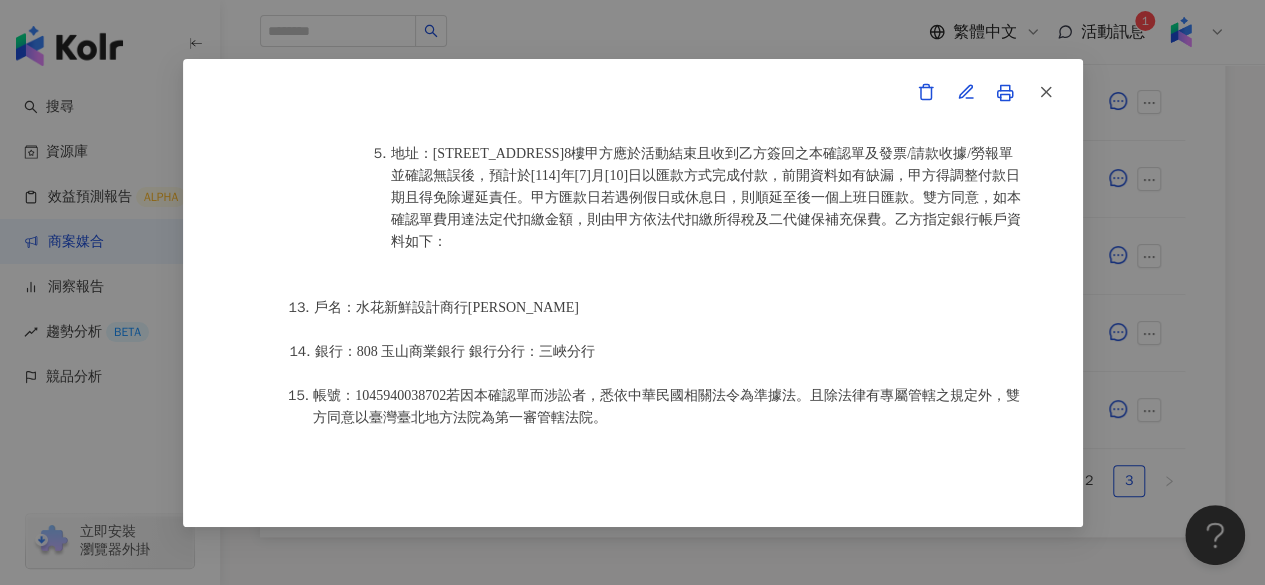 scroll, scrollTop: 2658, scrollLeft: 0, axis: vertical 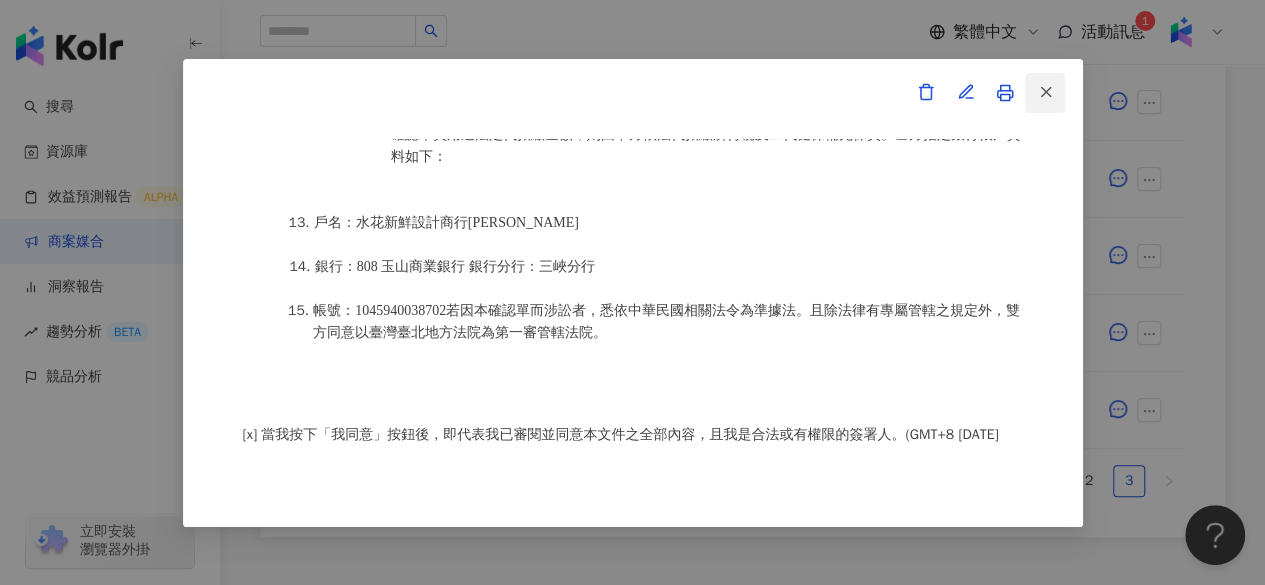 click 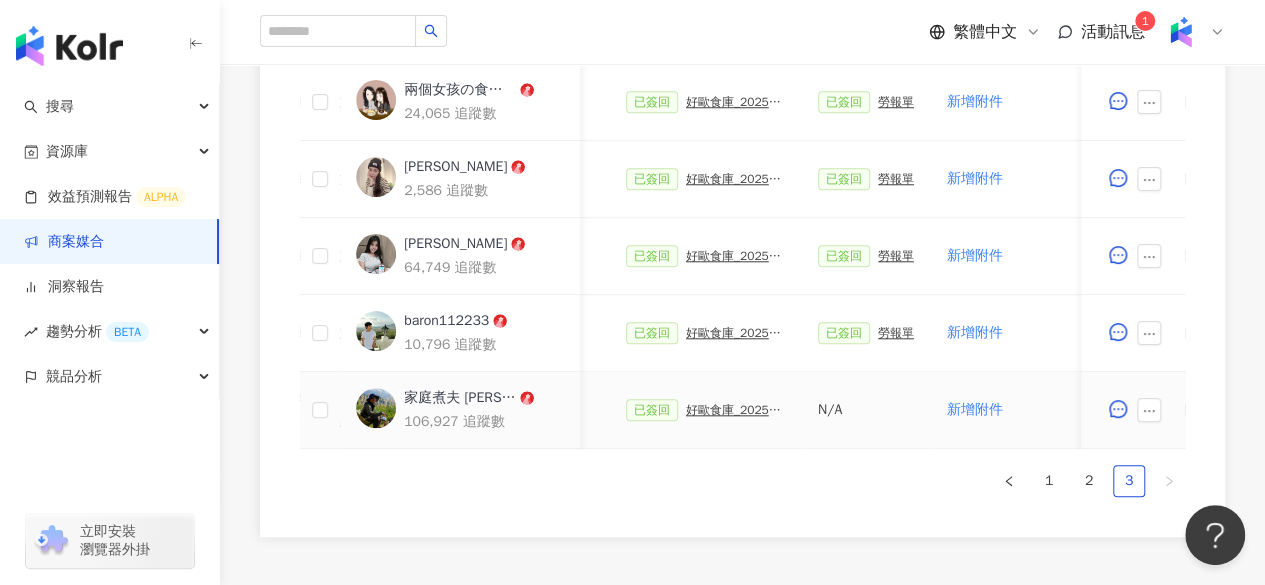 scroll, scrollTop: 0, scrollLeft: 516, axis: horizontal 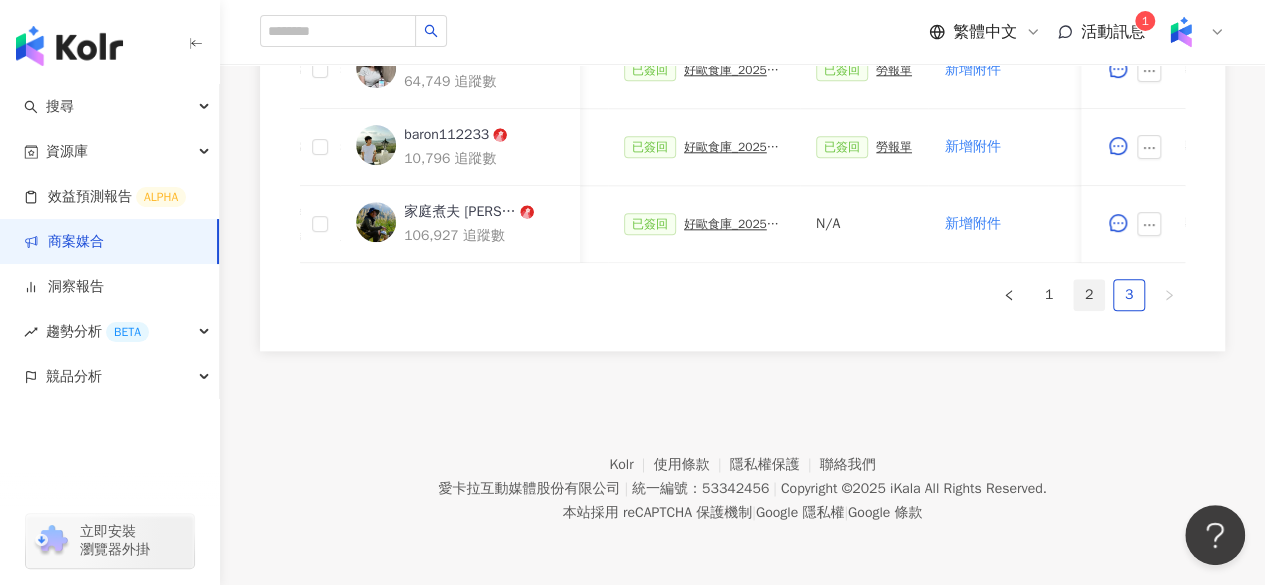click on "2" at bounding box center (1089, 295) 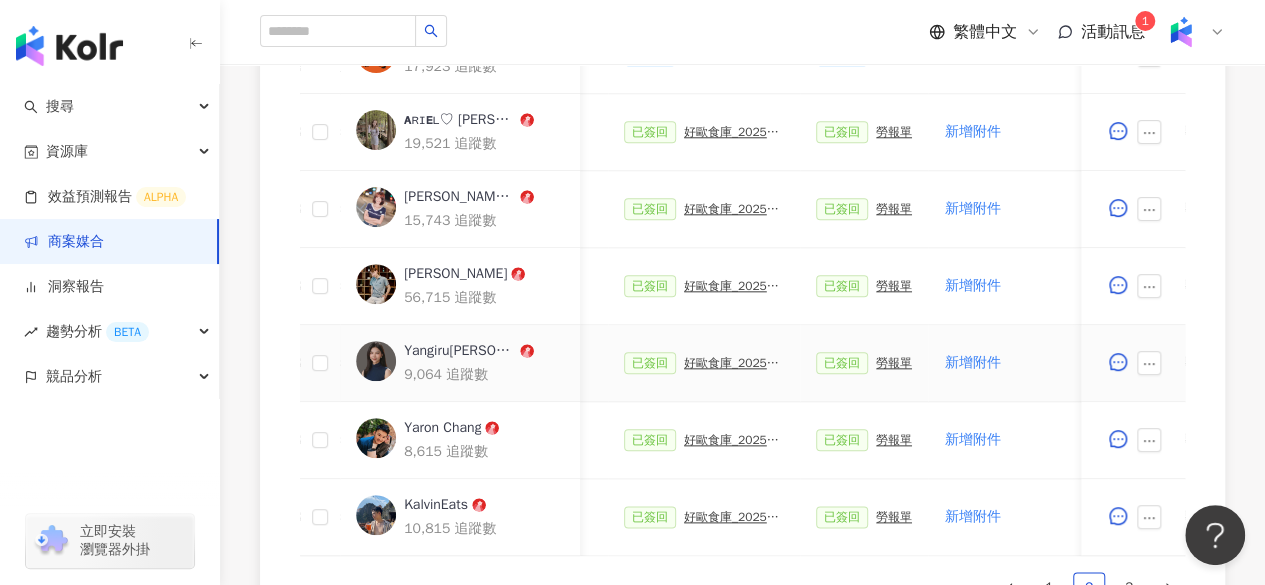 scroll, scrollTop: 948, scrollLeft: 0, axis: vertical 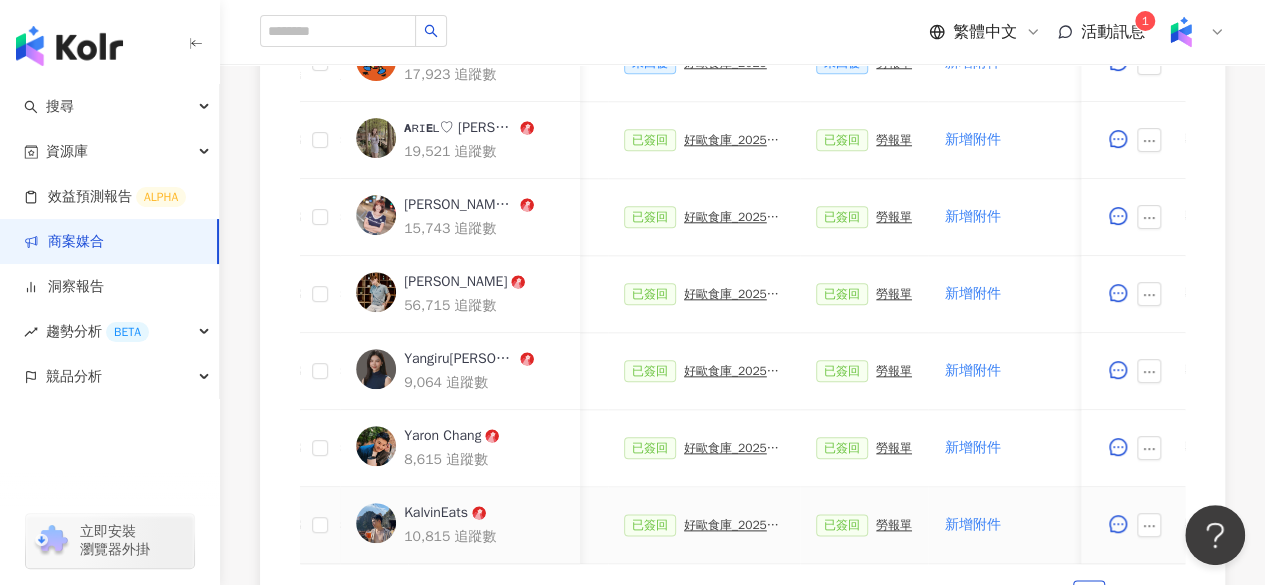 click on "KalvinEats" at bounding box center (436, 513) 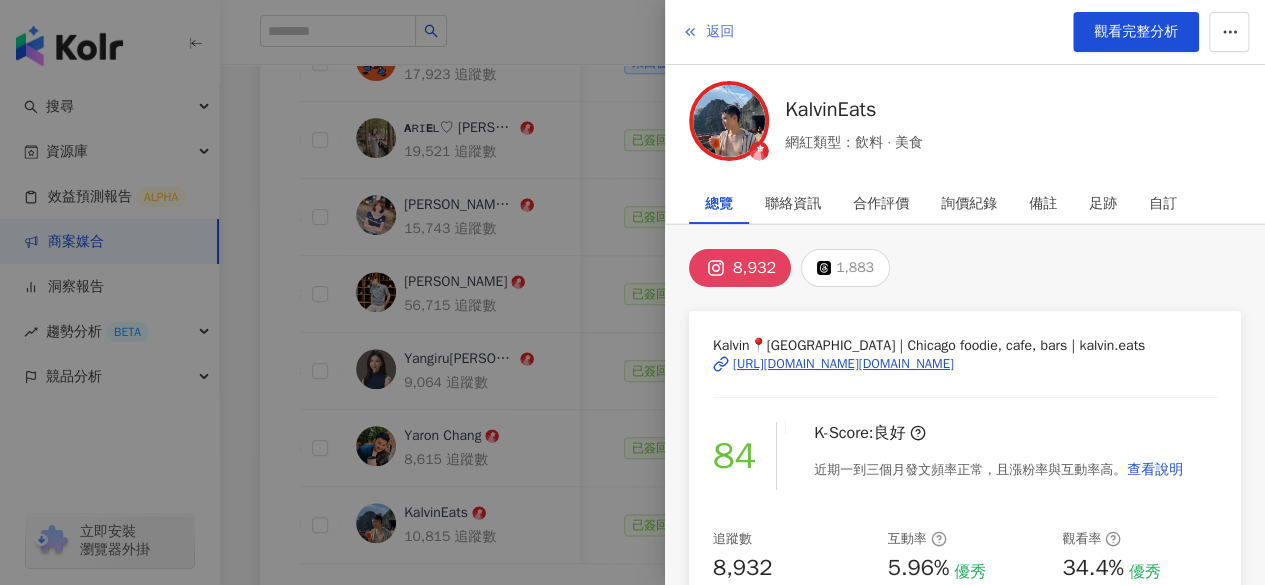 click on "返回" at bounding box center [720, 32] 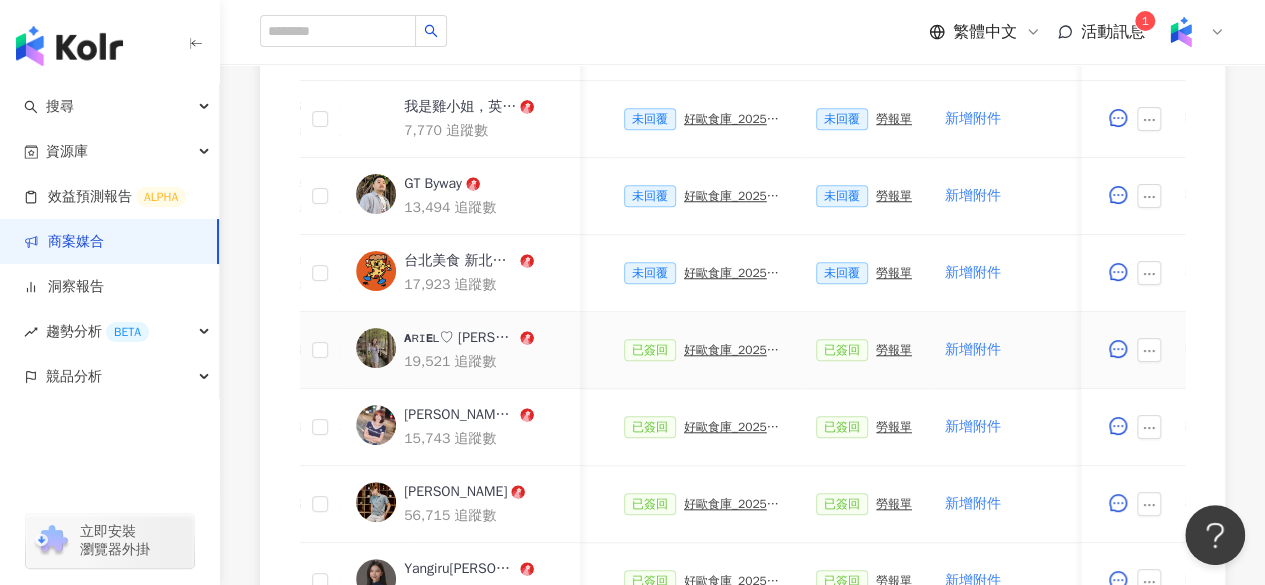 scroll, scrollTop: 736, scrollLeft: 0, axis: vertical 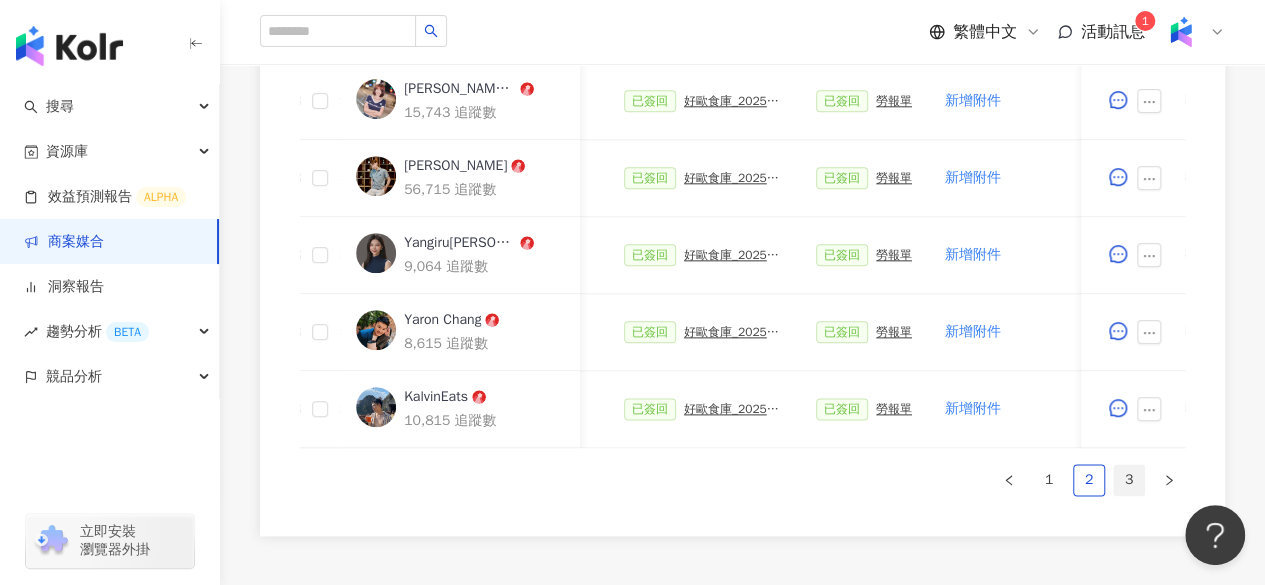click on "3" at bounding box center (1129, 480) 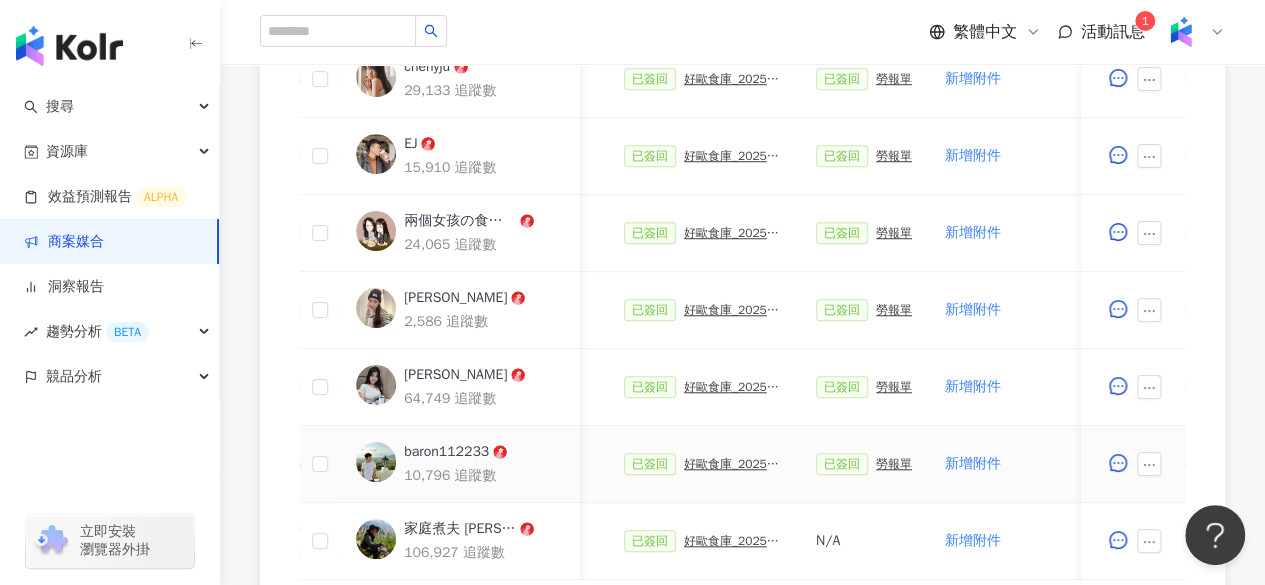 scroll, scrollTop: 1029, scrollLeft: 0, axis: vertical 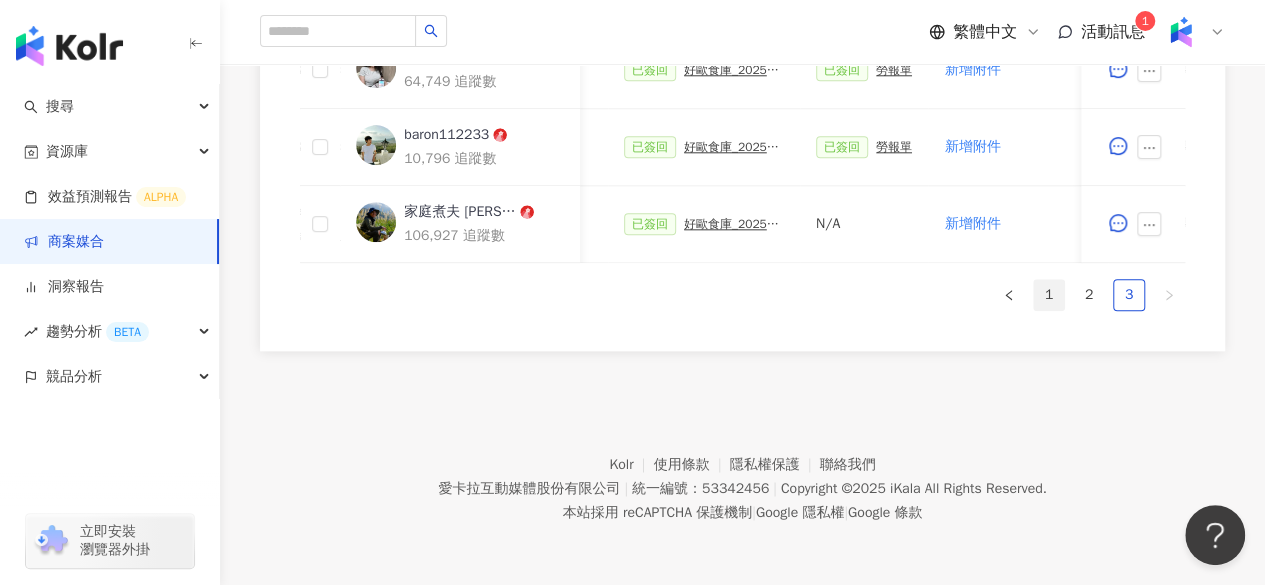 click on "1" at bounding box center (1049, 295) 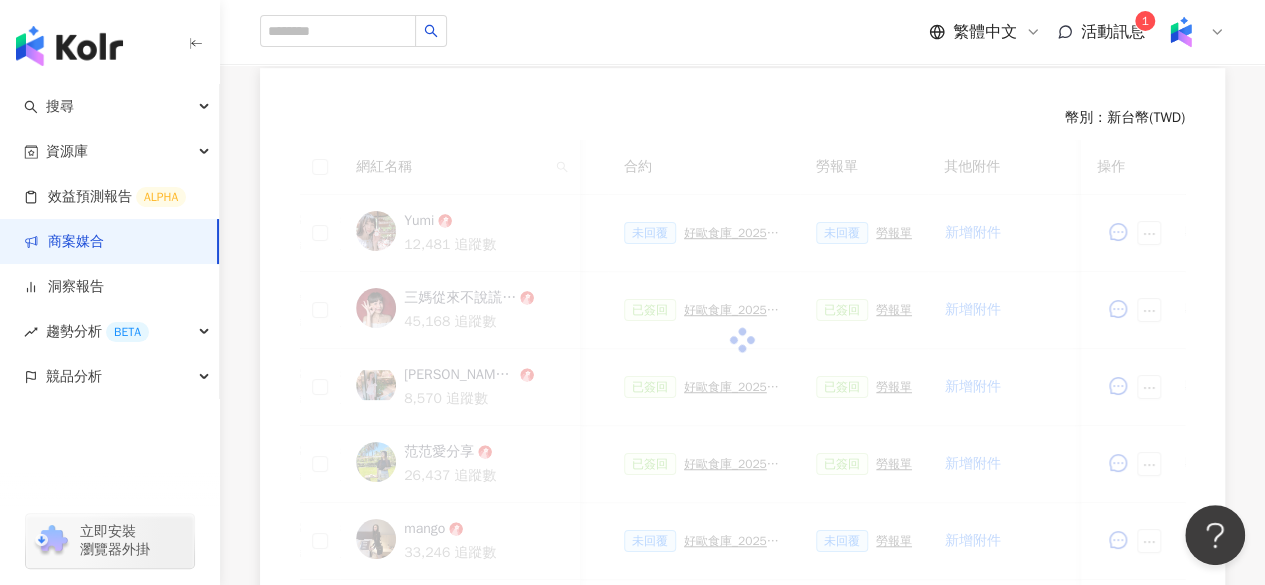 scroll, scrollTop: 545, scrollLeft: 0, axis: vertical 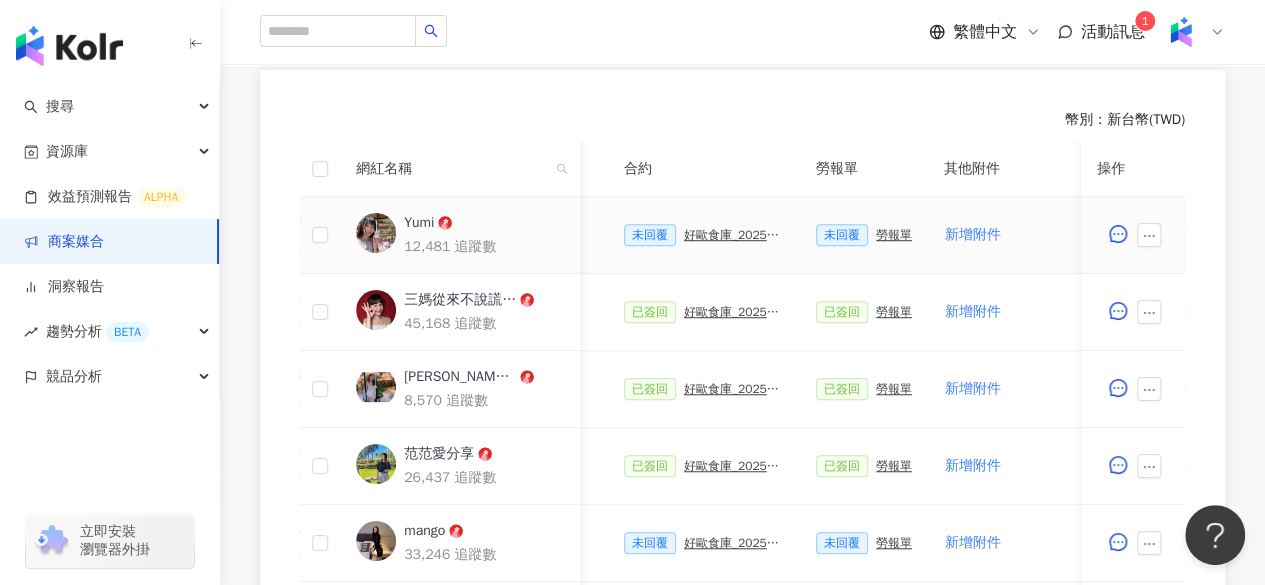 click on "好歐食庫_202503_口碑牆專案" at bounding box center [734, 235] 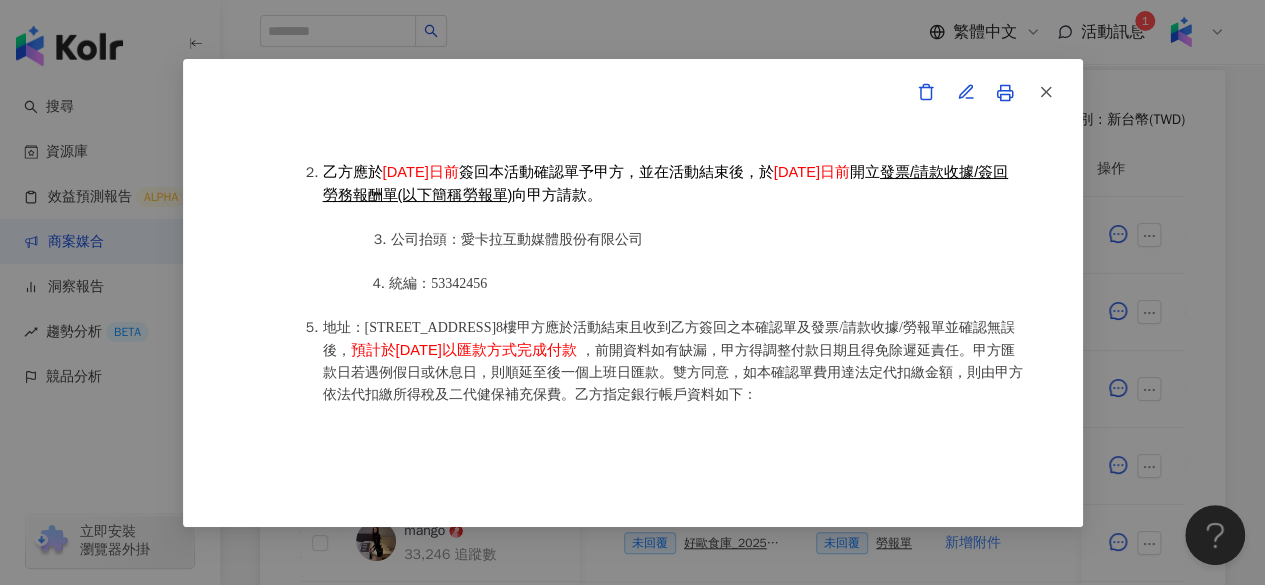 scroll, scrollTop: 2528, scrollLeft: 0, axis: vertical 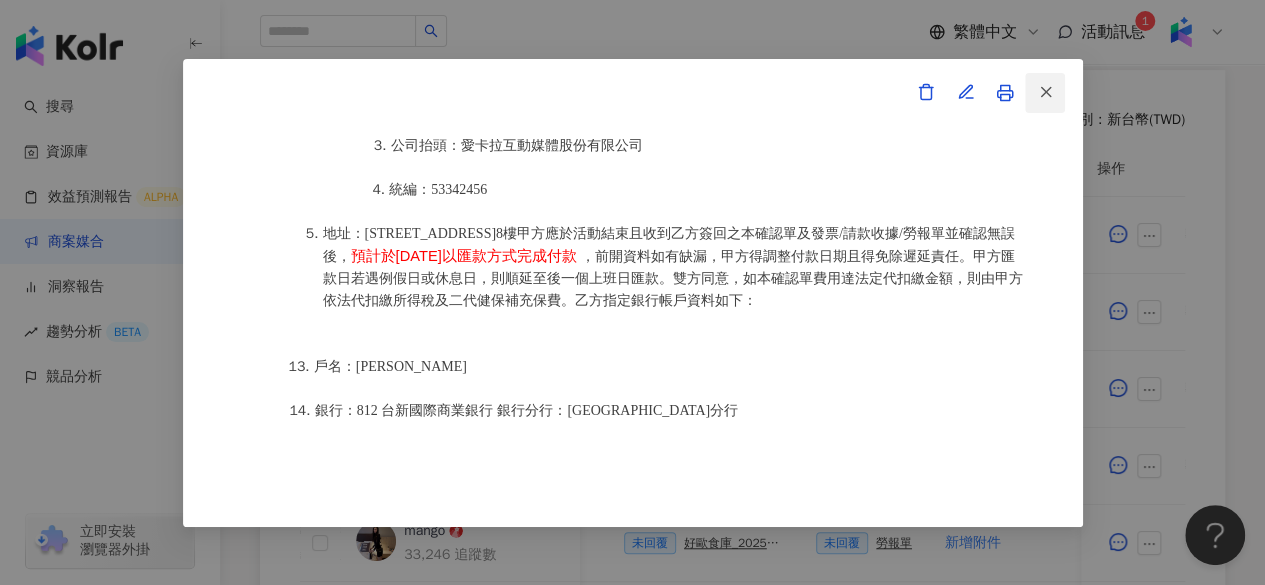 click 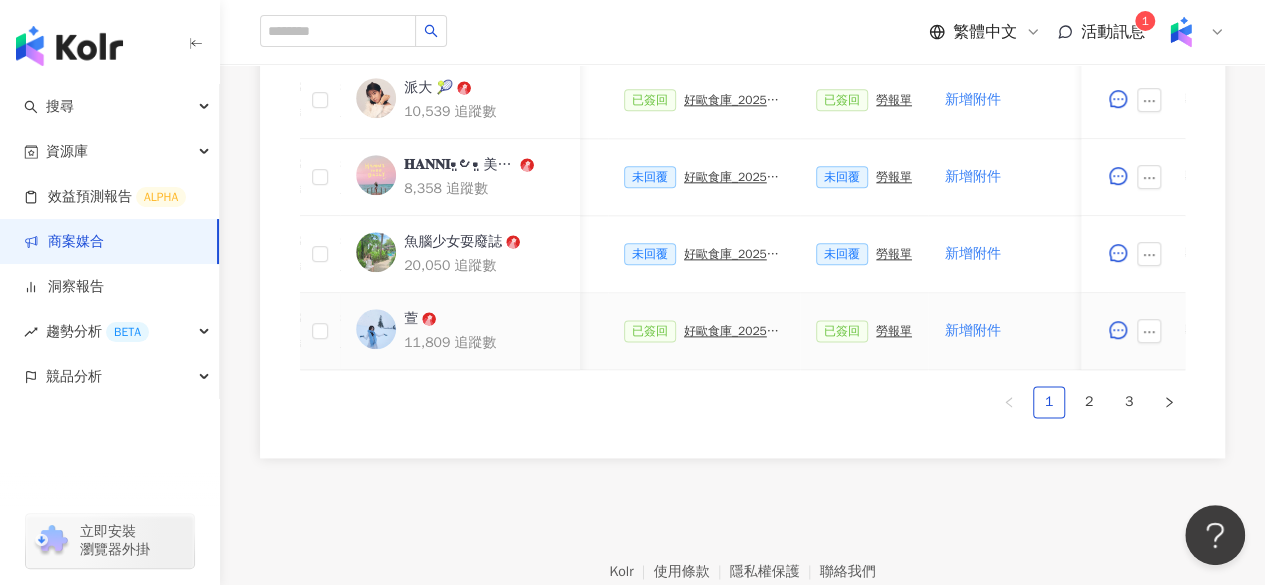 scroll, scrollTop: 1143, scrollLeft: 0, axis: vertical 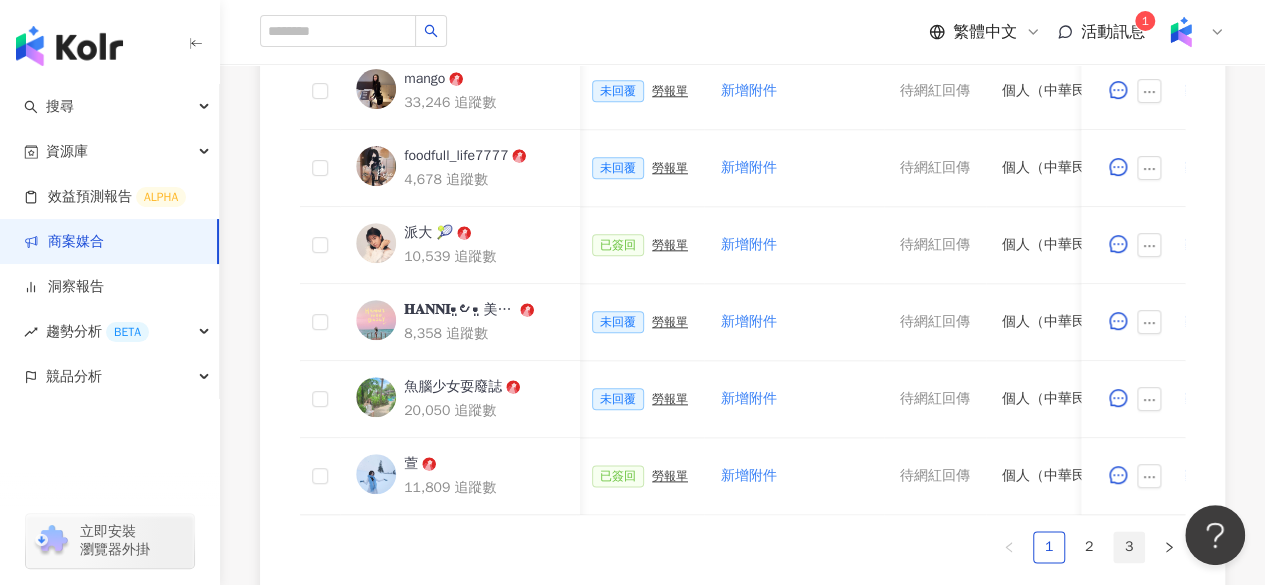 click on "3" at bounding box center (1129, 547) 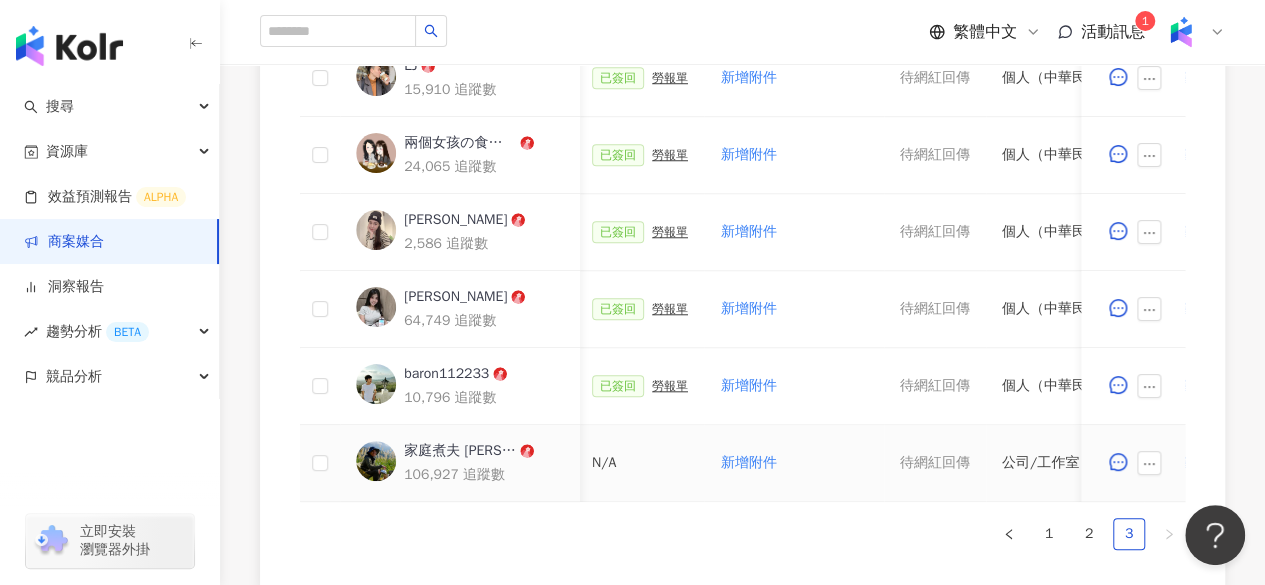 scroll, scrollTop: 687, scrollLeft: 0, axis: vertical 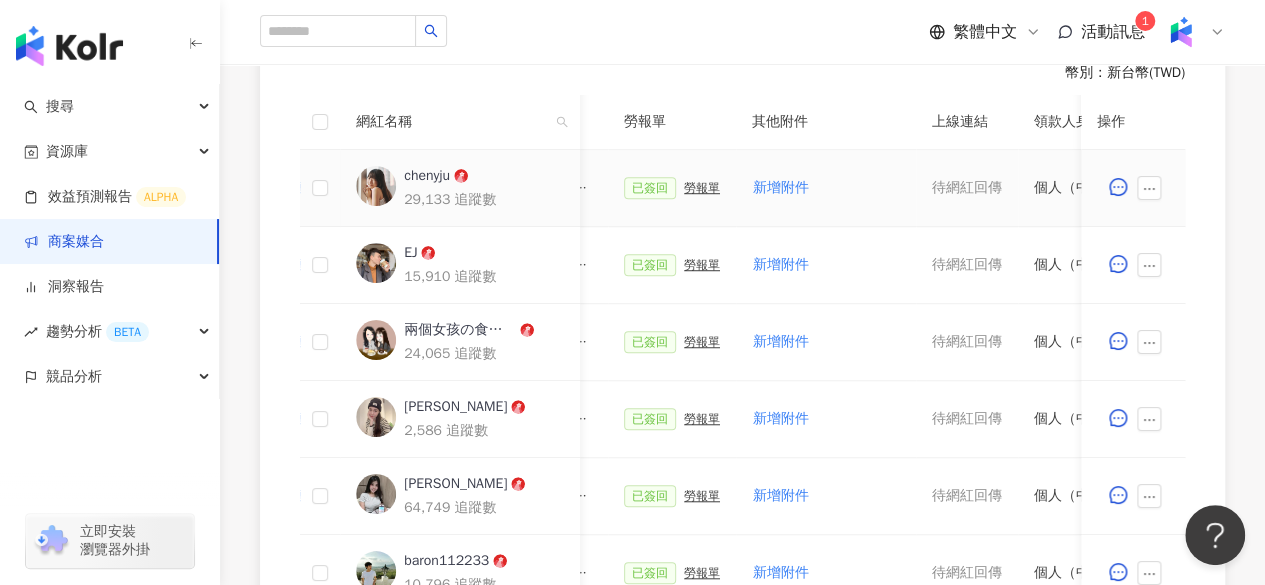 click on "勞報單" at bounding box center (702, 188) 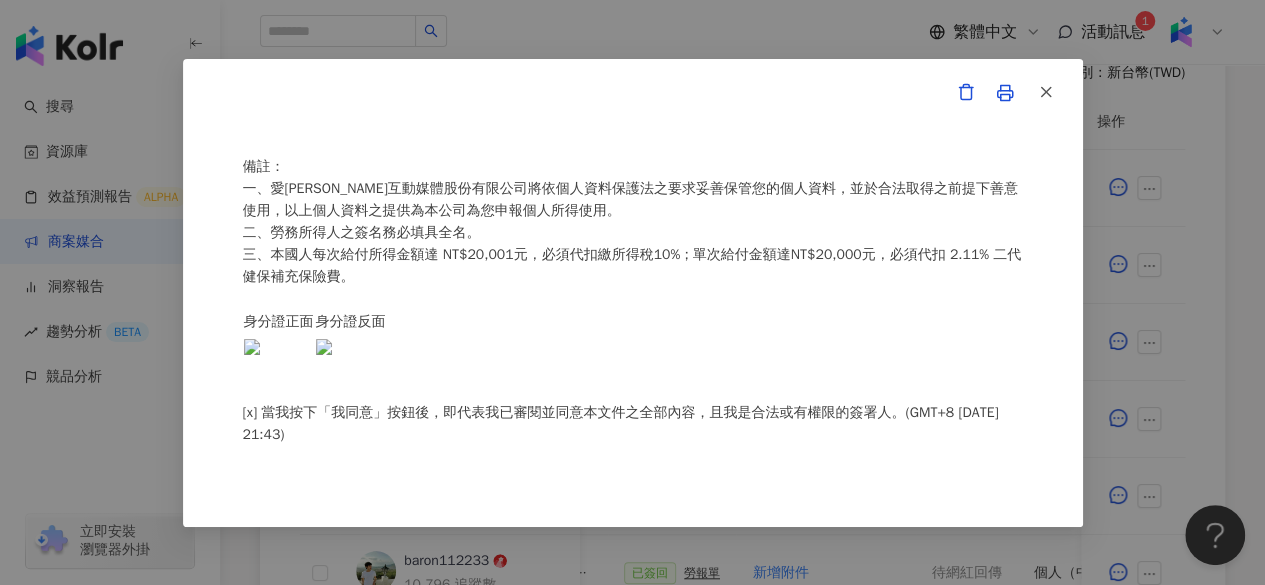 scroll, scrollTop: 822, scrollLeft: 0, axis: vertical 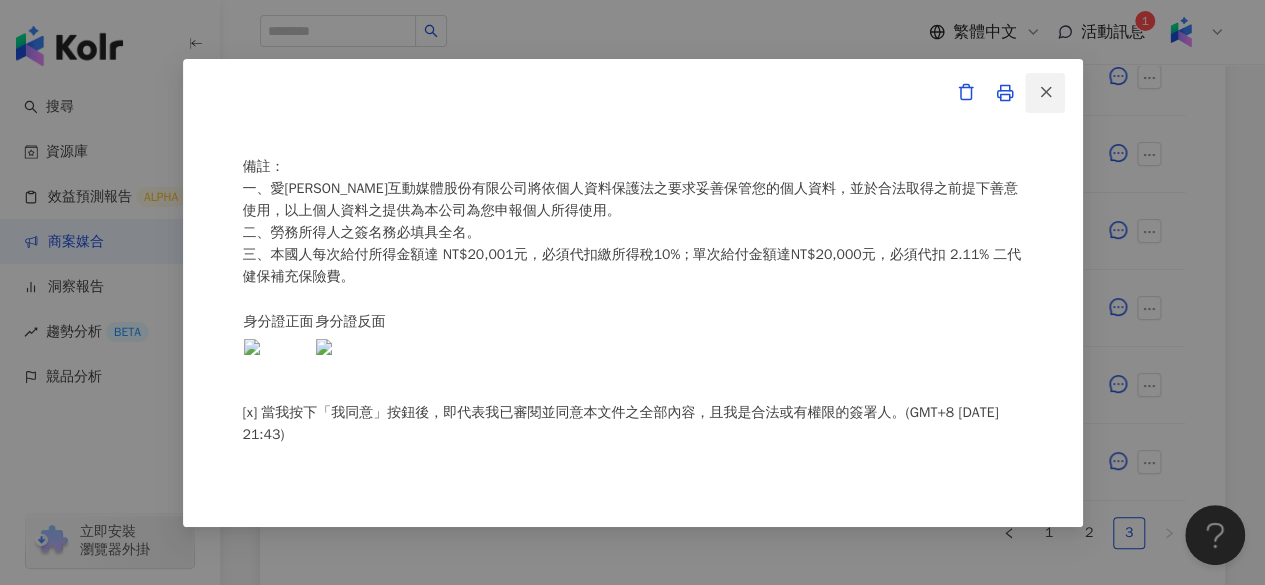 click 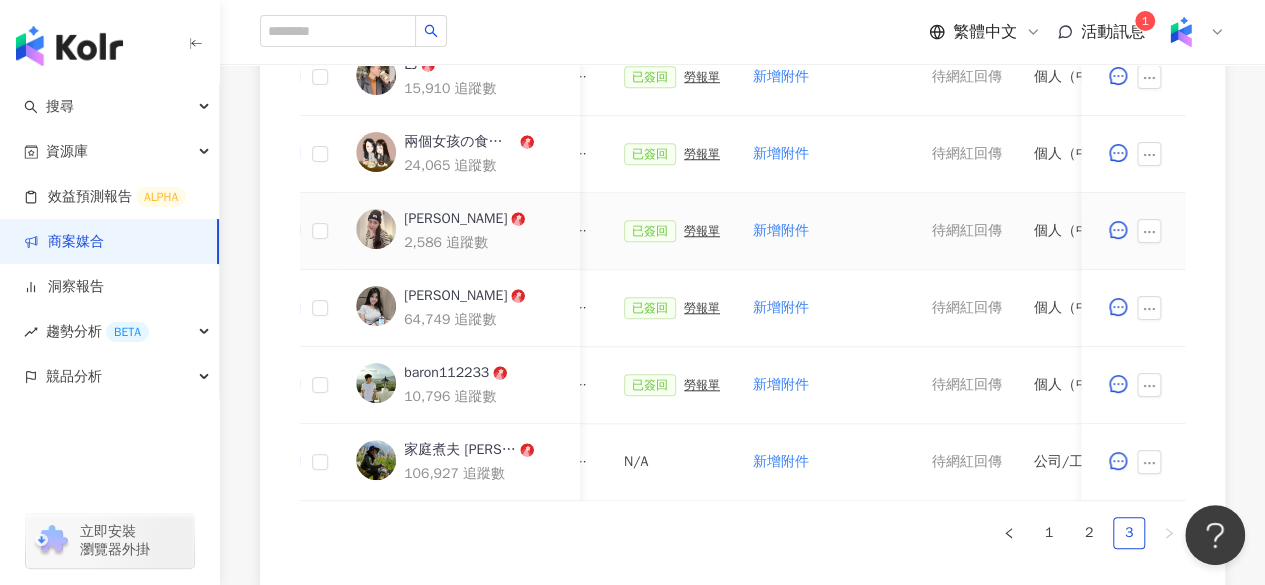 scroll, scrollTop: 721, scrollLeft: 0, axis: vertical 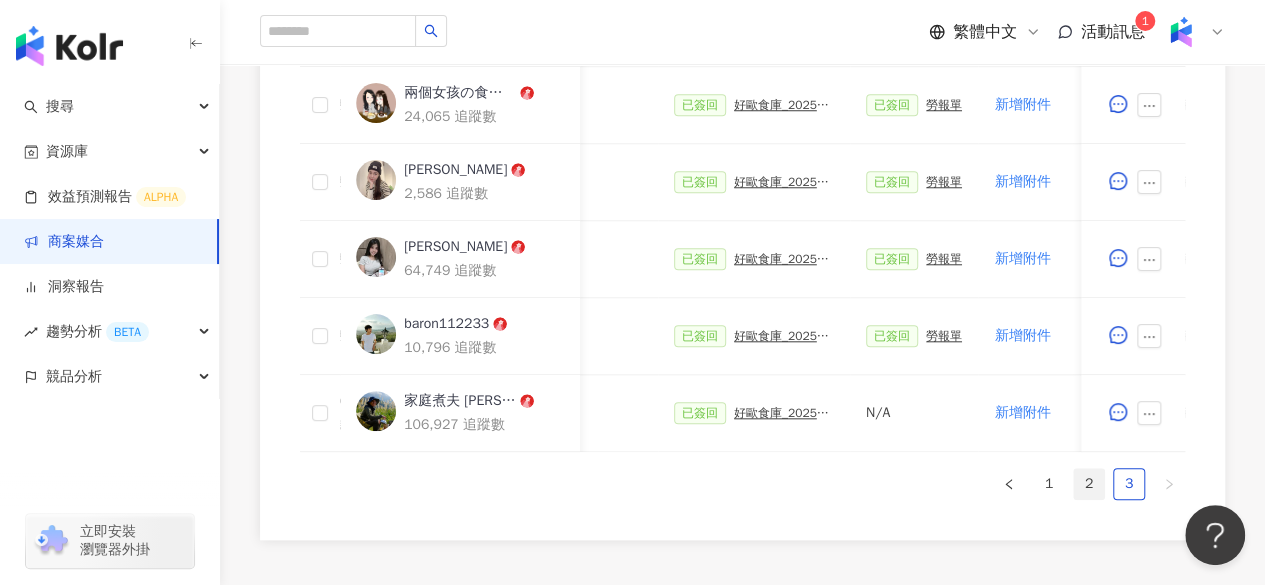 click on "2" at bounding box center (1089, 484) 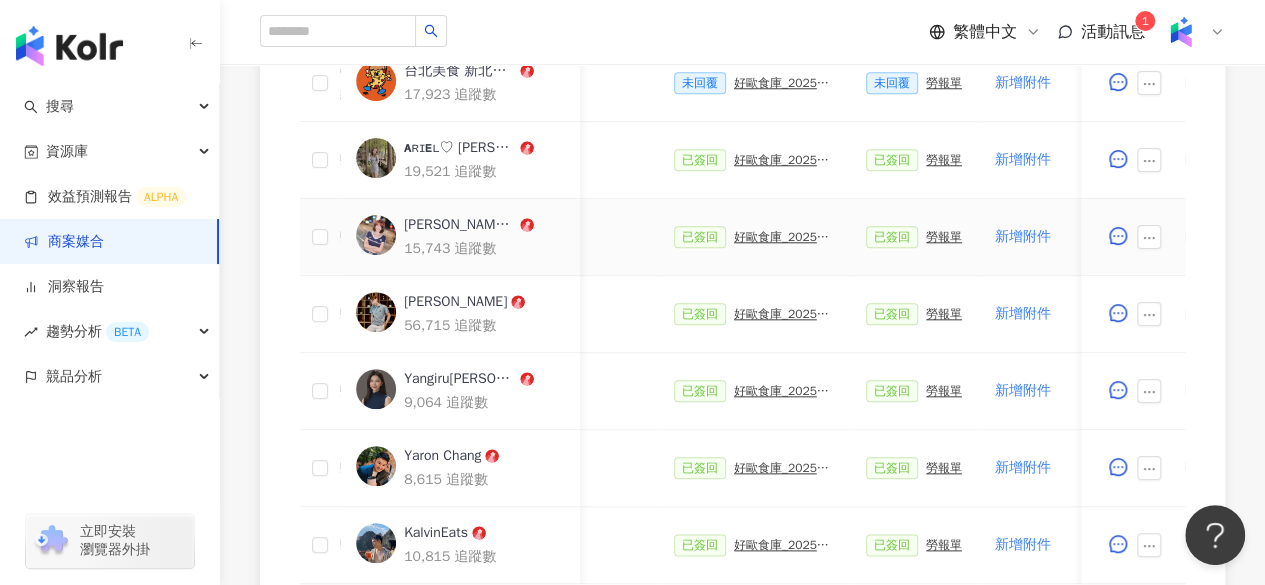 scroll, scrollTop: 929, scrollLeft: 0, axis: vertical 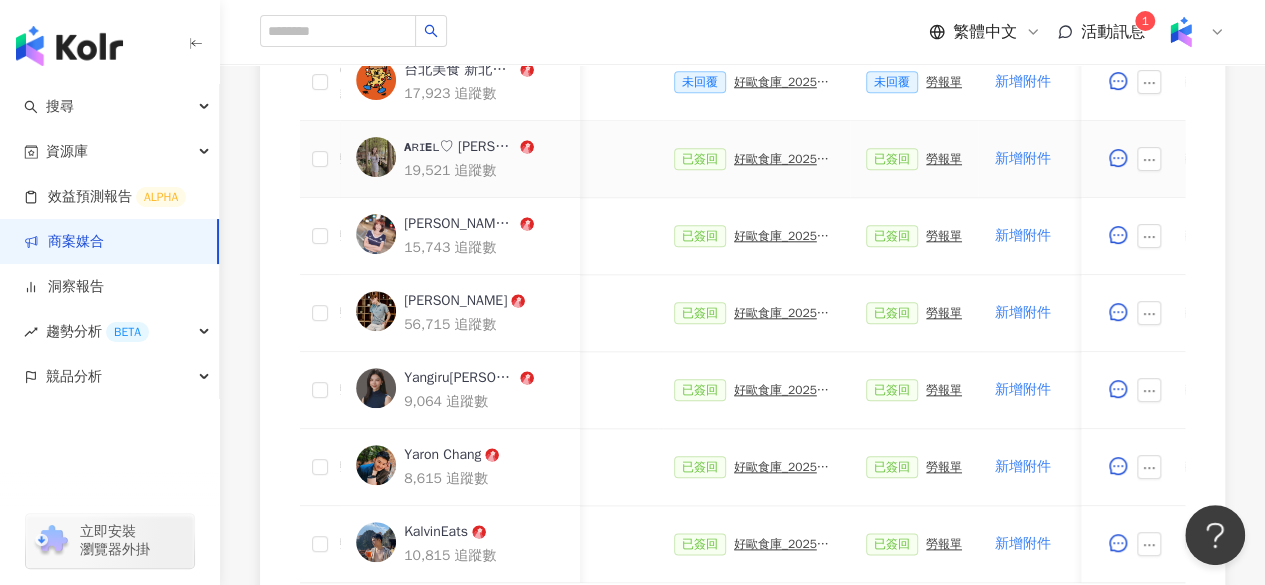 click on "好歐食庫_202503_口碑牆專案" at bounding box center [784, 159] 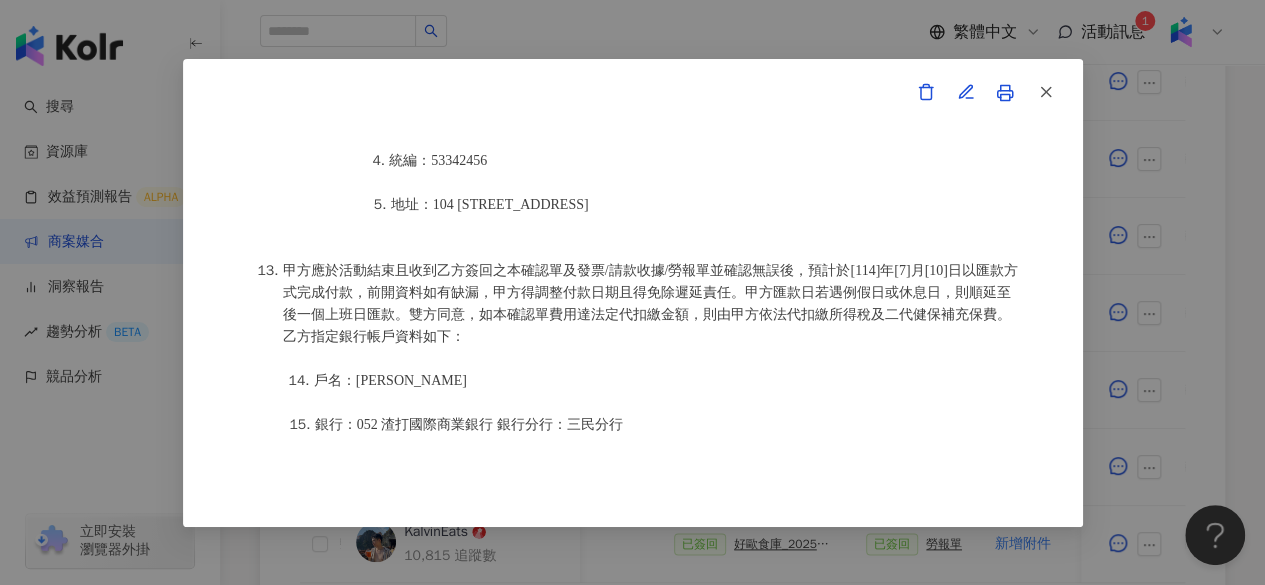 scroll, scrollTop: 2724, scrollLeft: 0, axis: vertical 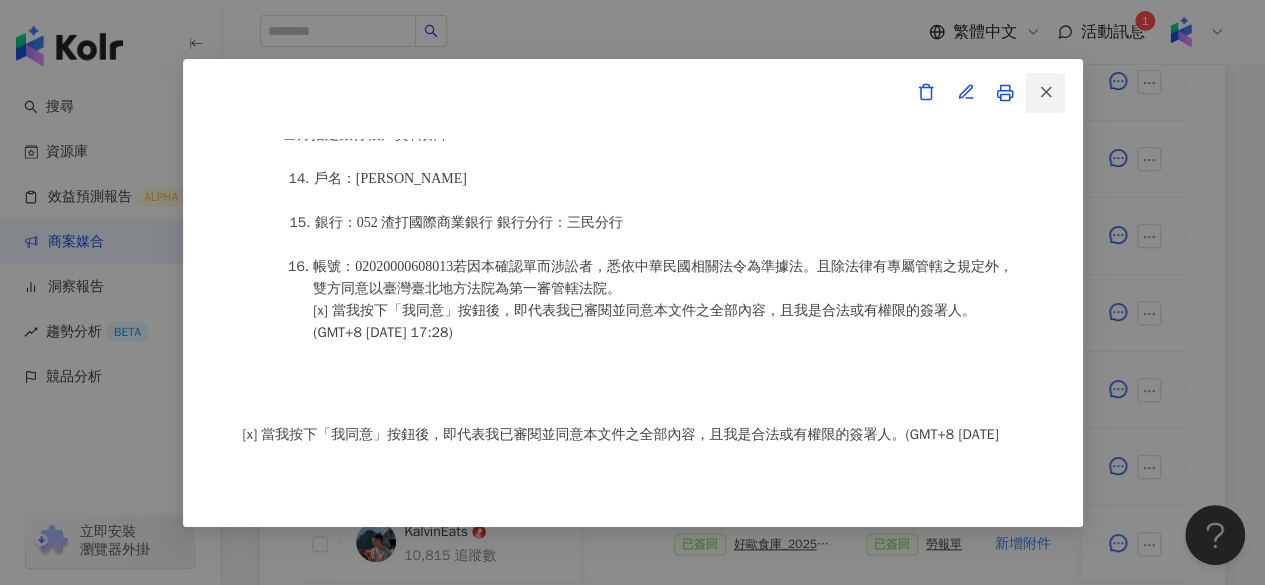 click 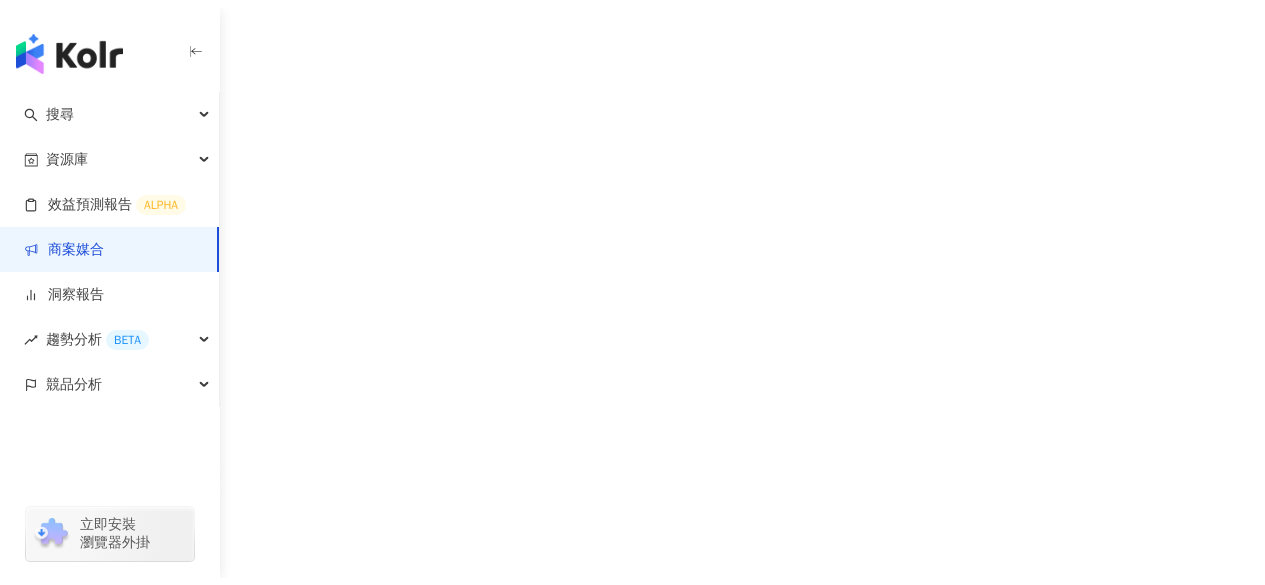 scroll, scrollTop: 0, scrollLeft: 0, axis: both 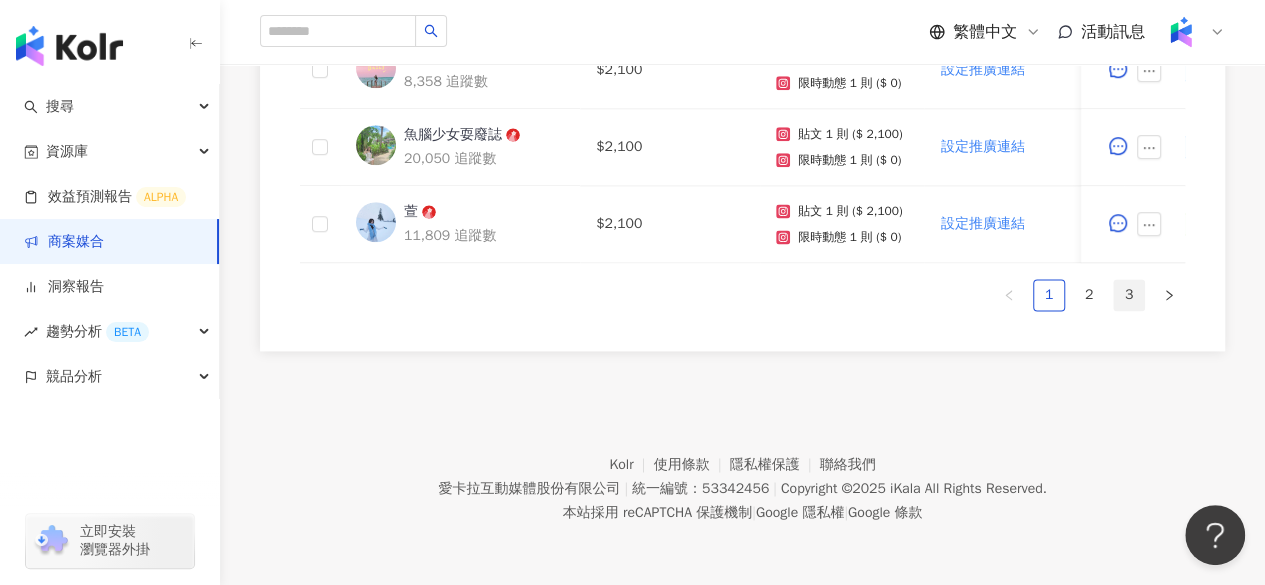 click on "3" at bounding box center [1129, 295] 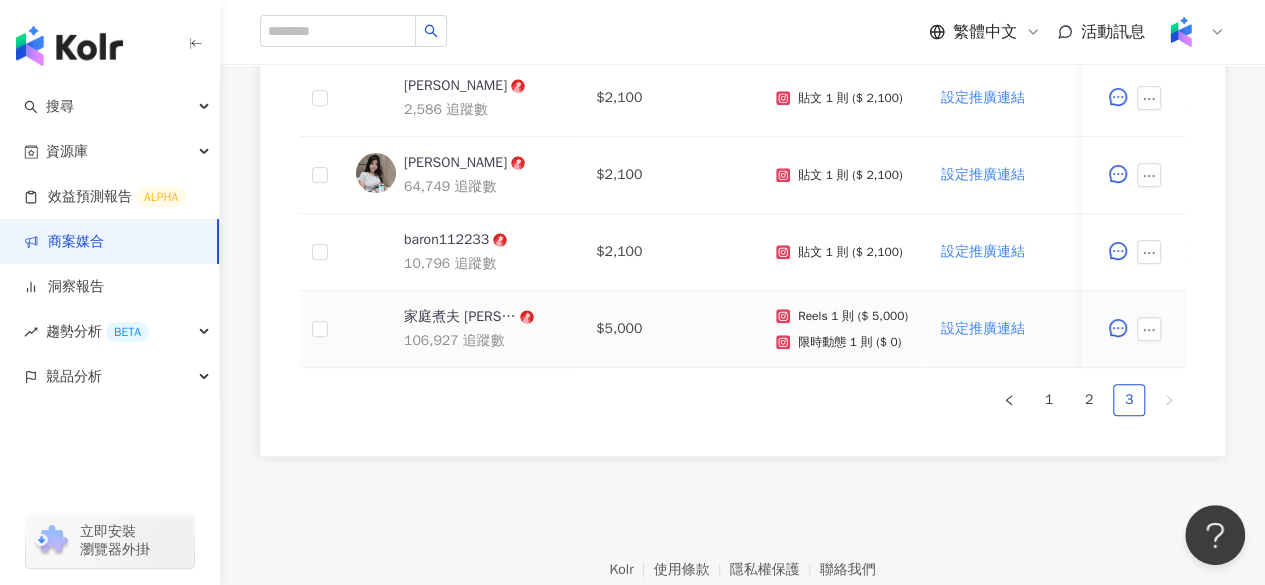 scroll, scrollTop: 905, scrollLeft: 0, axis: vertical 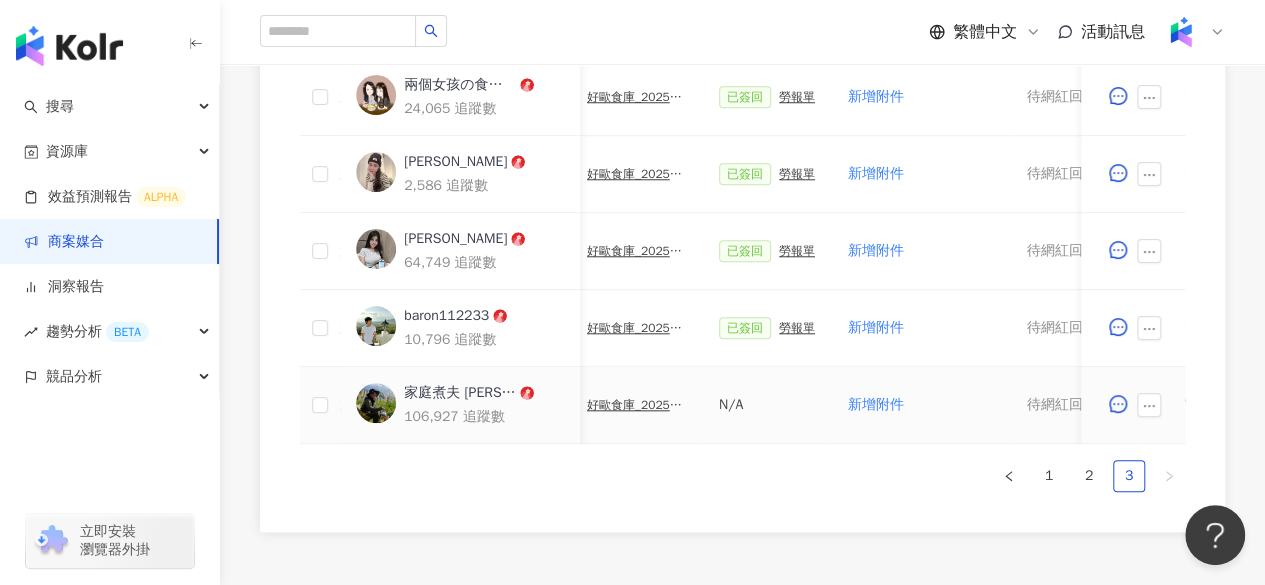 click on "家庭煮夫 [PERSON_NAME]👨‍🍳 減脂料理X旅行日記" at bounding box center (460, 393) 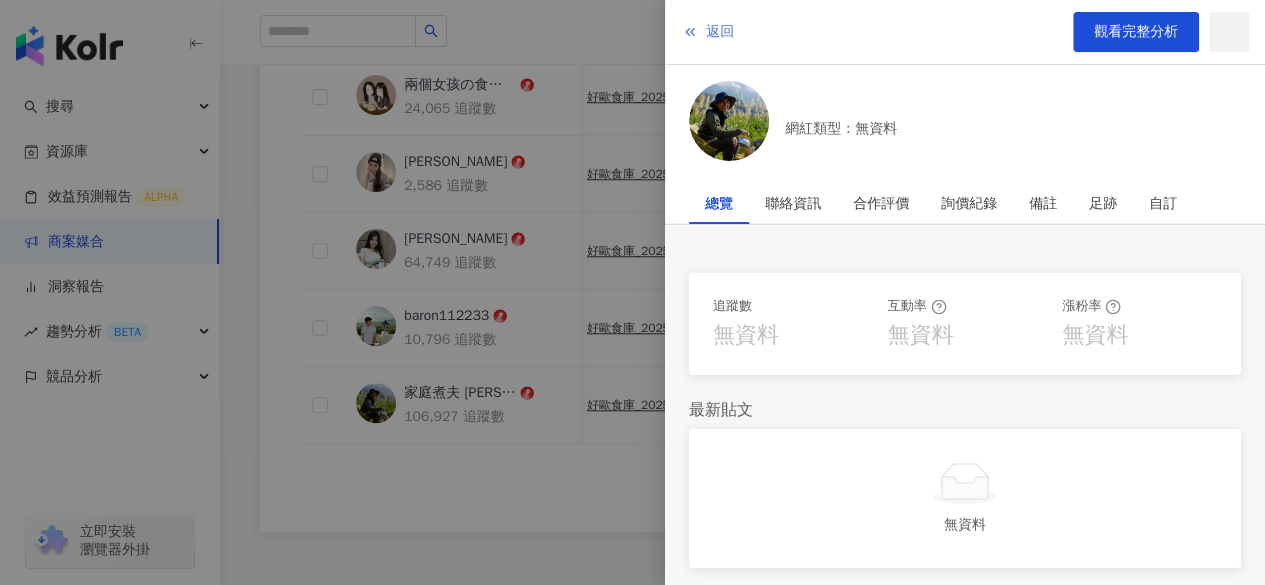 click 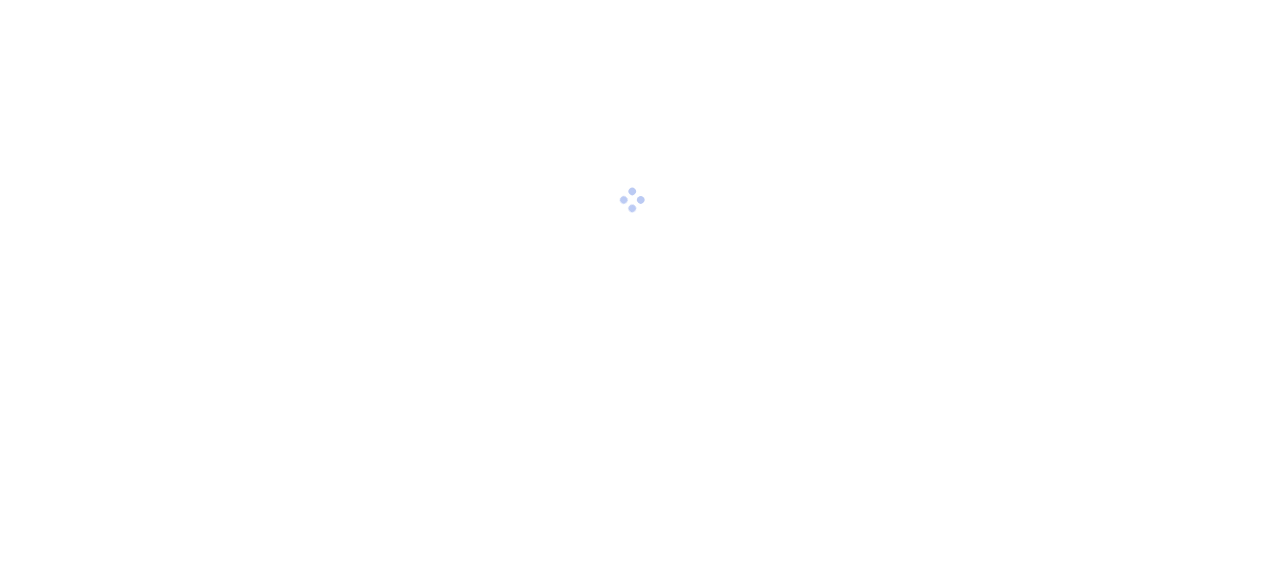 scroll, scrollTop: 0, scrollLeft: 0, axis: both 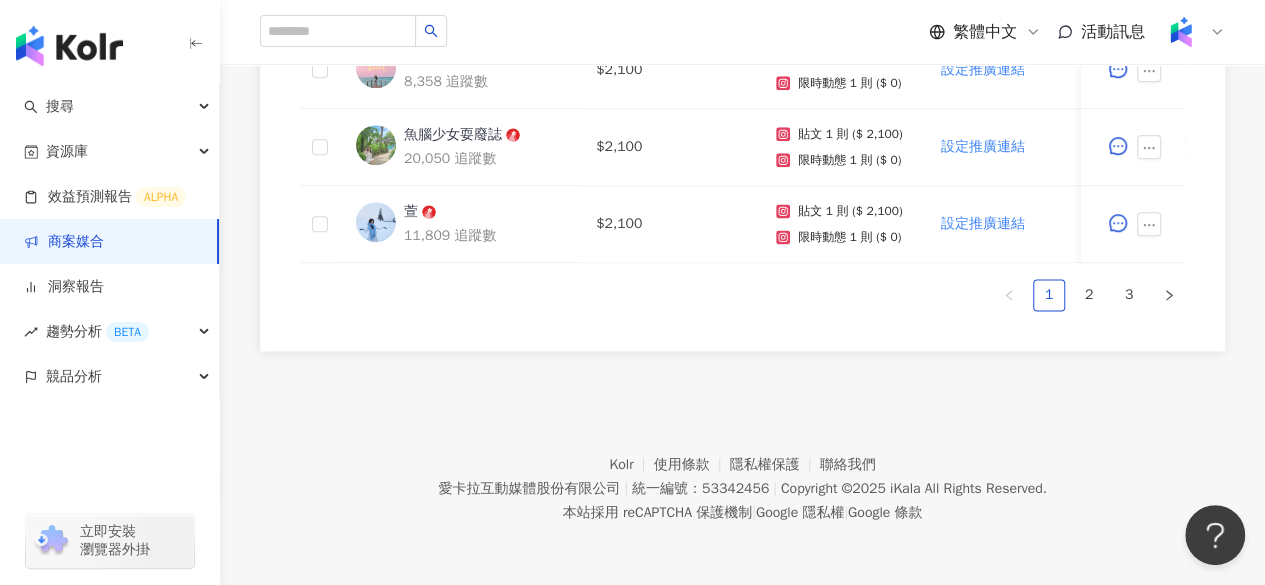 click on "1 2 3" at bounding box center [742, 295] 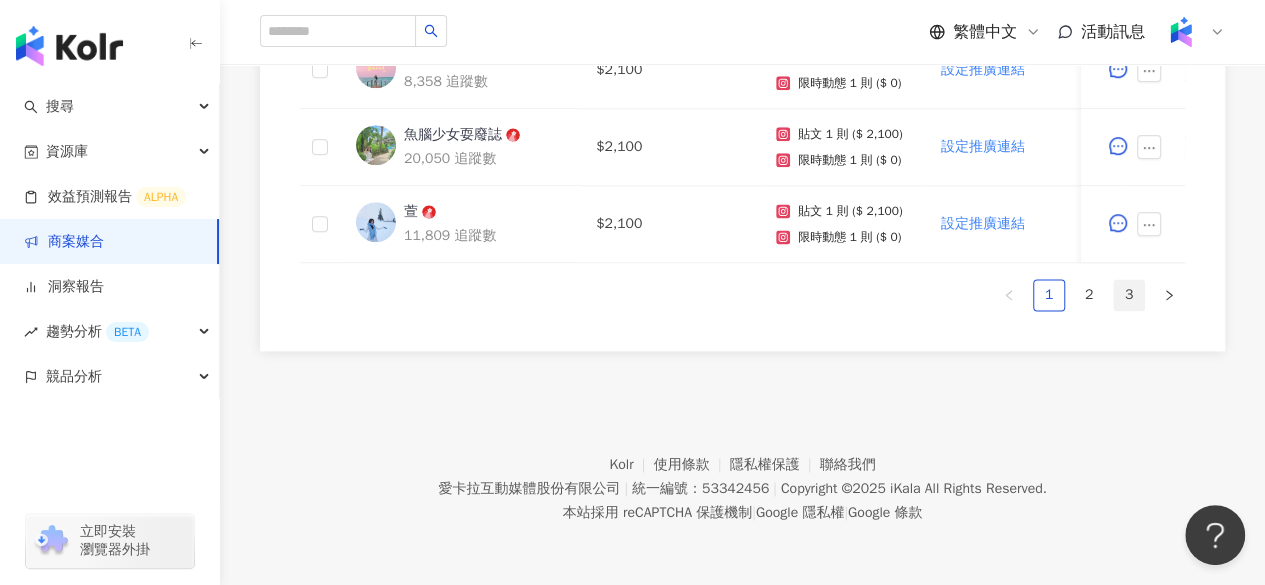 click on "3" at bounding box center [1129, 295] 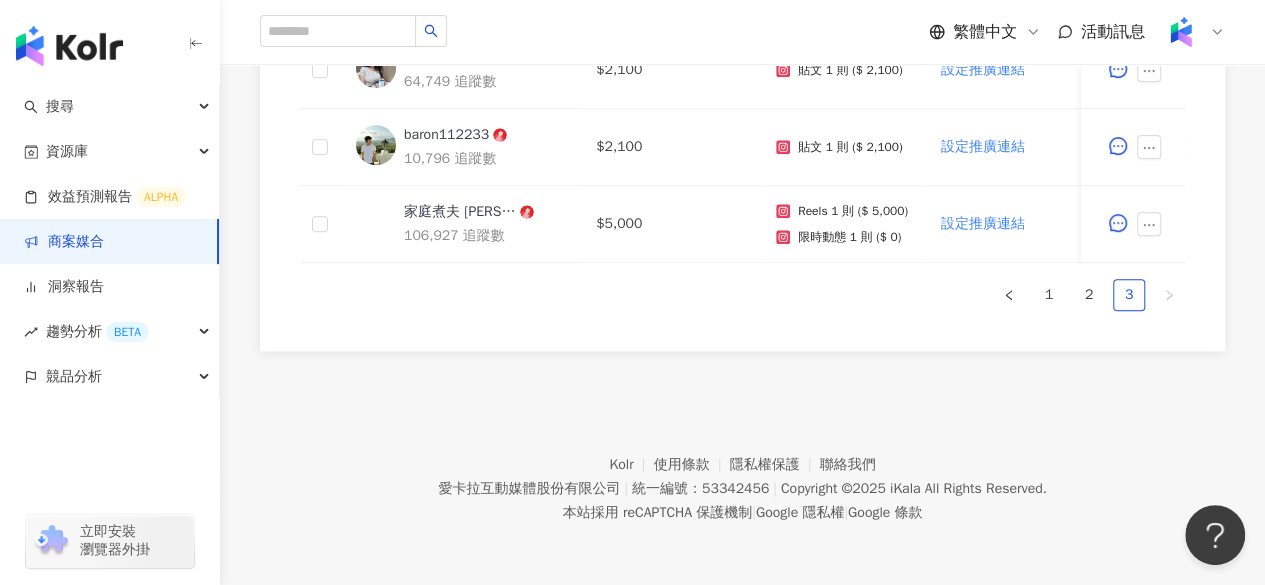 scroll, scrollTop: 1029, scrollLeft: 0, axis: vertical 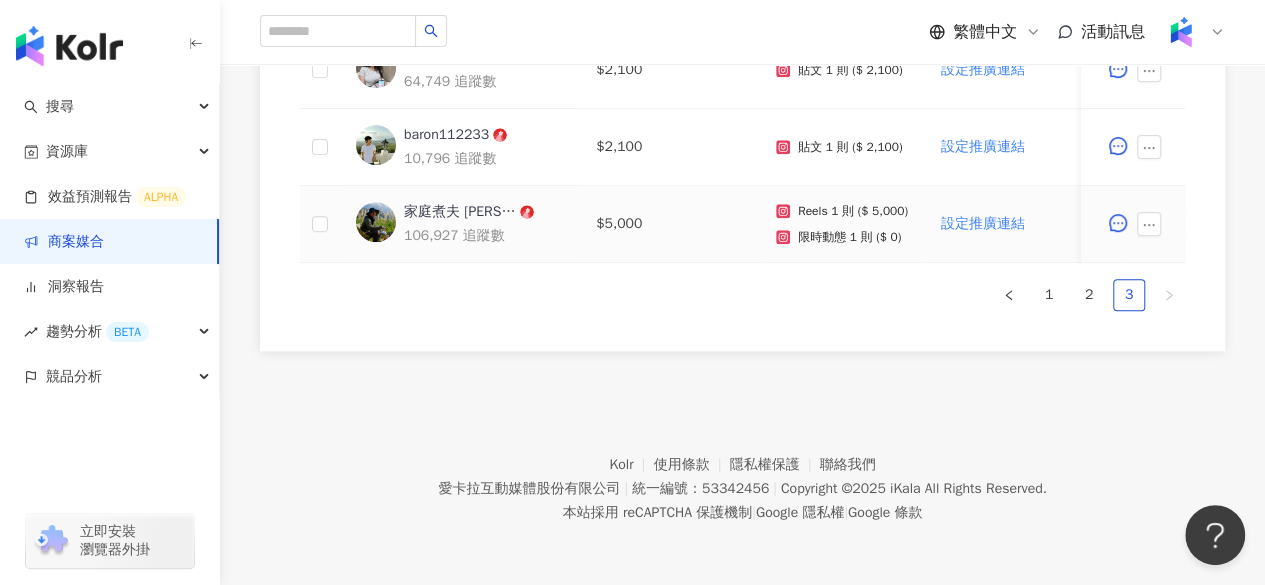 click on "家庭煮夫 [PERSON_NAME]👨‍🍳 減脂料理X旅行日記" at bounding box center (460, 212) 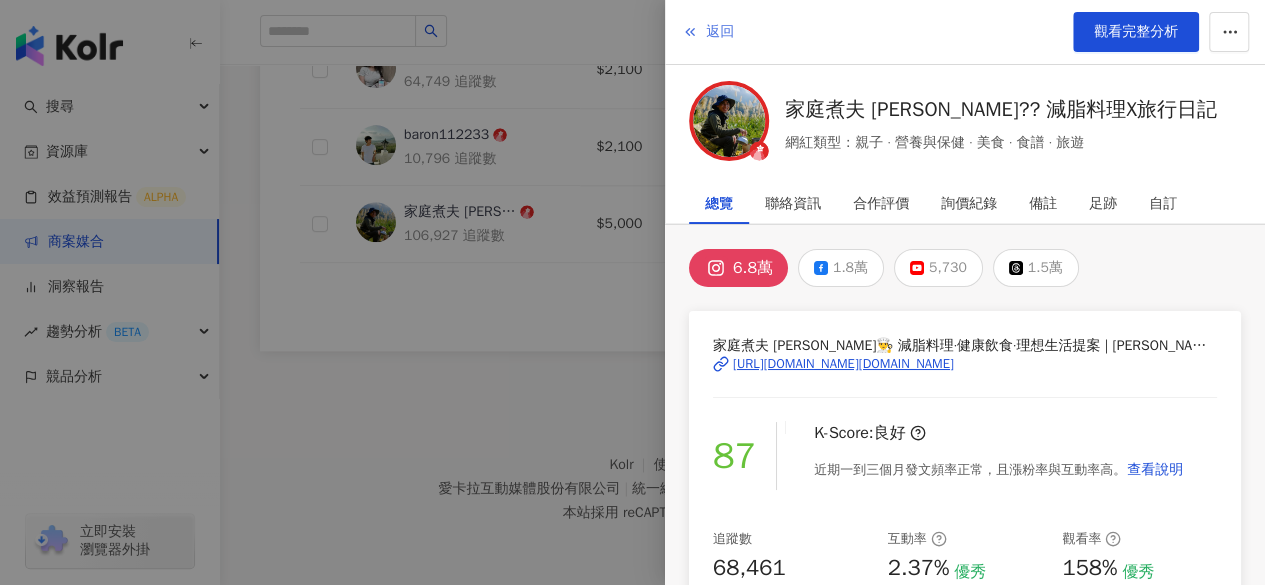 click 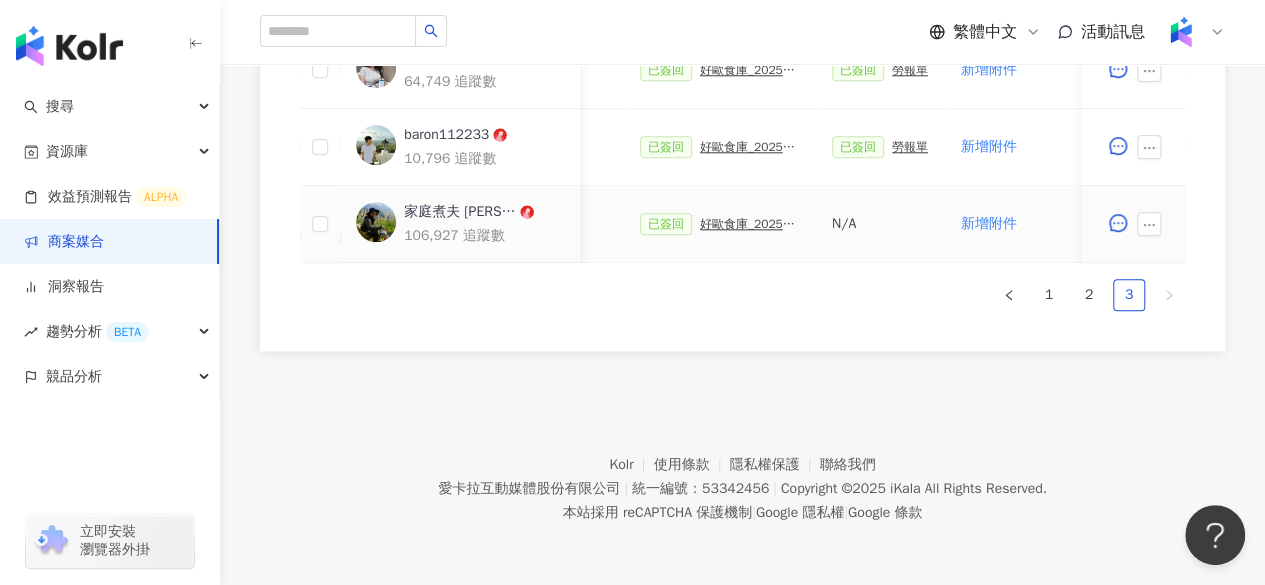 scroll, scrollTop: 0, scrollLeft: 508, axis: horizontal 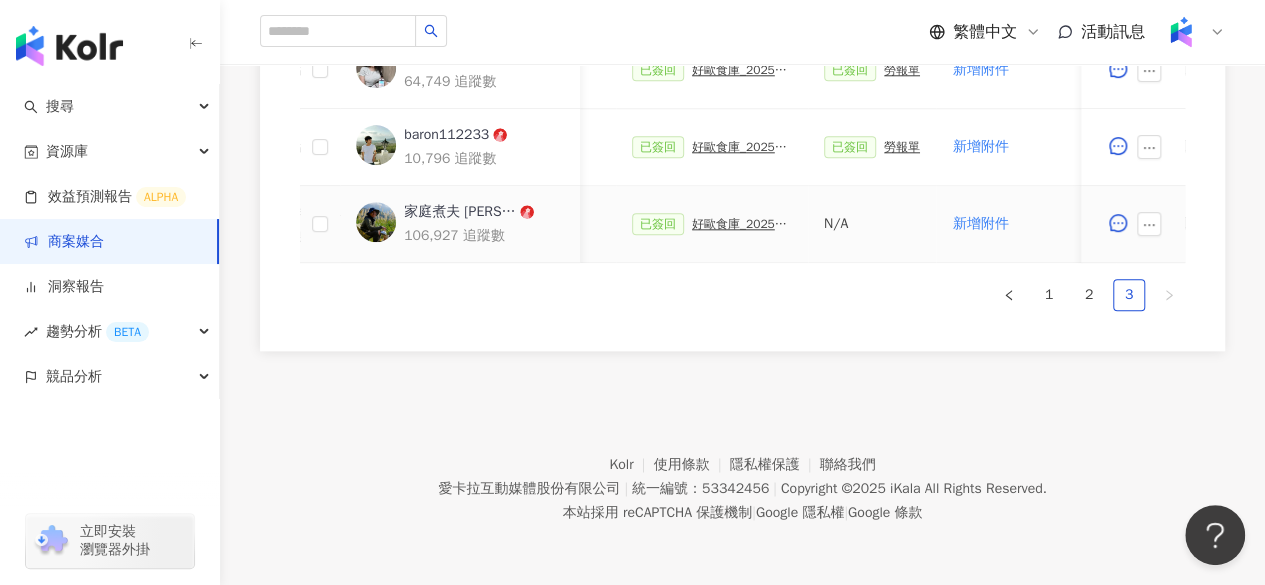click on "好歐食庫_202503_口碑牆專案" at bounding box center [742, 224] 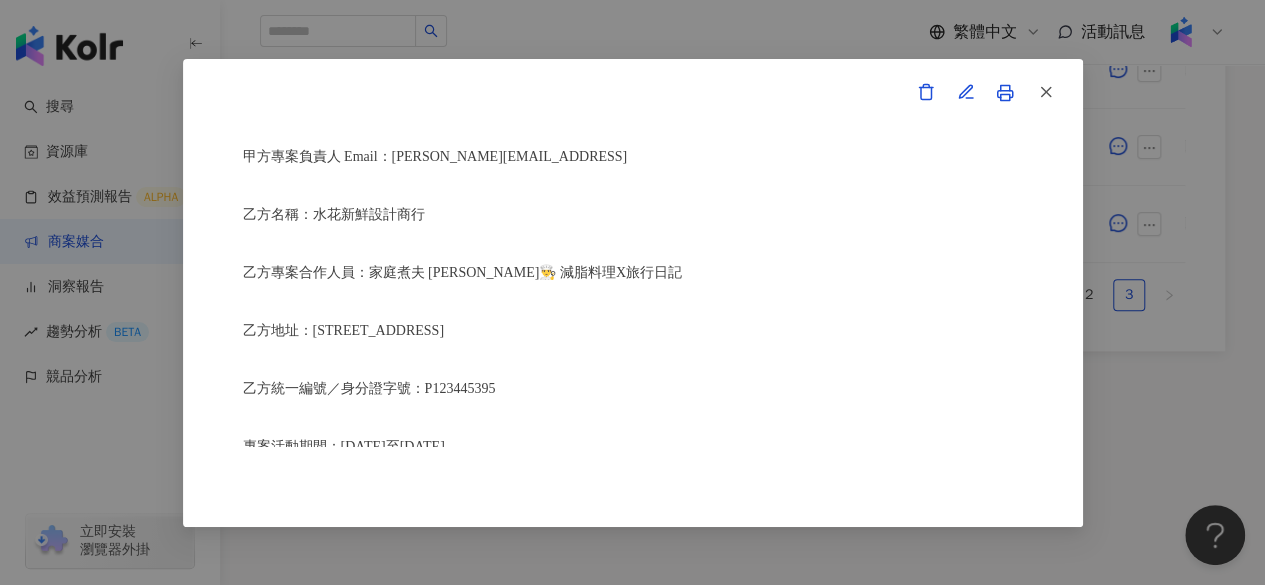 scroll, scrollTop: 489, scrollLeft: 0, axis: vertical 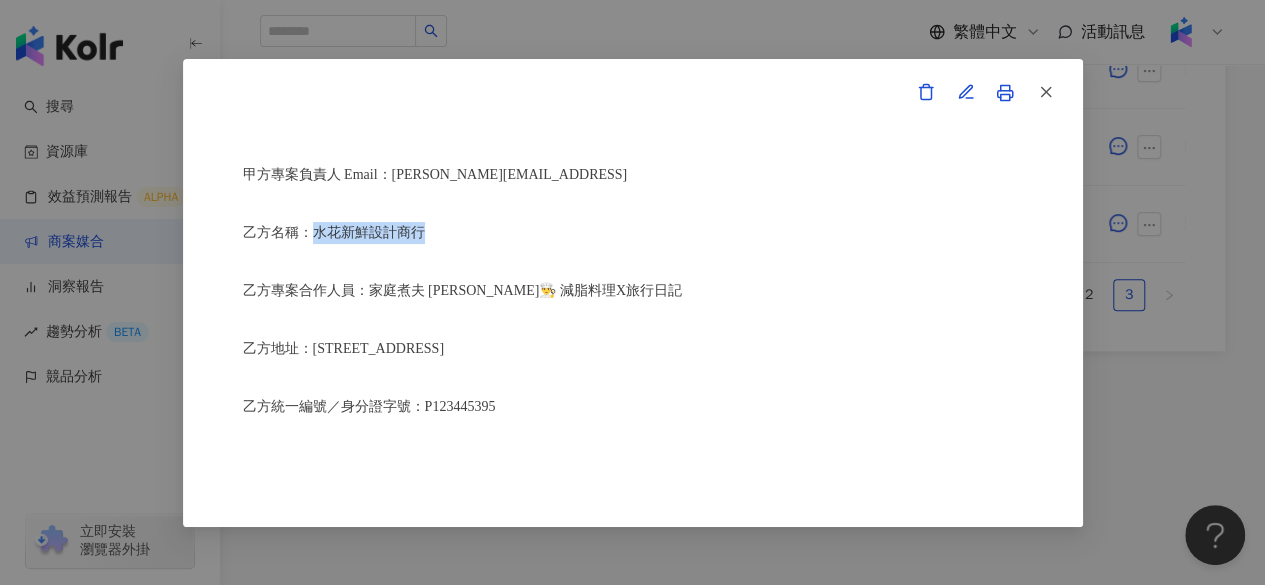 drag, startPoint x: 316, startPoint y: 230, endPoint x: 447, endPoint y: 237, distance: 131.18689 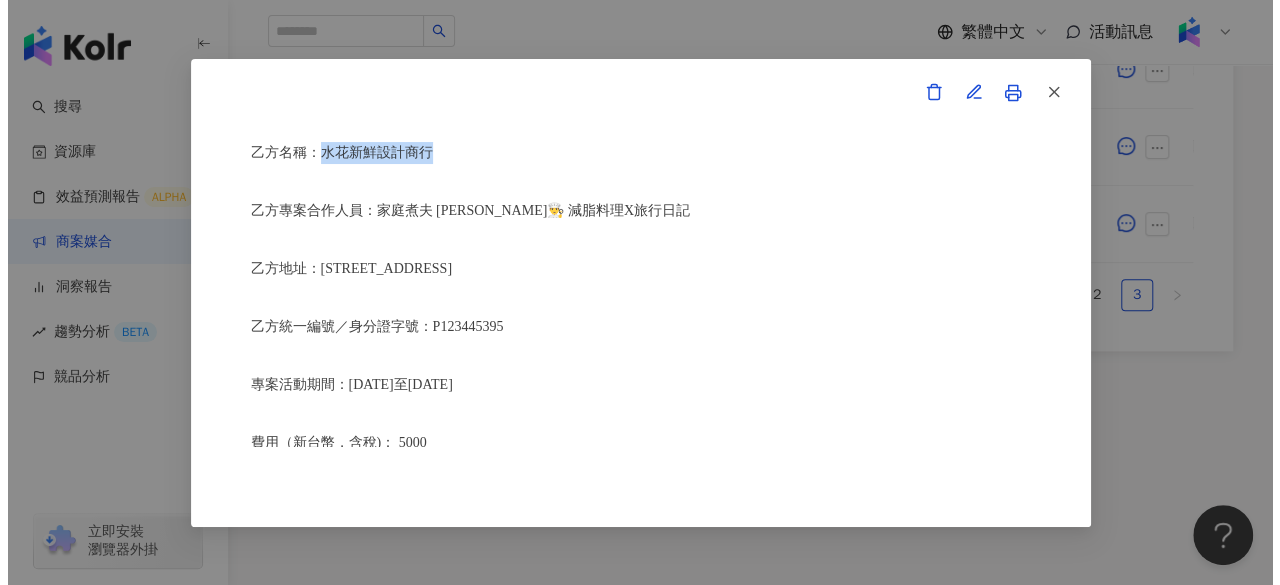scroll, scrollTop: 643, scrollLeft: 0, axis: vertical 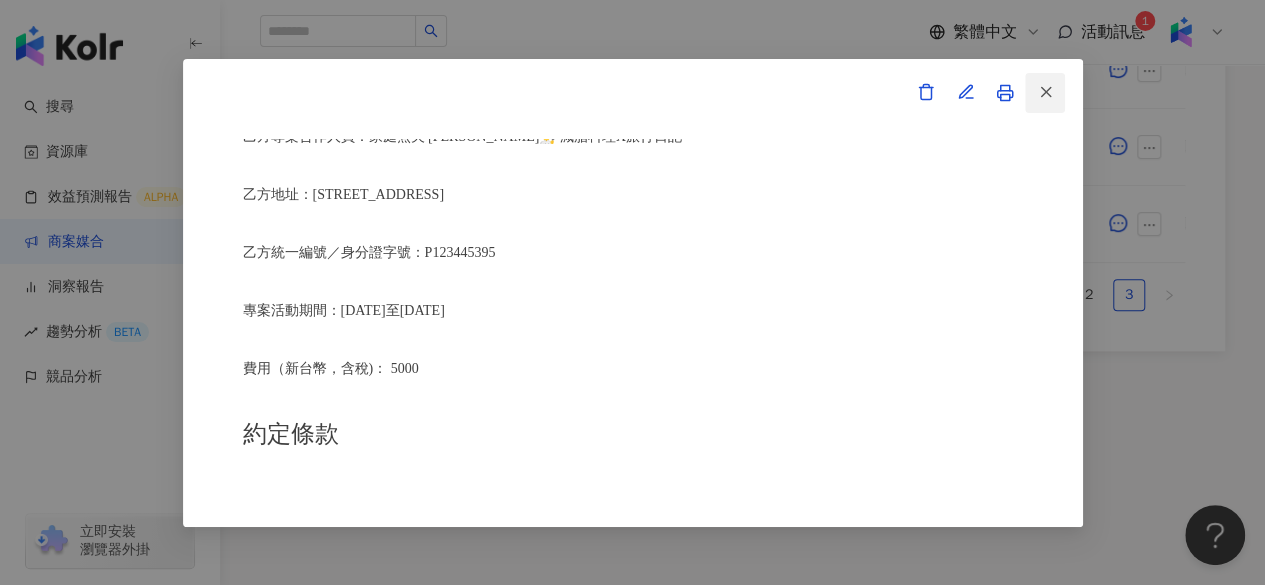 click at bounding box center (1046, 92) 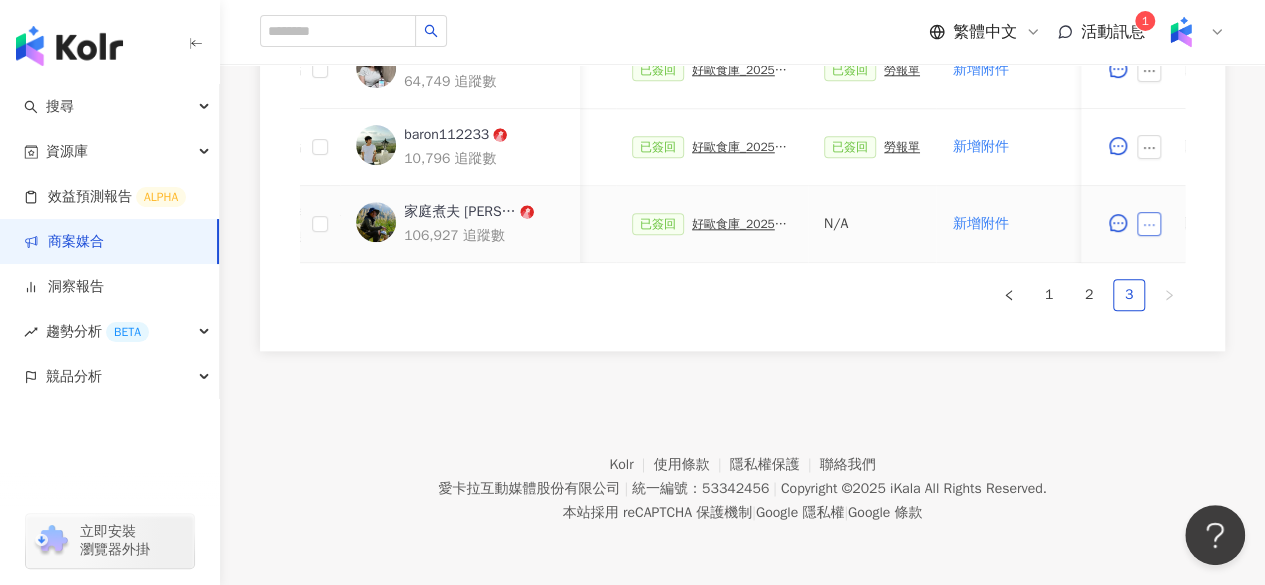 click 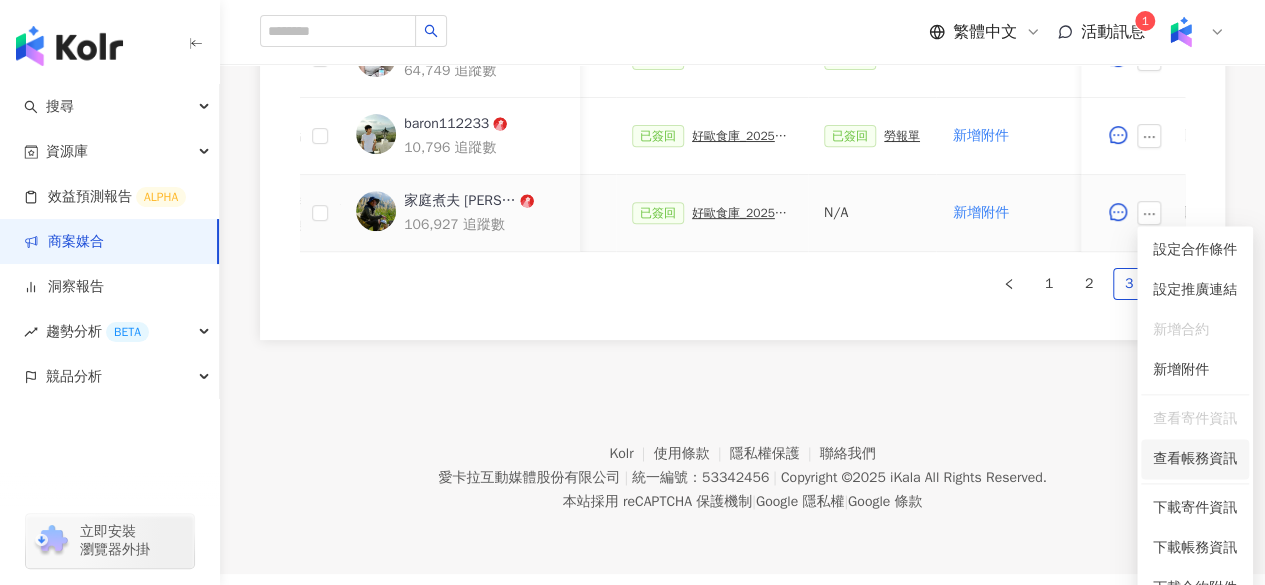 click on "查看帳務資訊" at bounding box center (1195, 459) 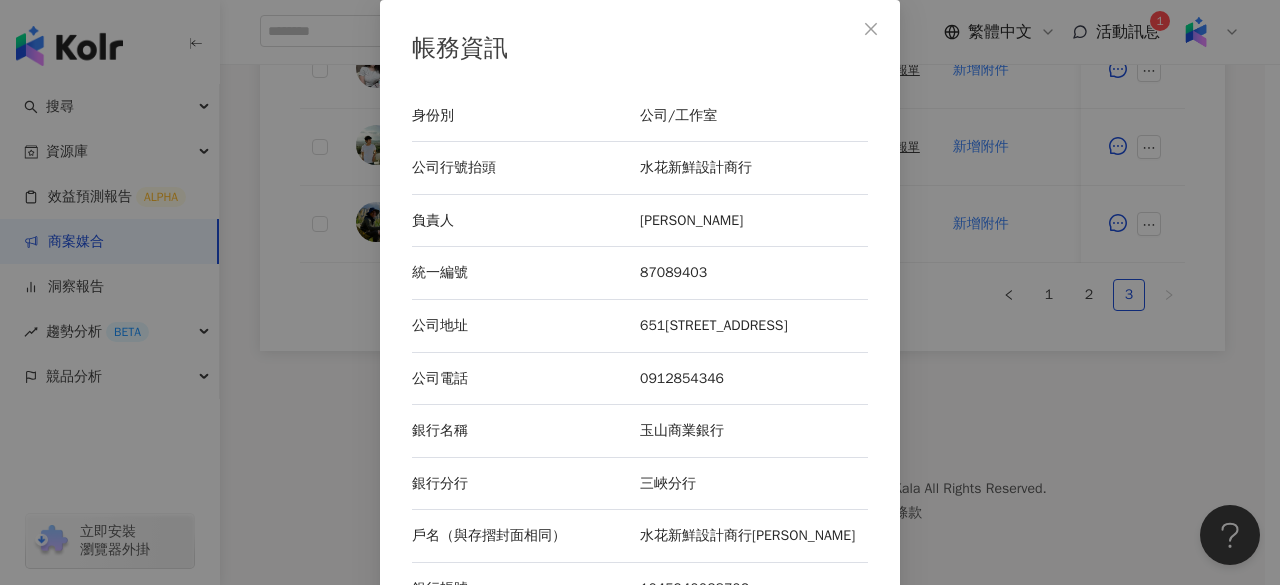 scroll, scrollTop: 105, scrollLeft: 0, axis: vertical 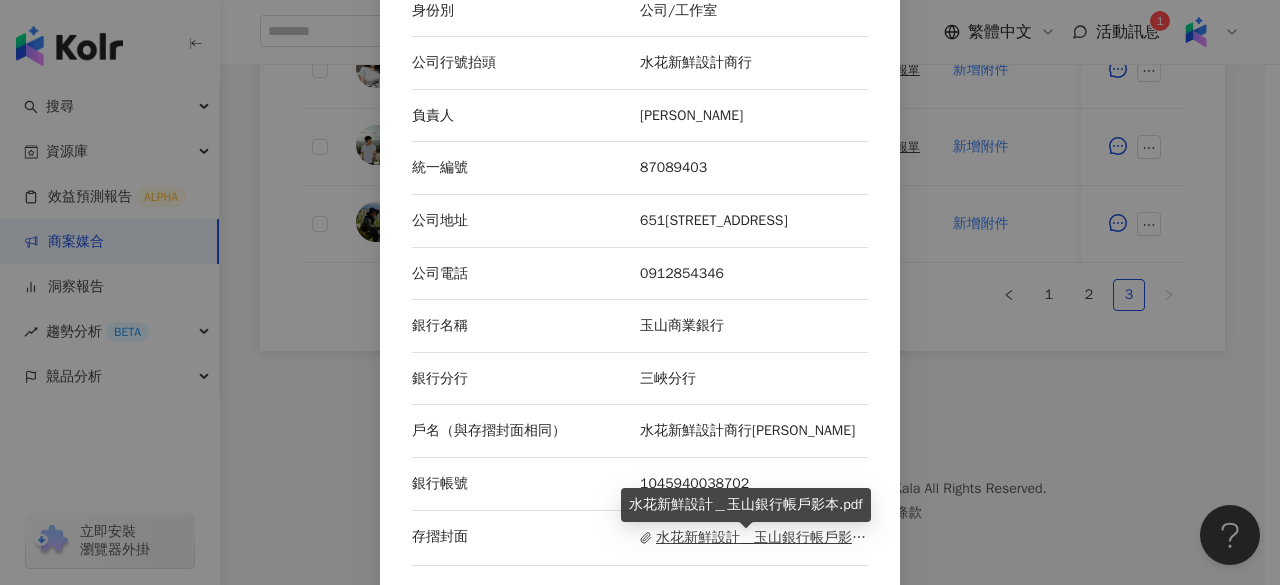 click on "水花新鮮設計＿玉山銀行帳戶影本.pdf" at bounding box center [754, 538] 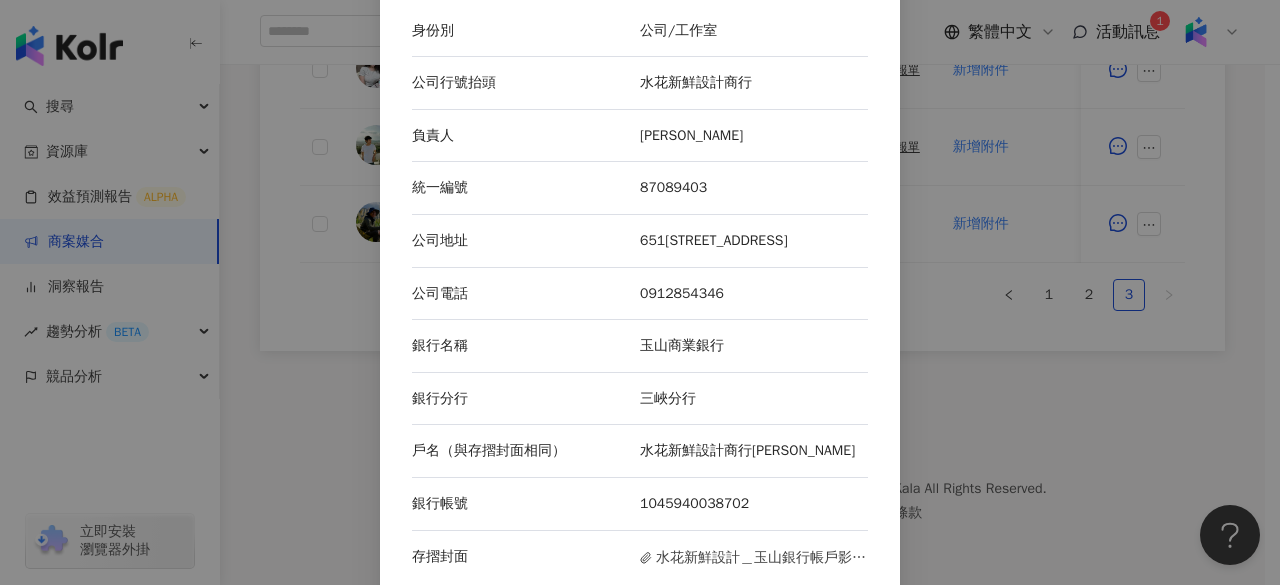 scroll, scrollTop: 85, scrollLeft: 0, axis: vertical 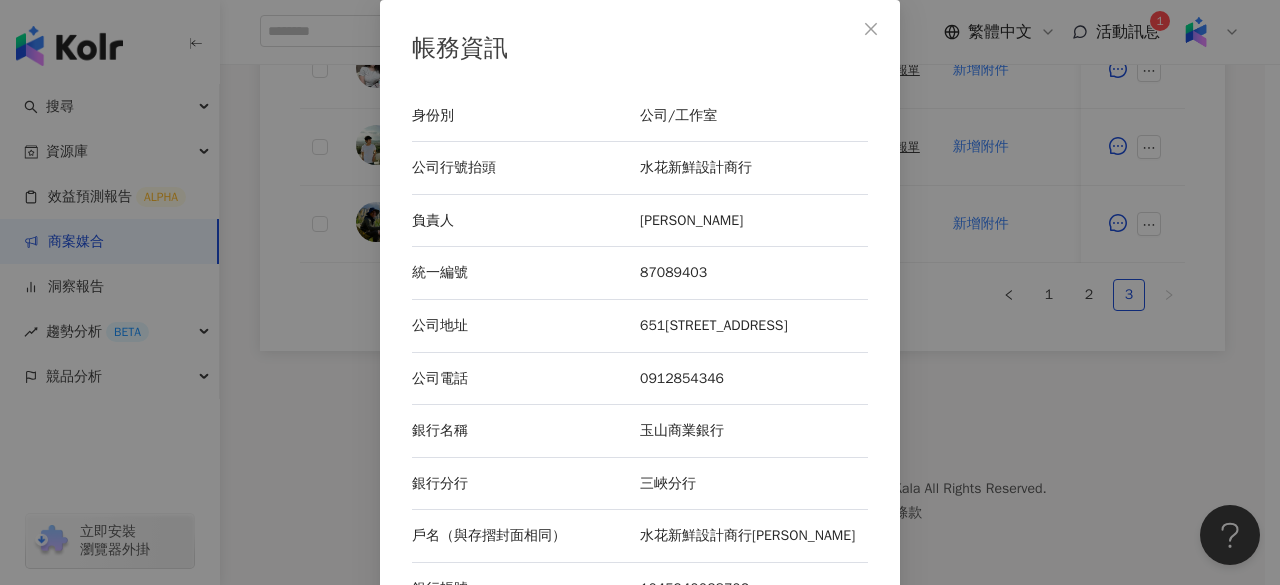 click 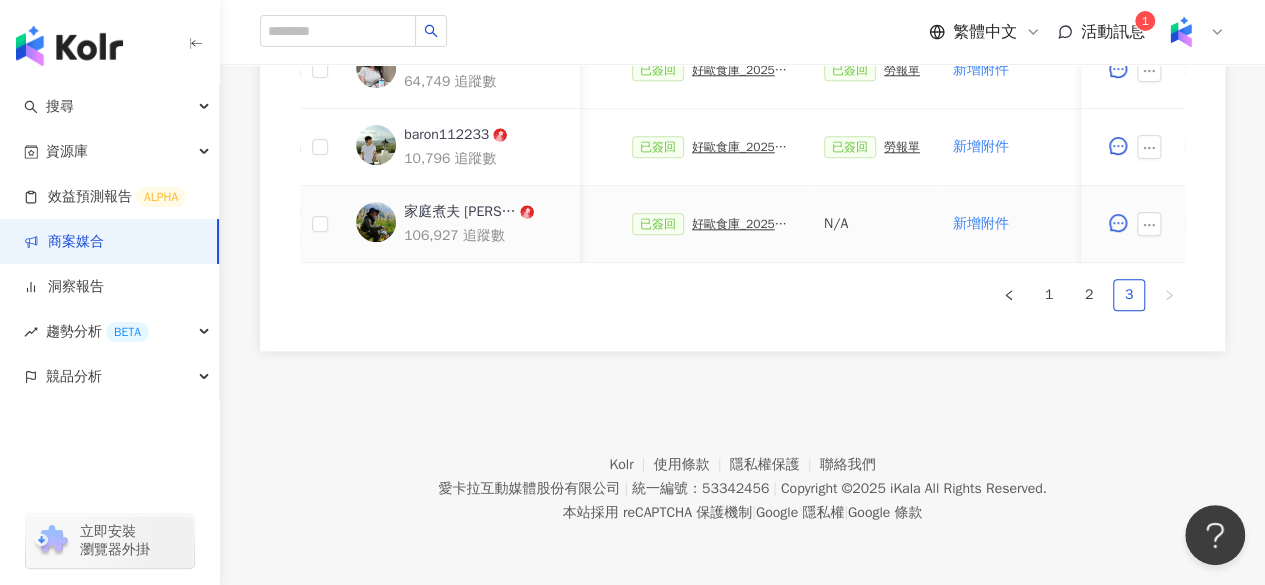 click on "好歐食庫_202503_口碑牆專案" at bounding box center (742, 224) 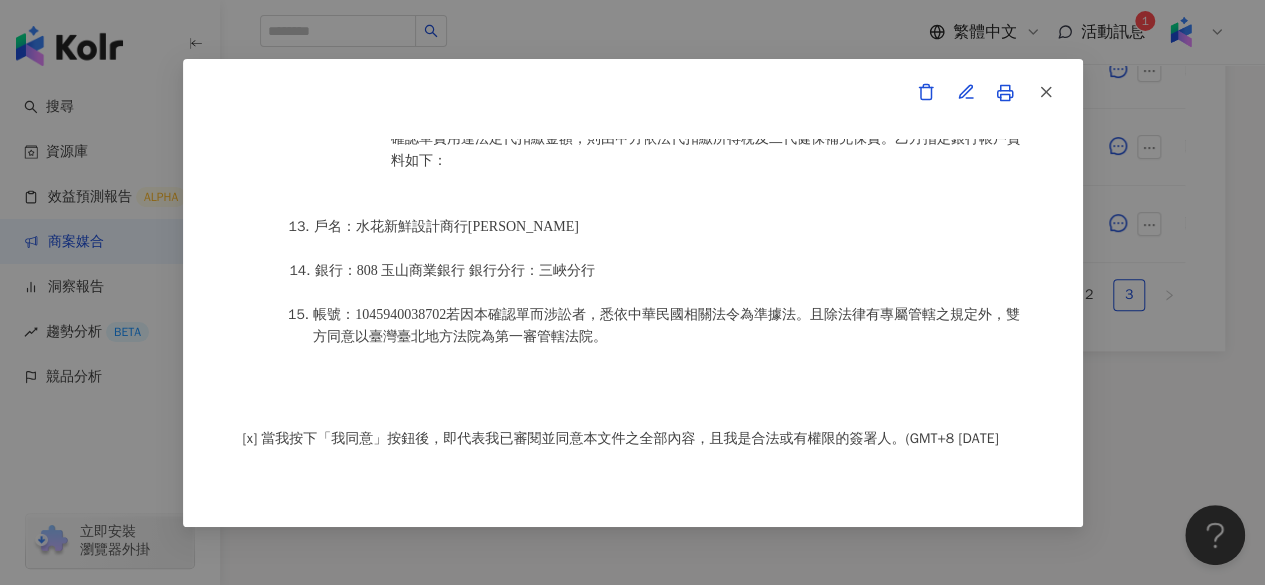 scroll, scrollTop: 2658, scrollLeft: 0, axis: vertical 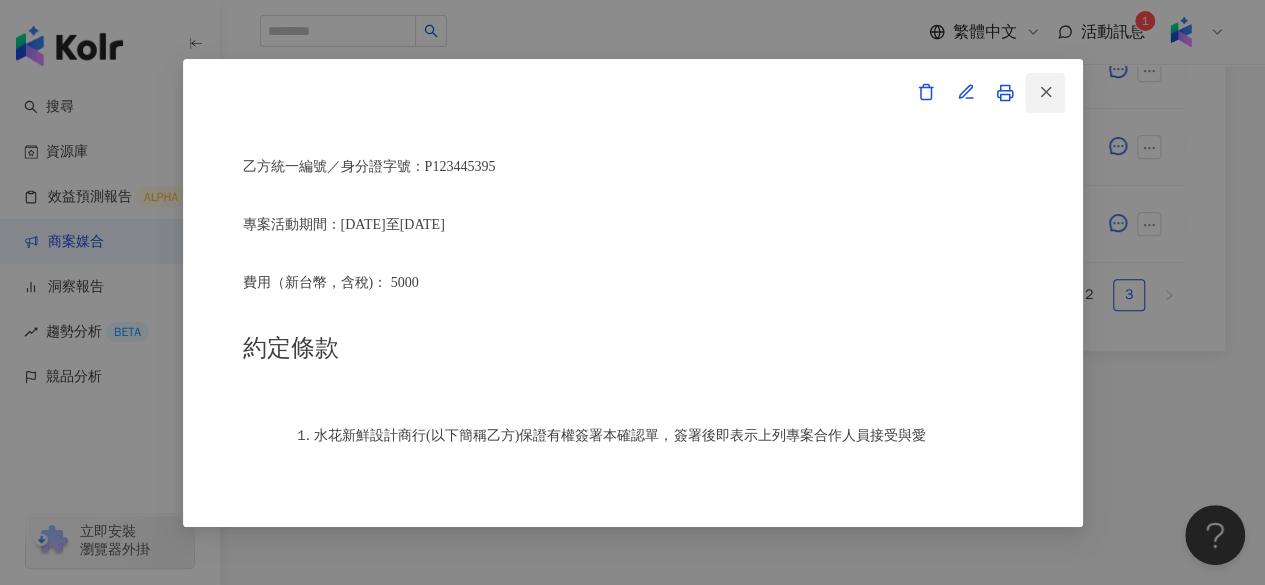 click at bounding box center [1046, 92] 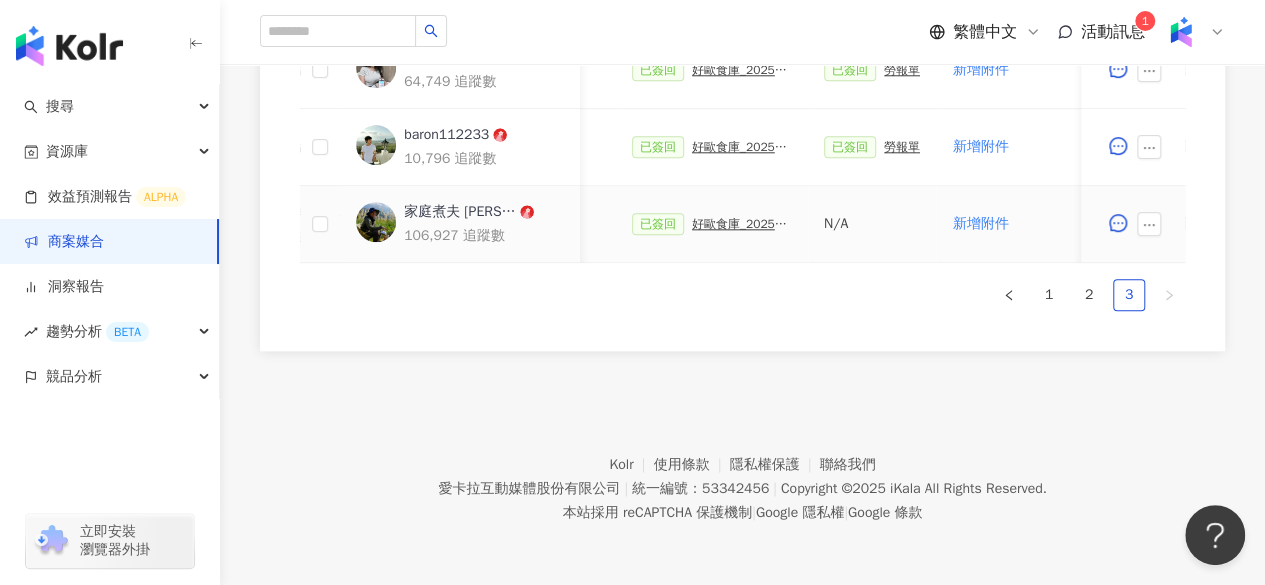 click on "好歐食庫_202503_口碑牆專案" at bounding box center [742, 224] 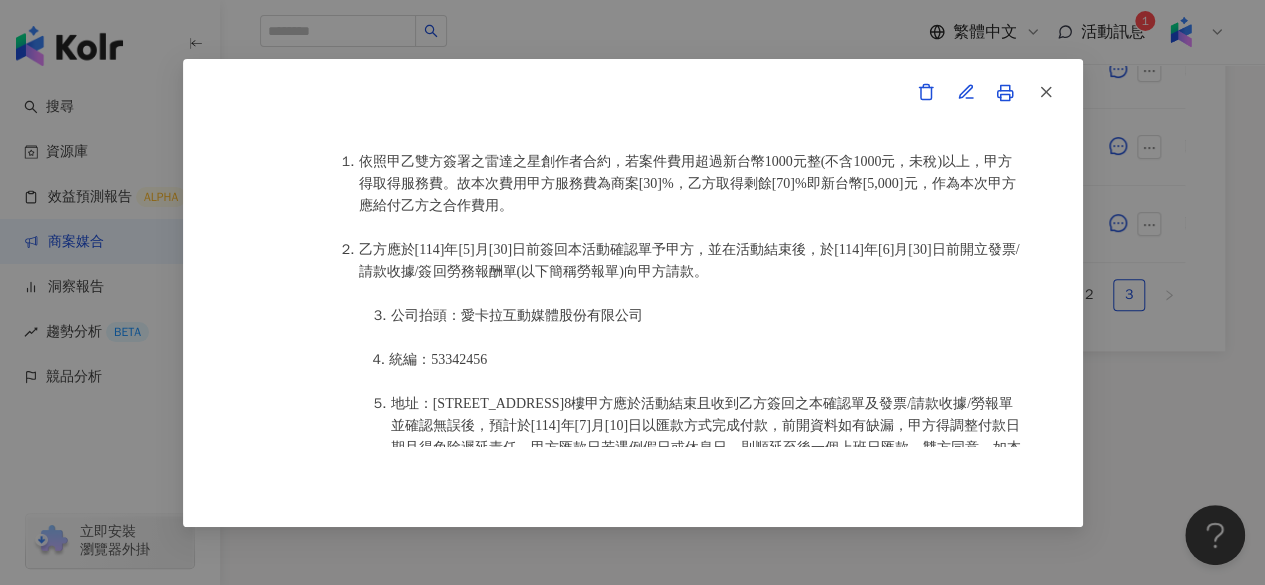 scroll, scrollTop: 2658, scrollLeft: 0, axis: vertical 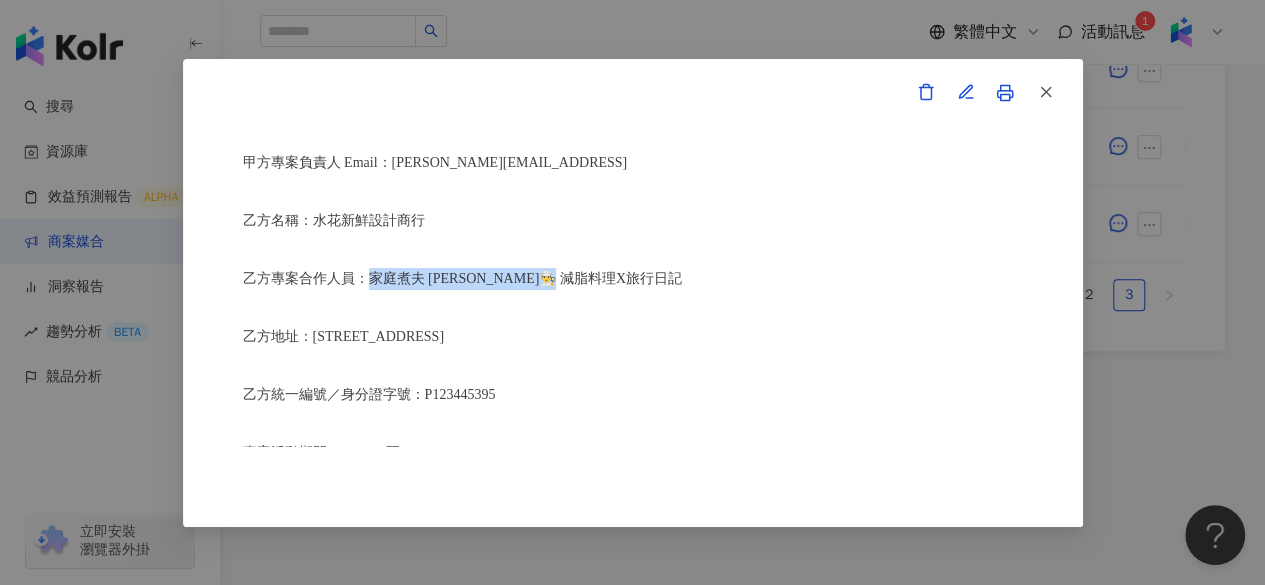 drag, startPoint x: 371, startPoint y: 277, endPoint x: 609, endPoint y: 289, distance: 238.30232 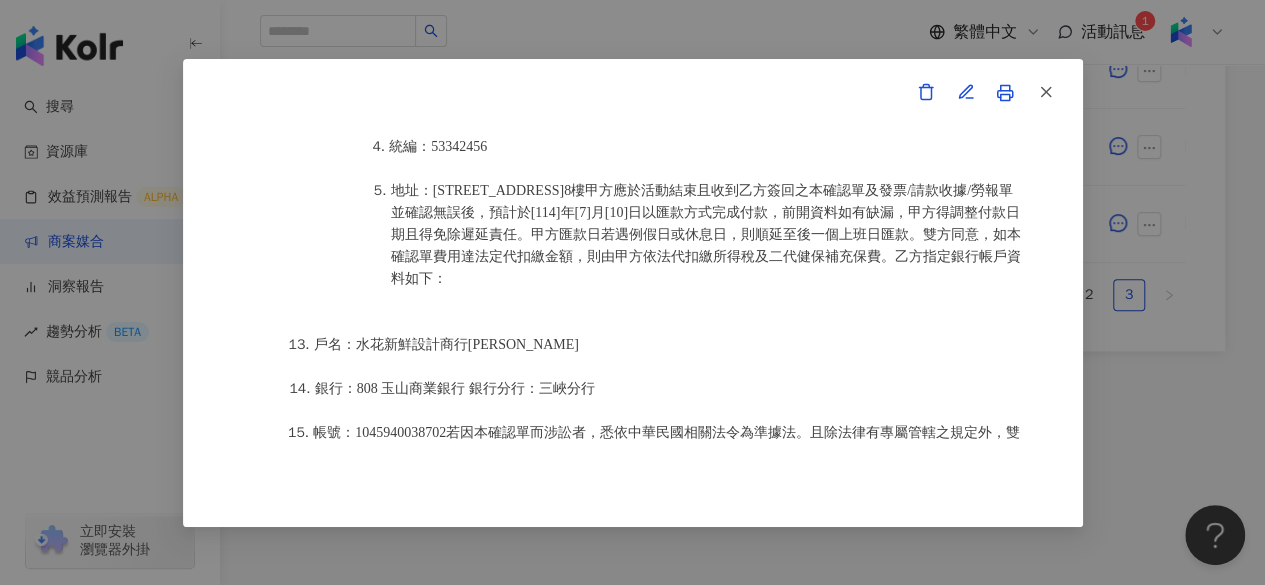 scroll, scrollTop: 2658, scrollLeft: 0, axis: vertical 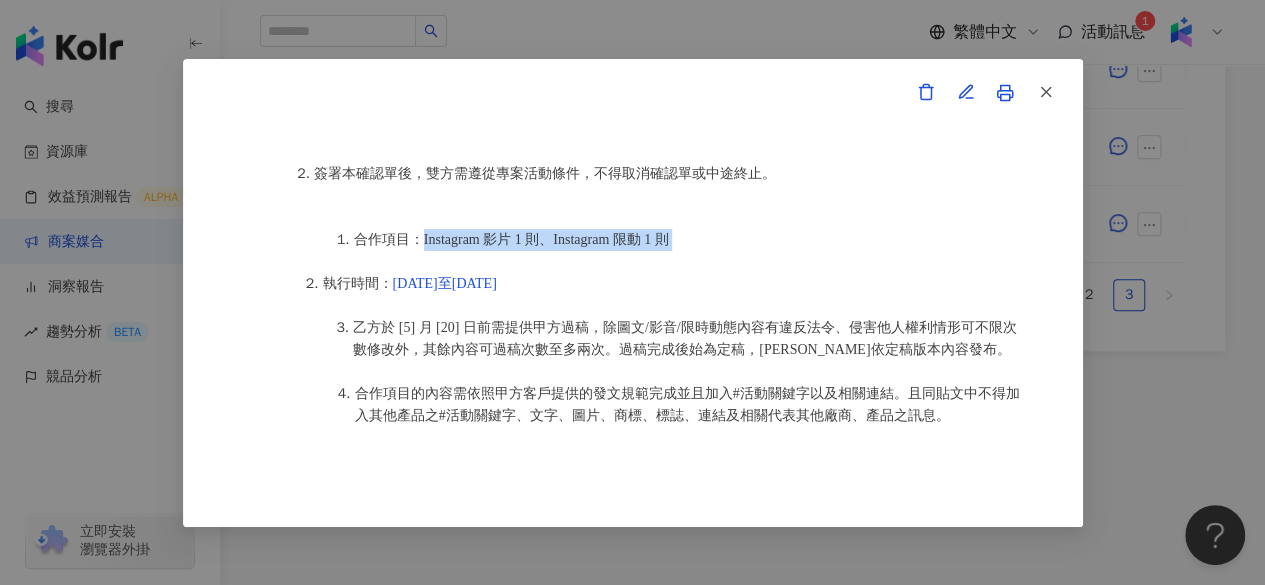 drag, startPoint x: 480, startPoint y: 242, endPoint x: 706, endPoint y: 259, distance: 226.63847 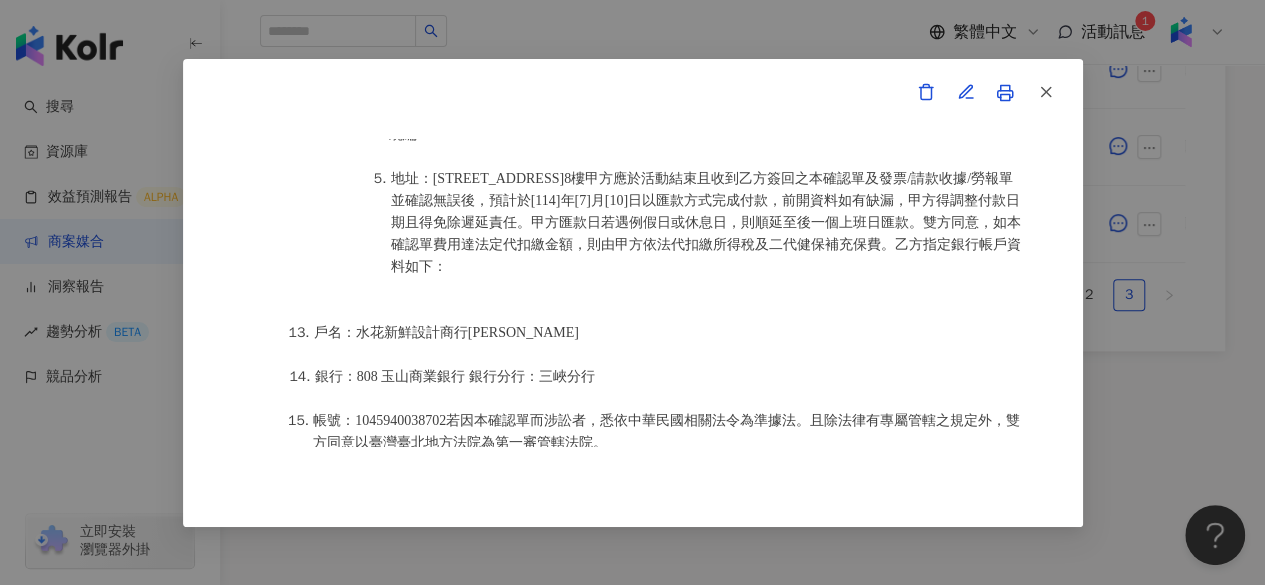 scroll, scrollTop: 2658, scrollLeft: 0, axis: vertical 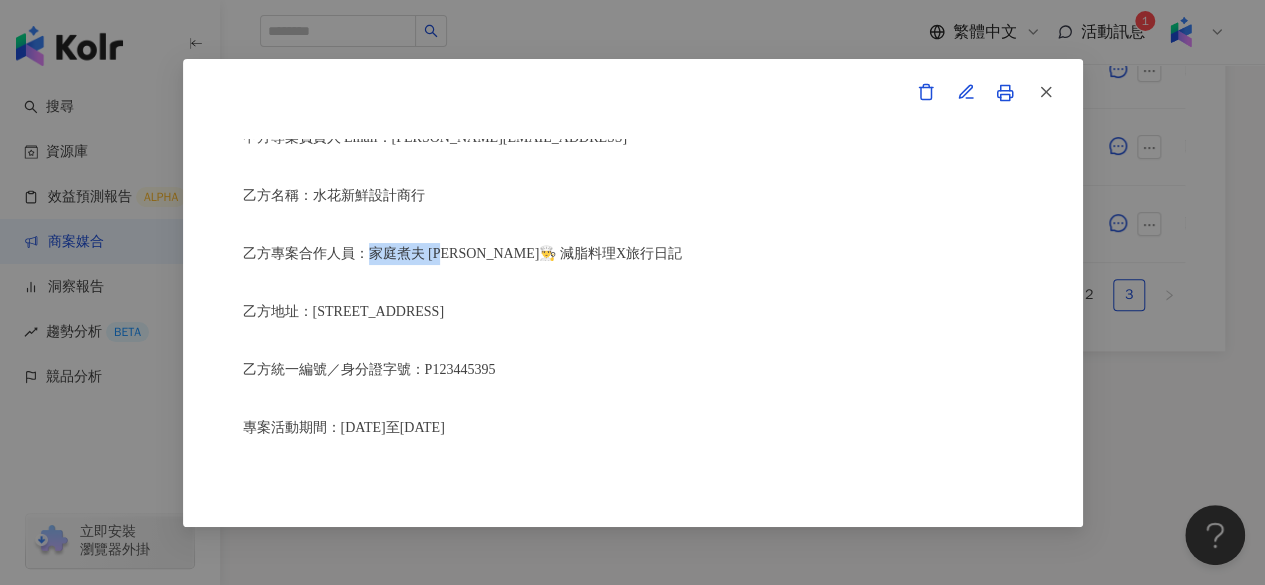 drag, startPoint x: 405, startPoint y: 253, endPoint x: 456, endPoint y: 250, distance: 51.088158 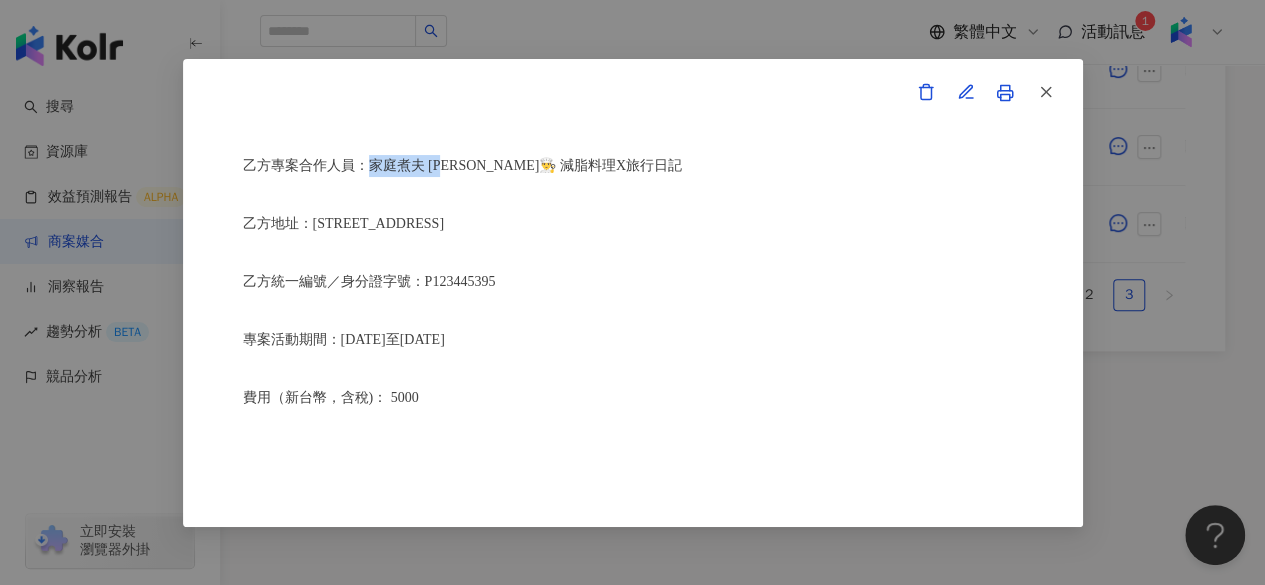 scroll, scrollTop: 615, scrollLeft: 0, axis: vertical 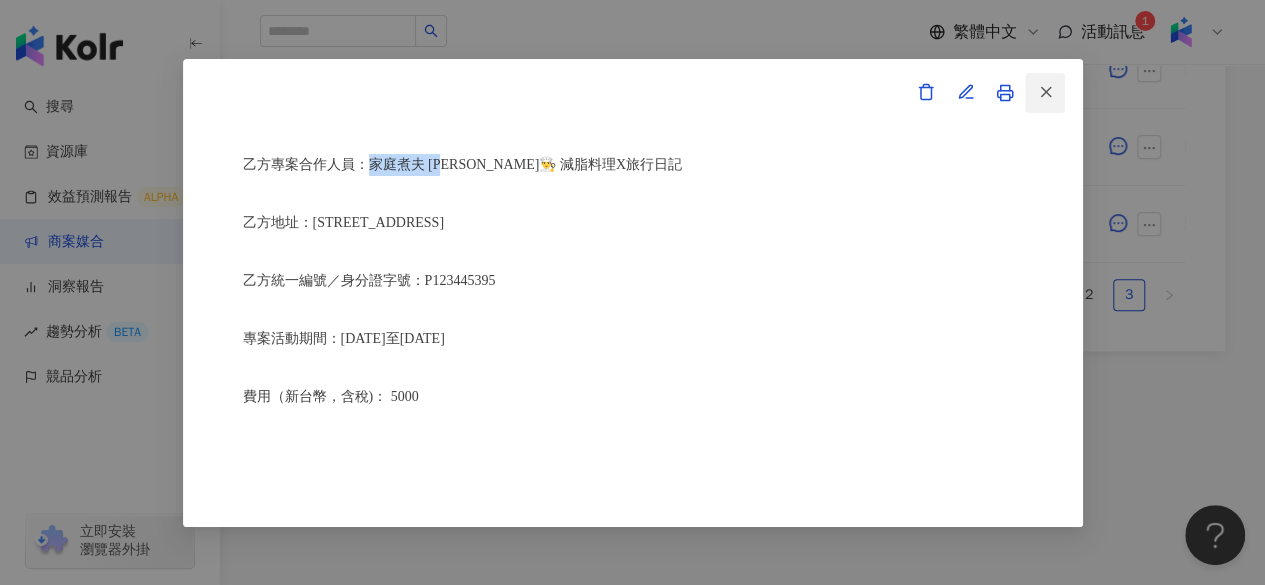 click at bounding box center (1045, 93) 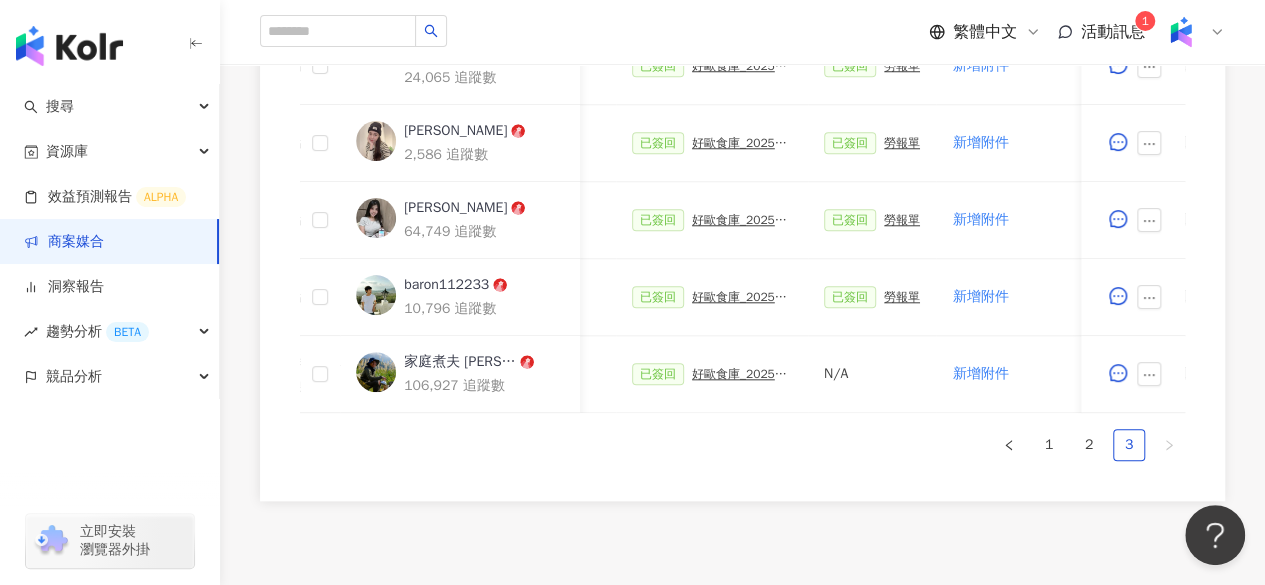scroll, scrollTop: 866, scrollLeft: 0, axis: vertical 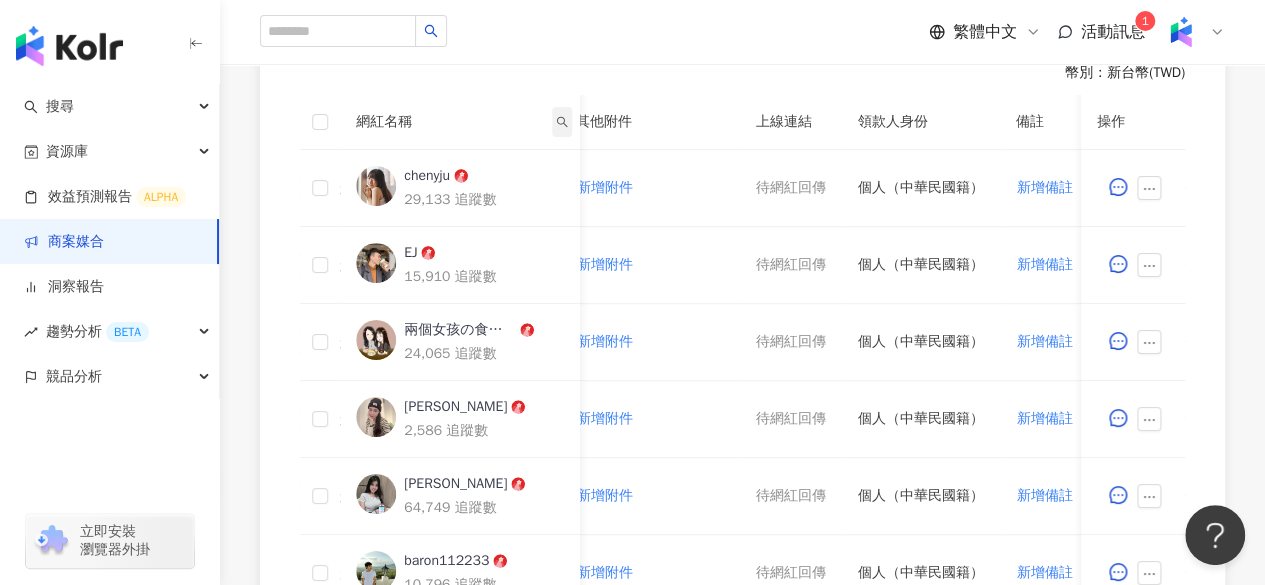 click 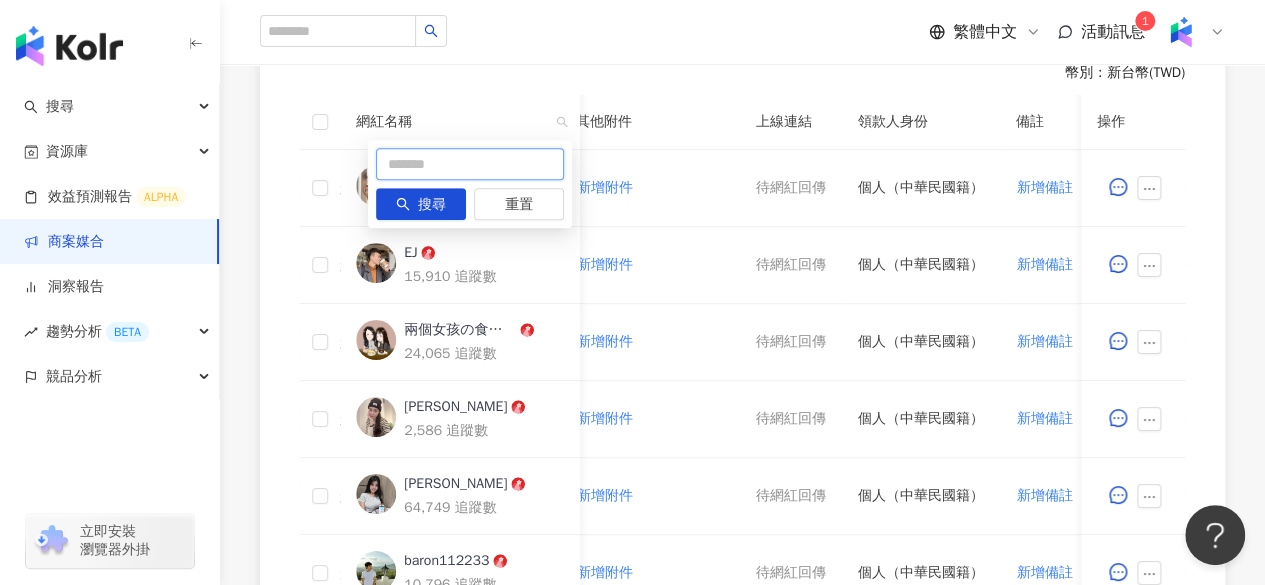 paste on "*****" 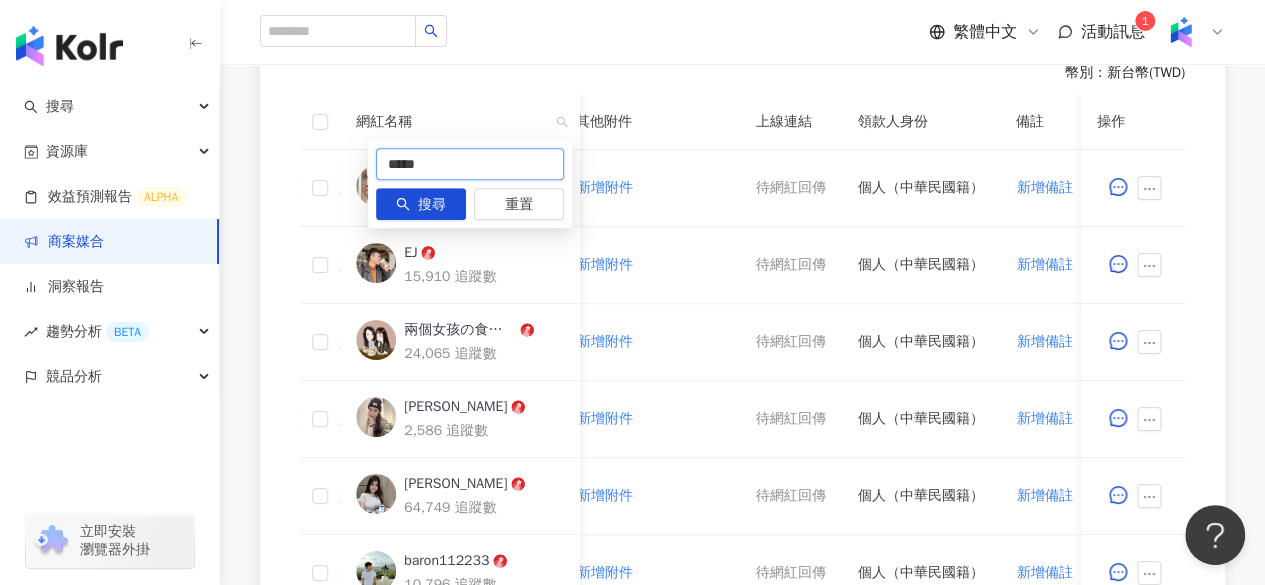 click on "*****" at bounding box center (470, 164) 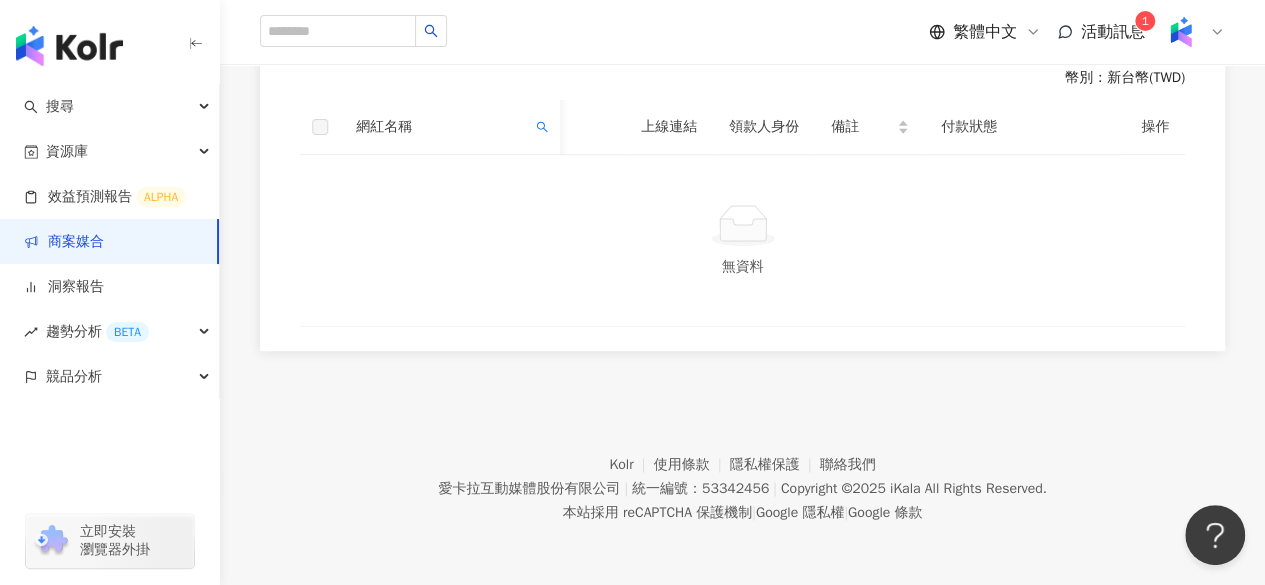 scroll, scrollTop: 0, scrollLeft: 837, axis: horizontal 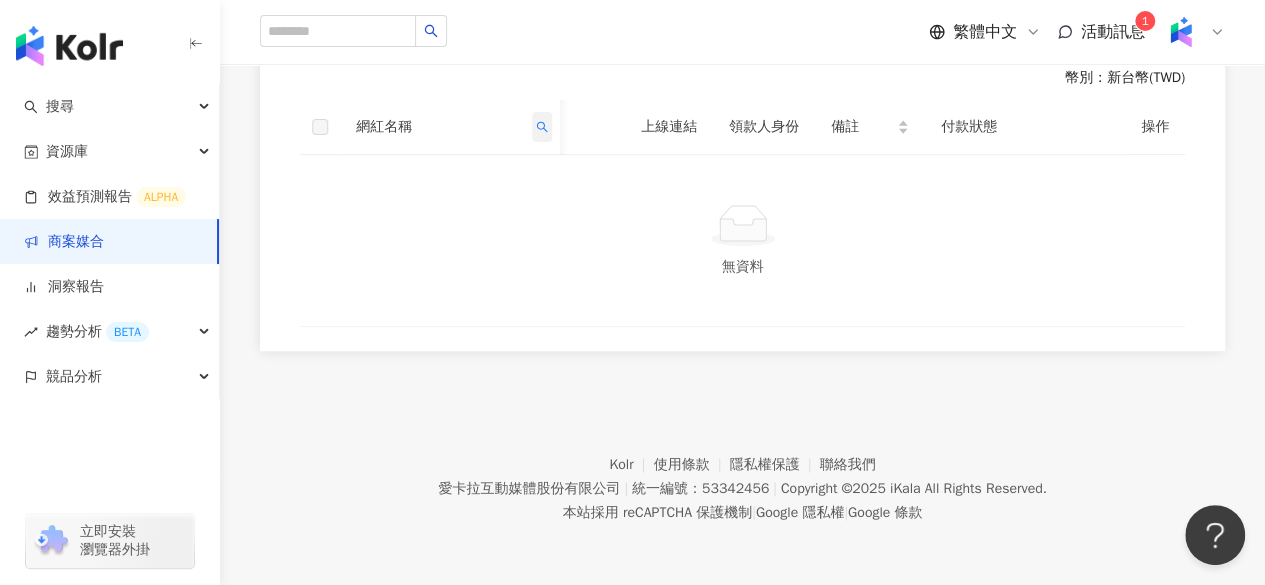 click 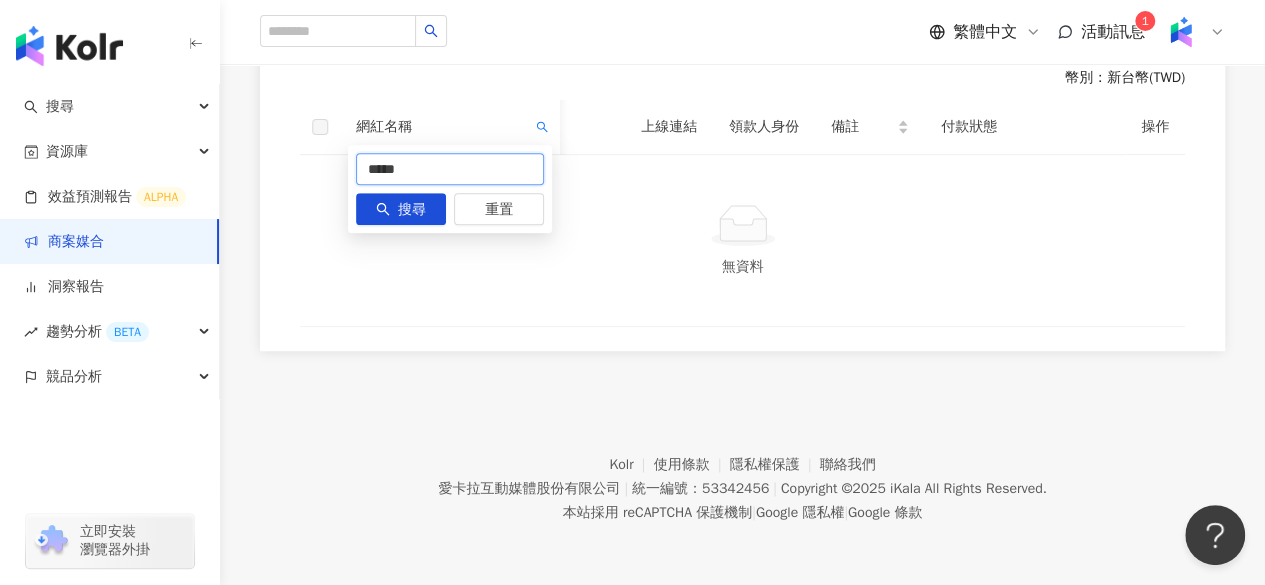 click on "*****" at bounding box center [450, 169] 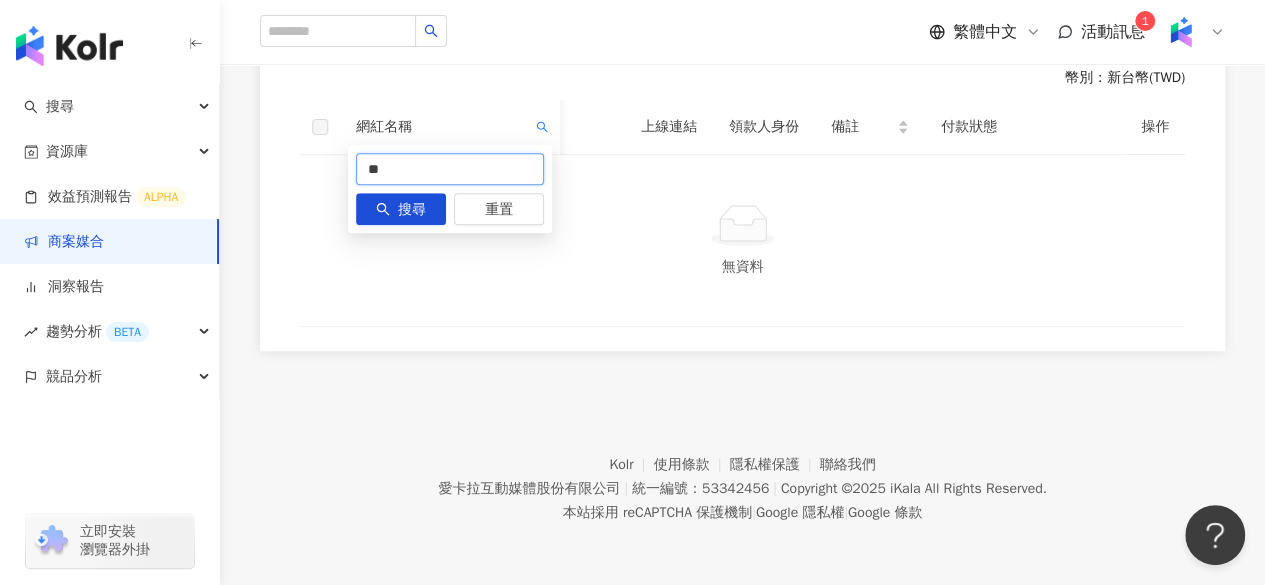 type on "*" 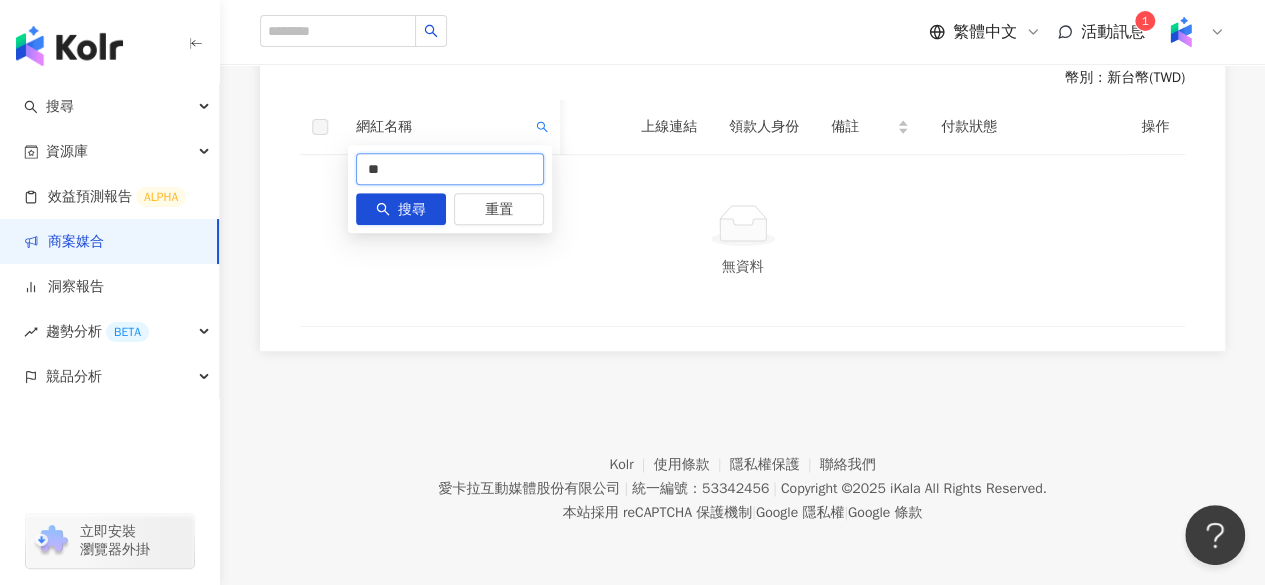 type on "*" 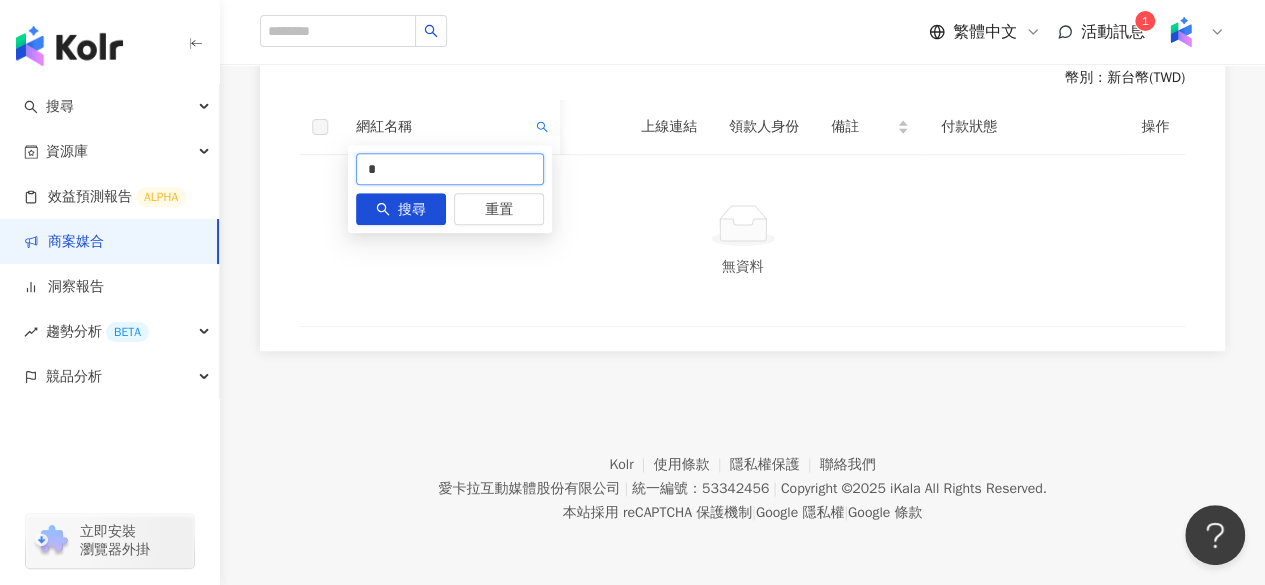type on "*" 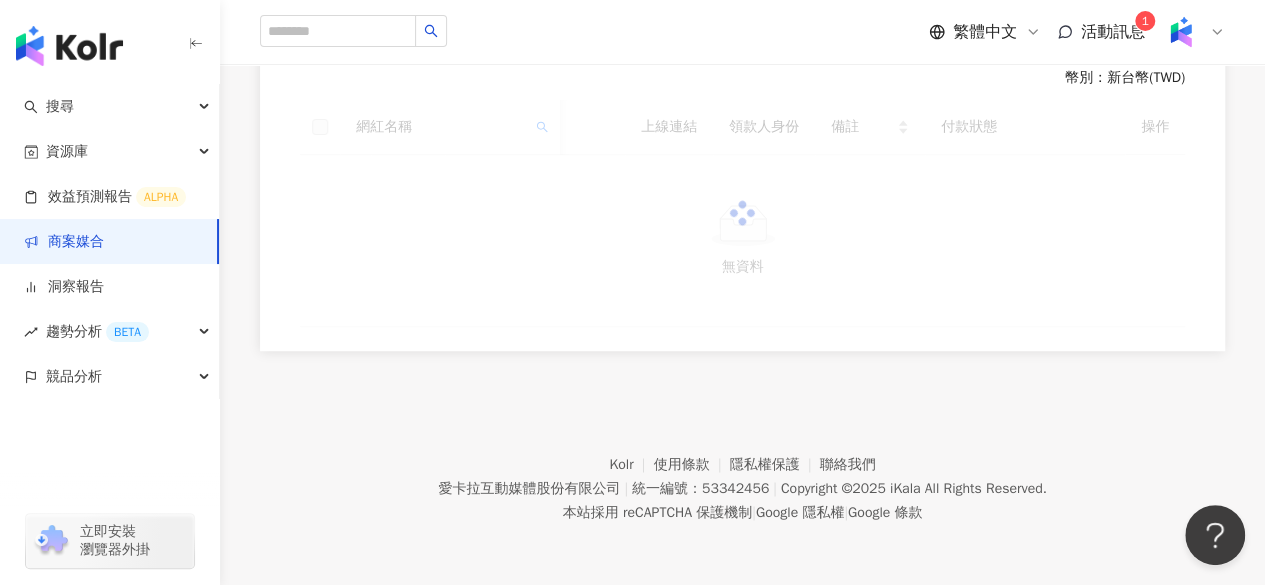 scroll, scrollTop: 569, scrollLeft: 0, axis: vertical 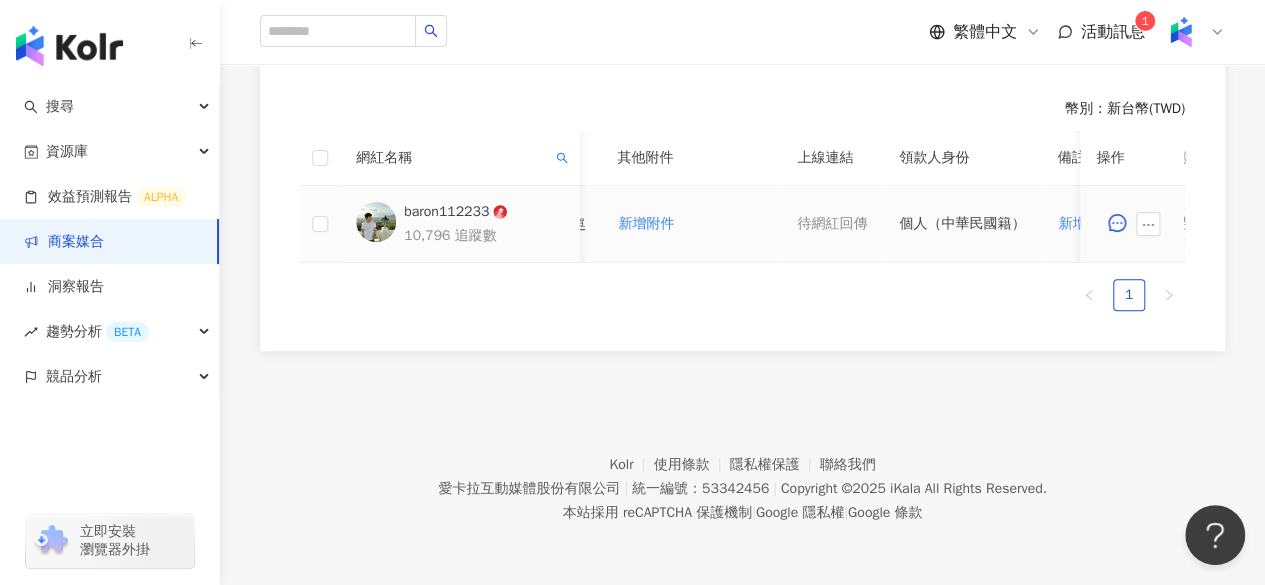 click on "baron112233" at bounding box center (446, 212) 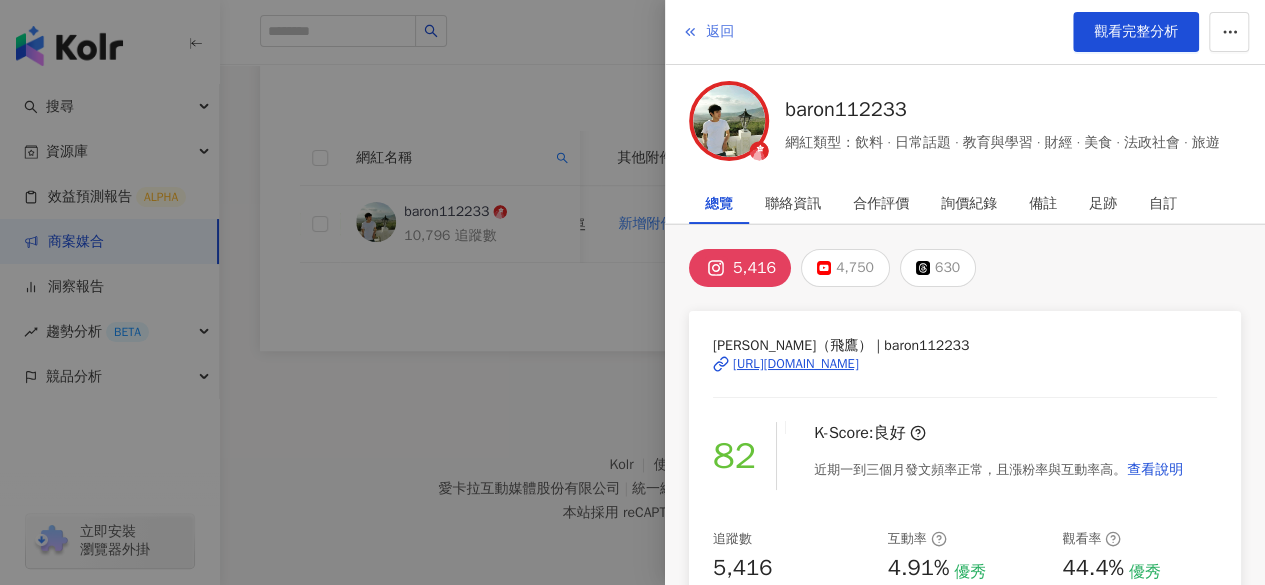 click on "返回" at bounding box center [720, 32] 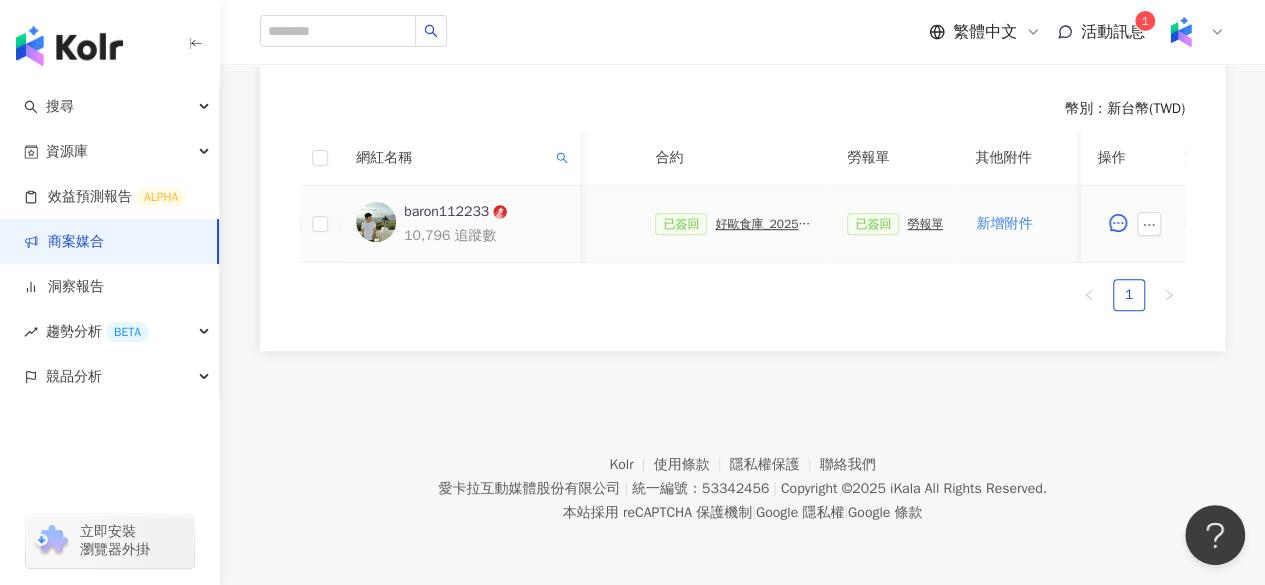 scroll, scrollTop: 0, scrollLeft: 480, axis: horizontal 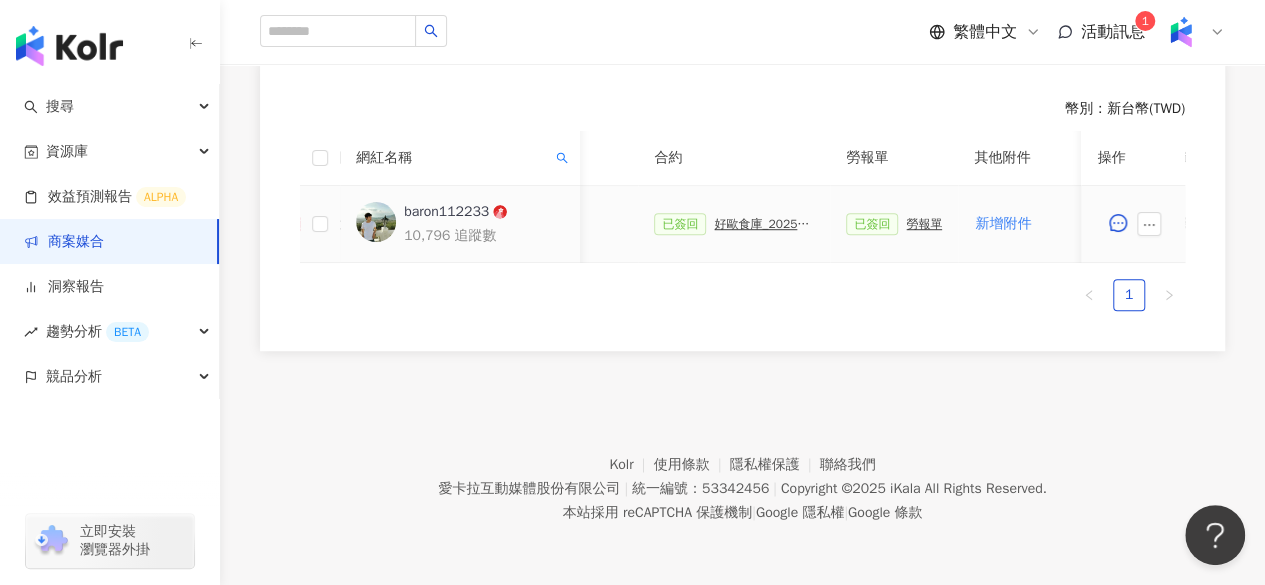 click on "好歐食庫_202503_口碑牆專案" at bounding box center (764, 224) 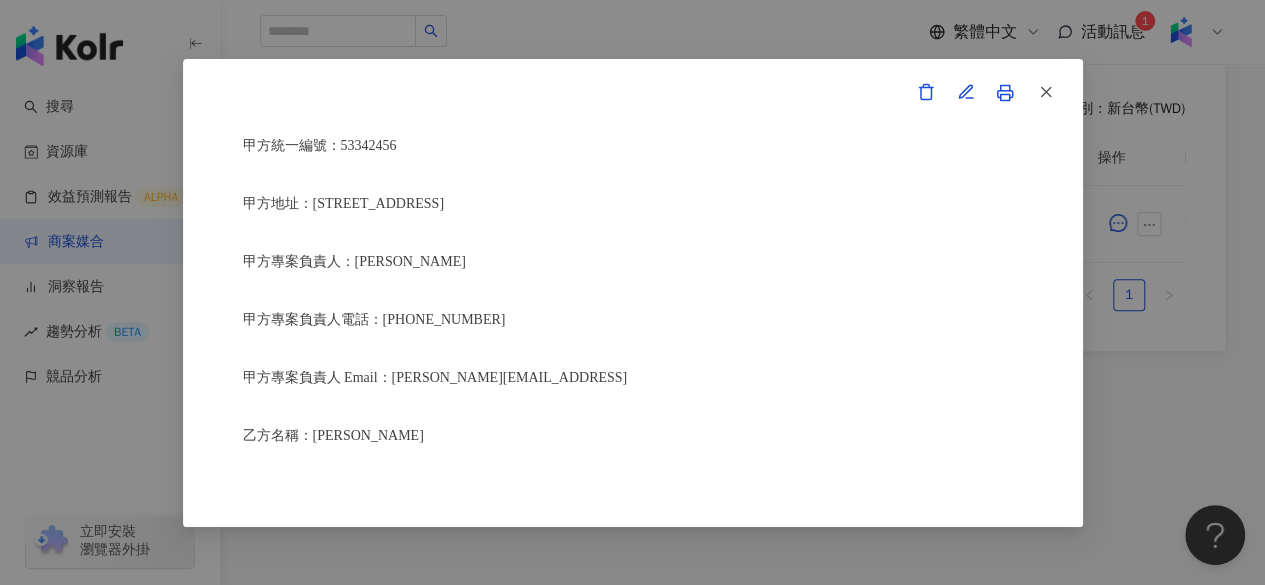 scroll, scrollTop: 419, scrollLeft: 0, axis: vertical 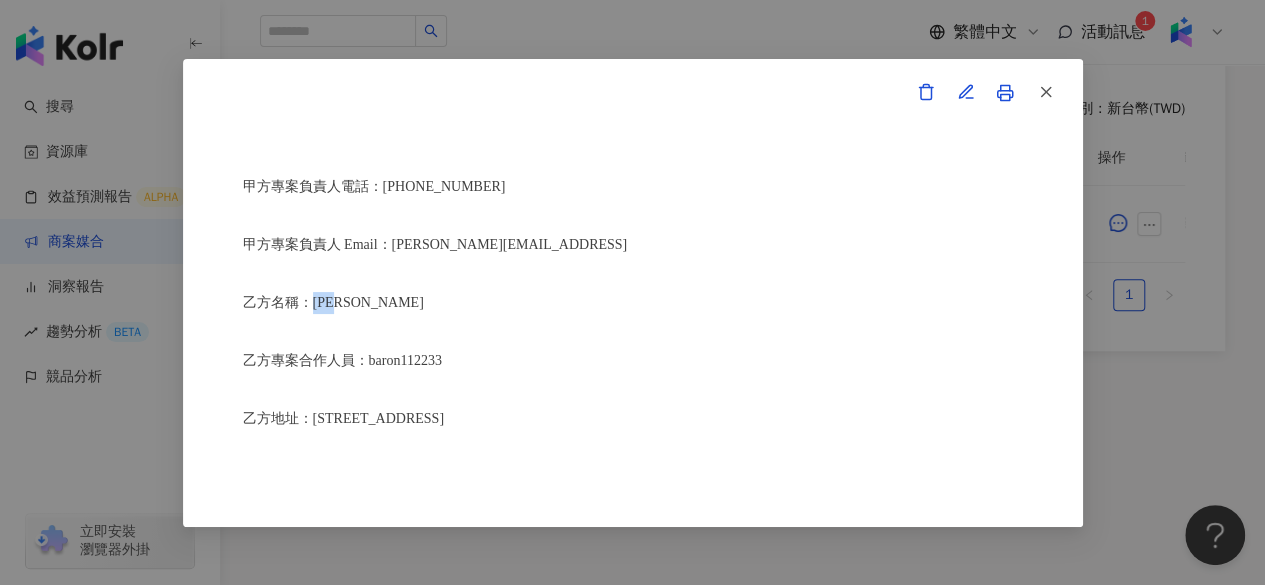 drag, startPoint x: 314, startPoint y: 305, endPoint x: 376, endPoint y: 303, distance: 62.03225 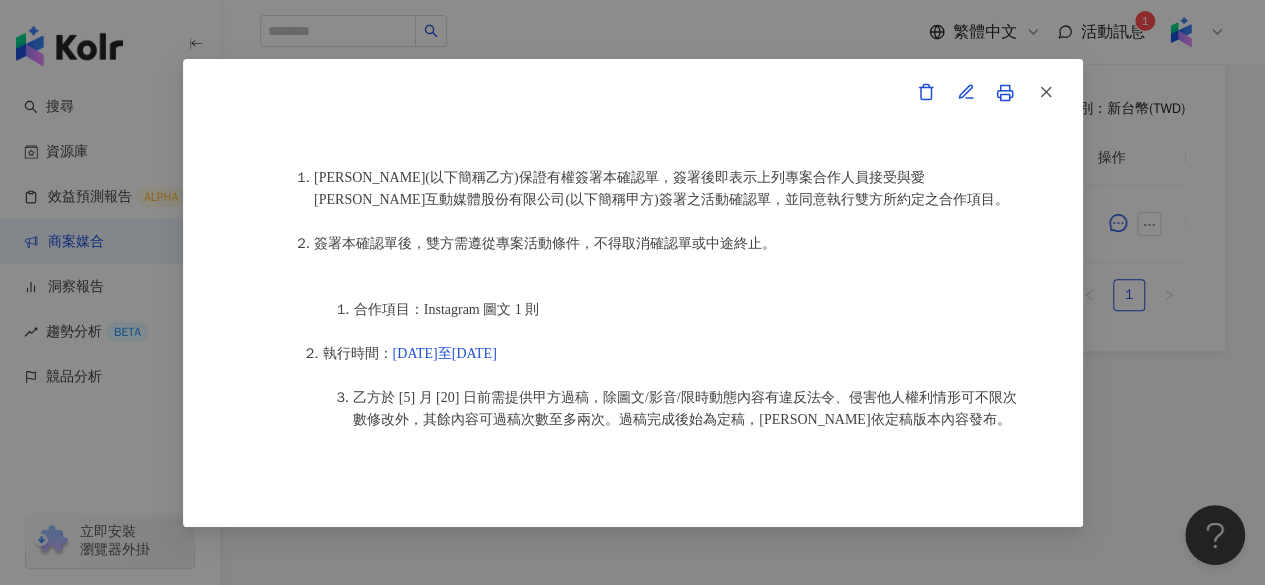 scroll, scrollTop: 988, scrollLeft: 0, axis: vertical 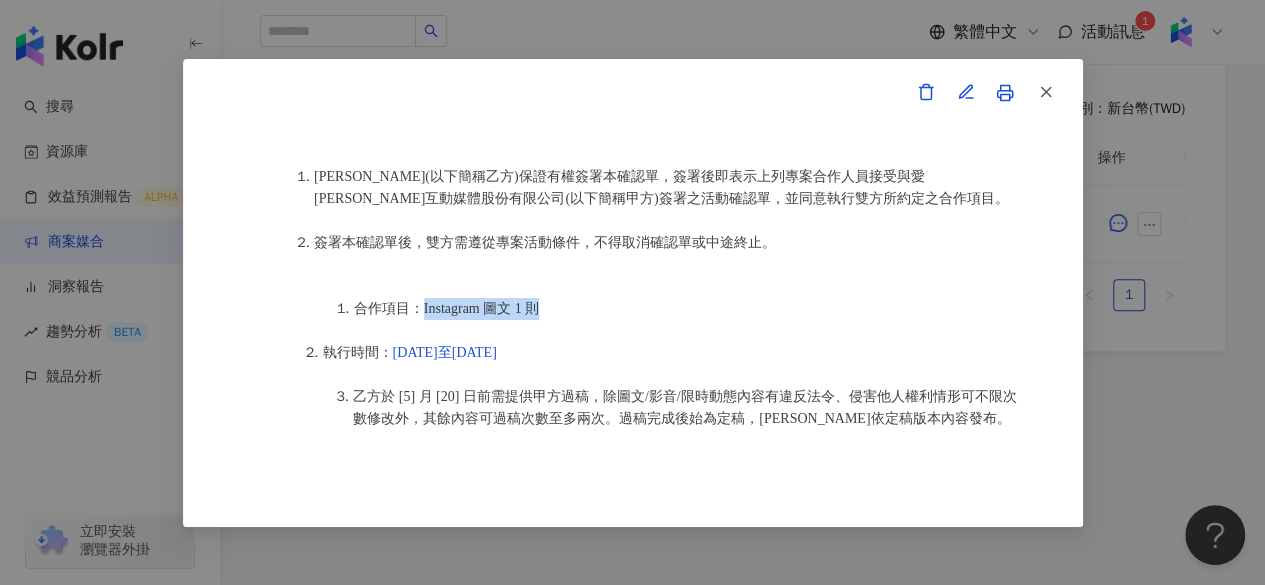 drag, startPoint x: 423, startPoint y: 309, endPoint x: 592, endPoint y: 306, distance: 169.02663 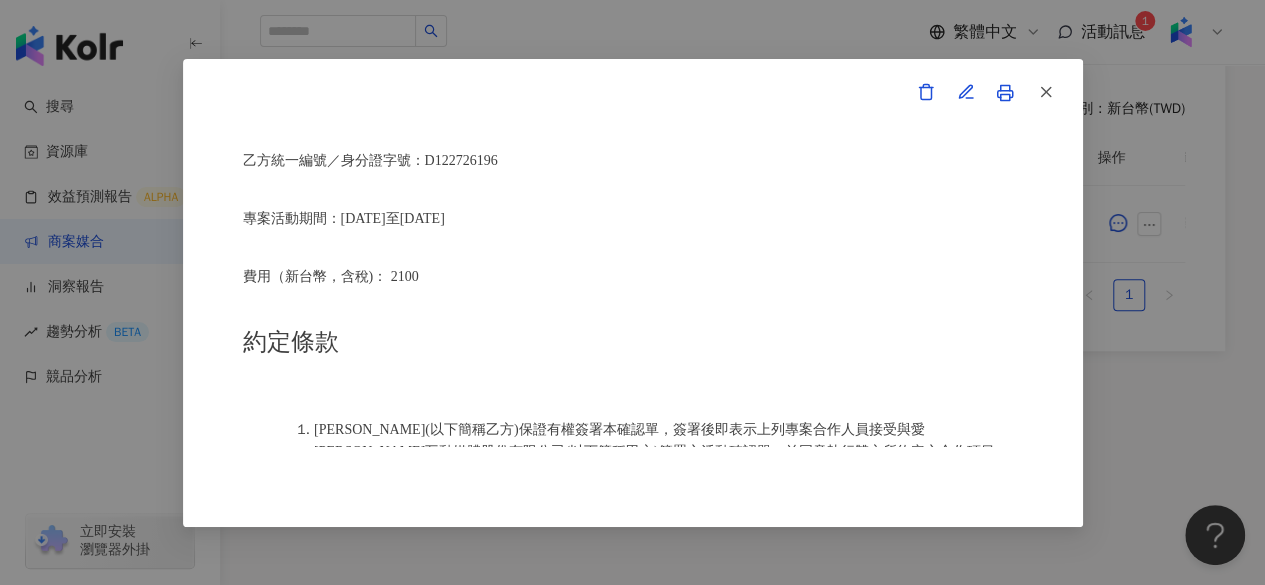 scroll, scrollTop: 734, scrollLeft: 0, axis: vertical 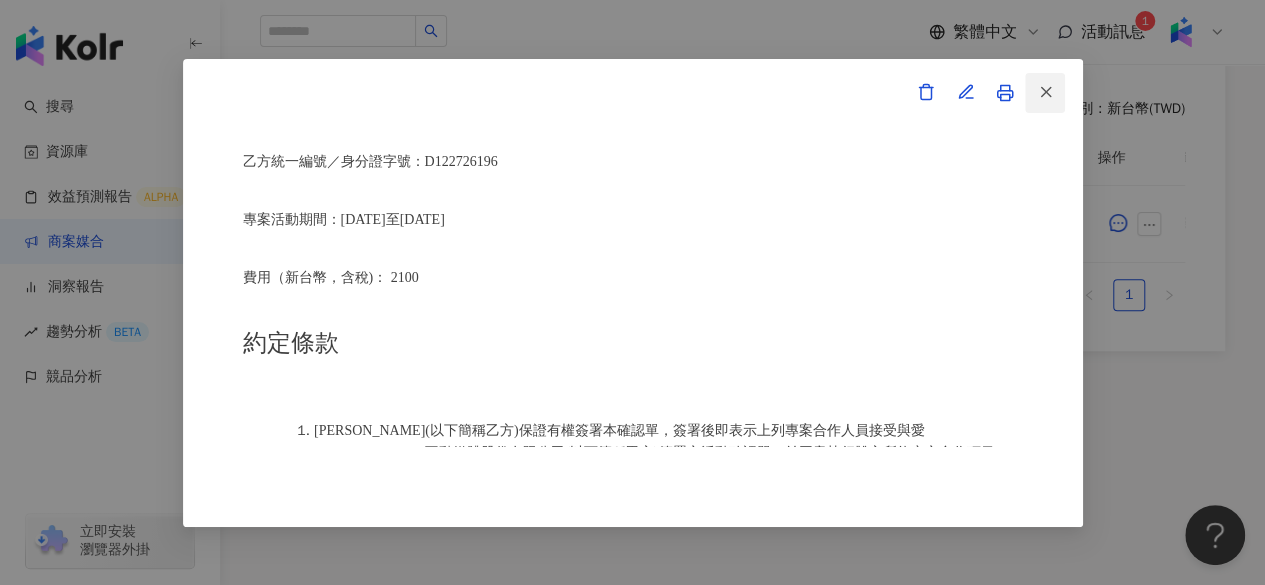 click 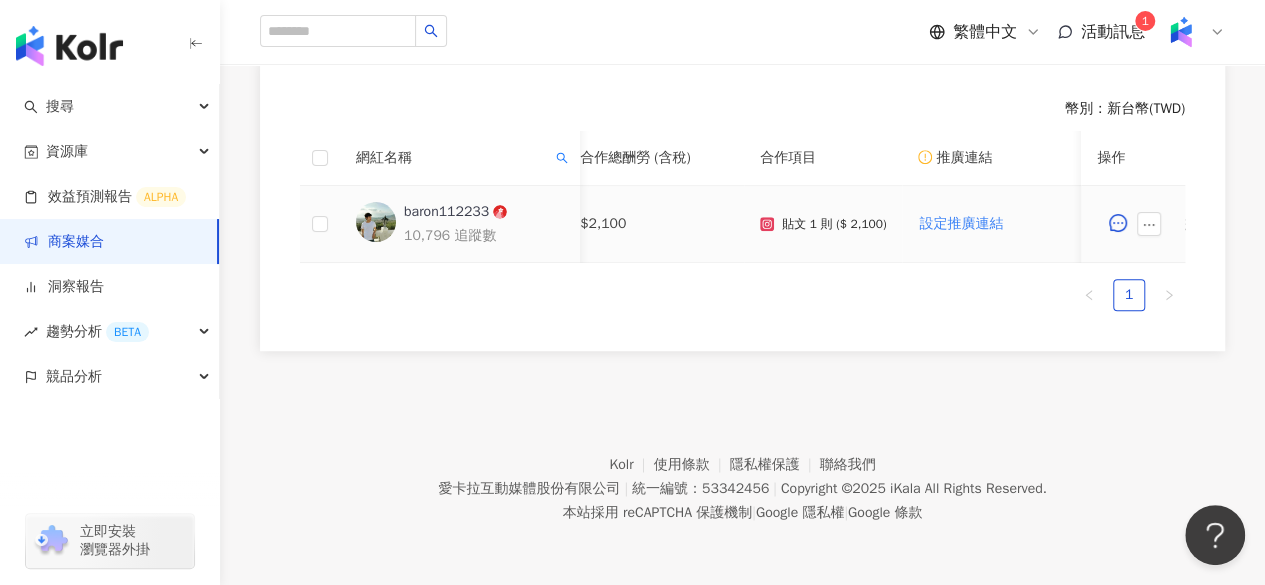 scroll, scrollTop: 0, scrollLeft: 0, axis: both 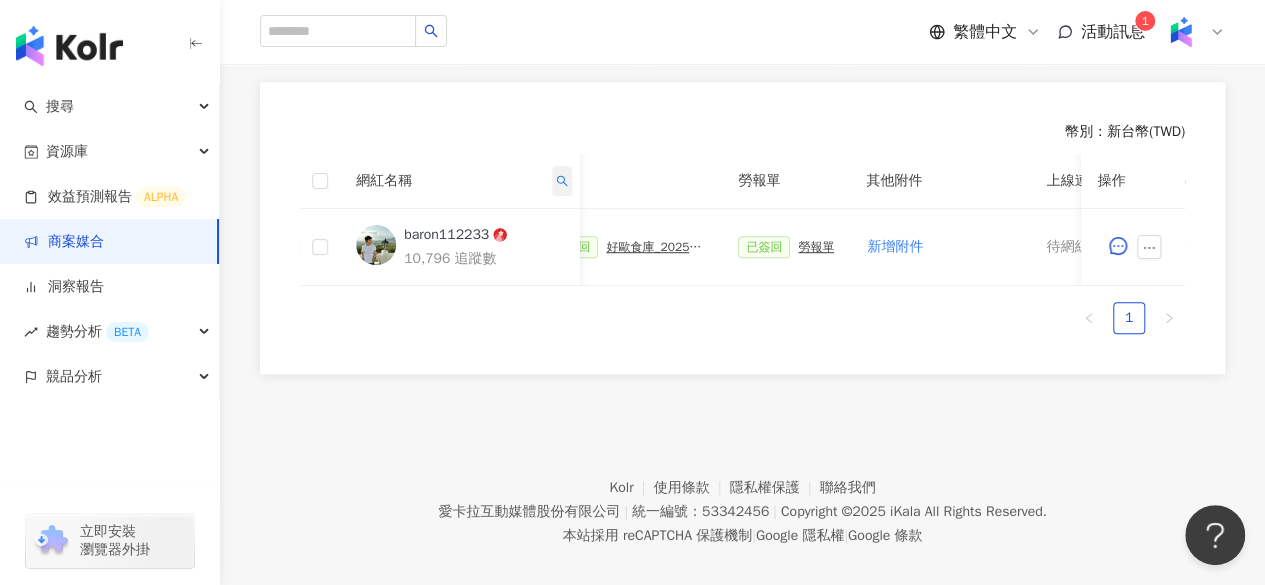click 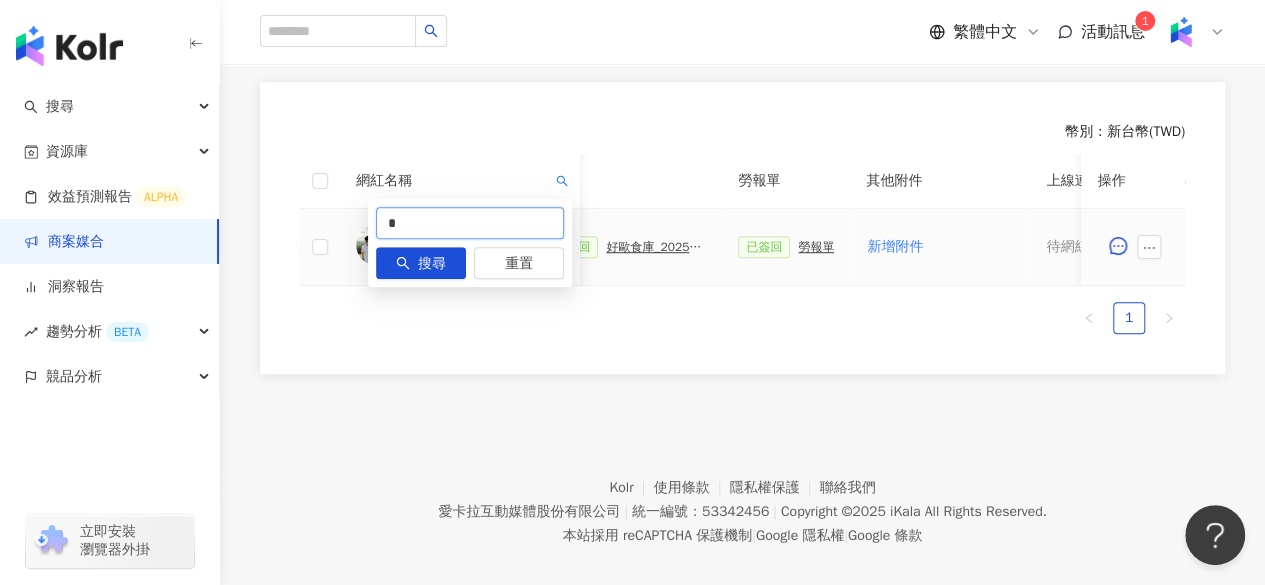 drag, startPoint x: 524, startPoint y: 223, endPoint x: 328, endPoint y: 238, distance: 196.57314 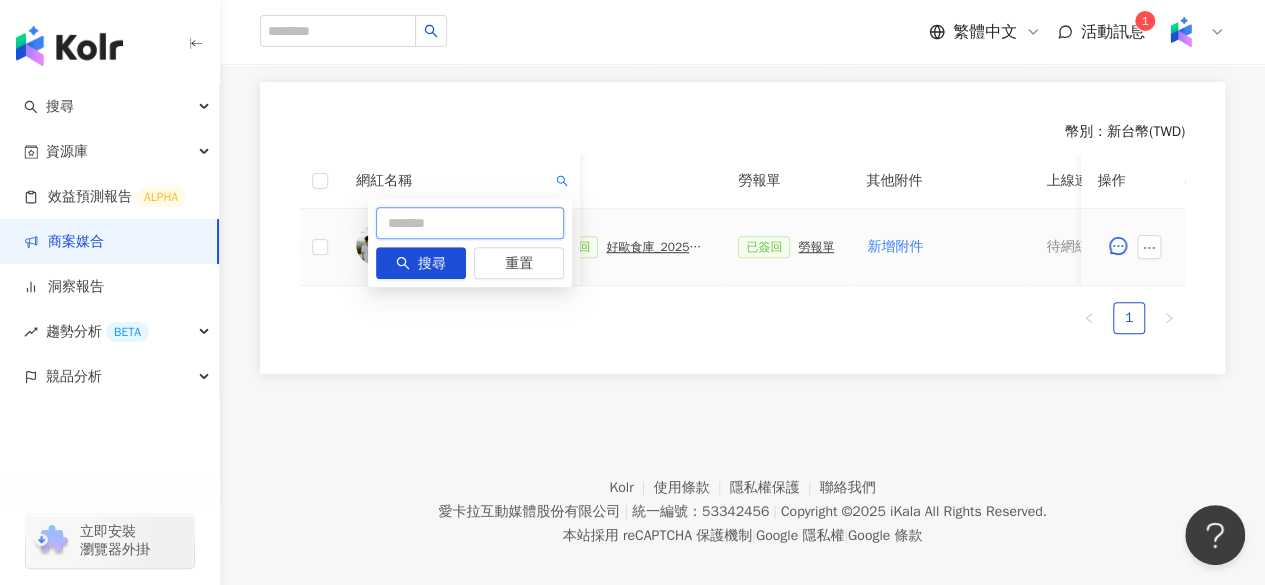 paste on "**********" 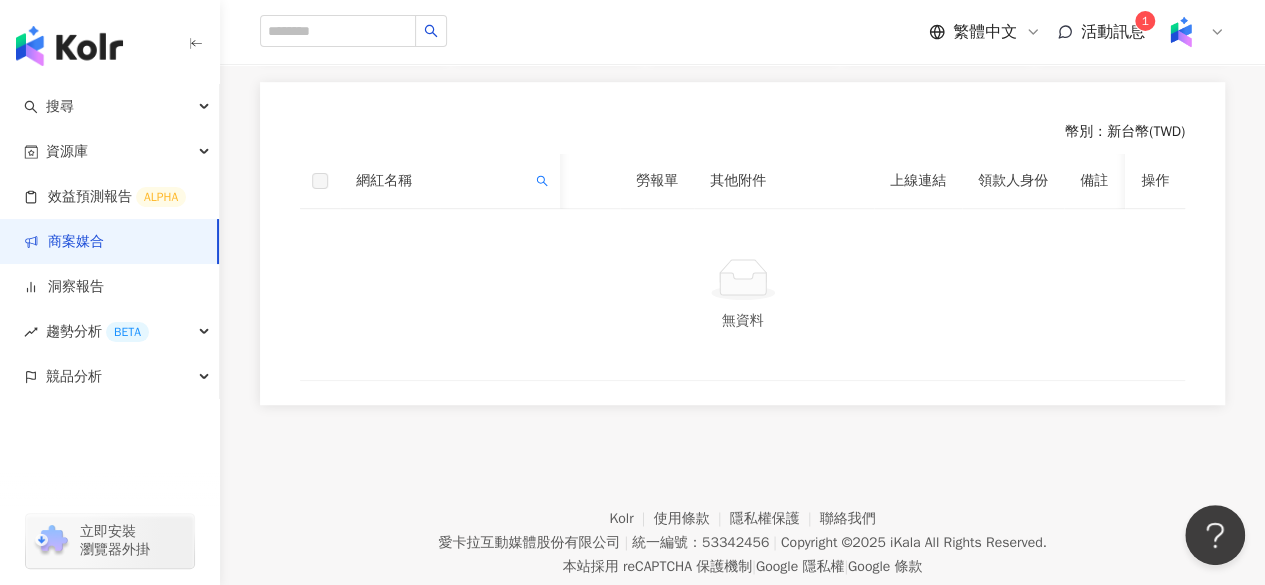 click on "網紅名稱" at bounding box center [450, 181] 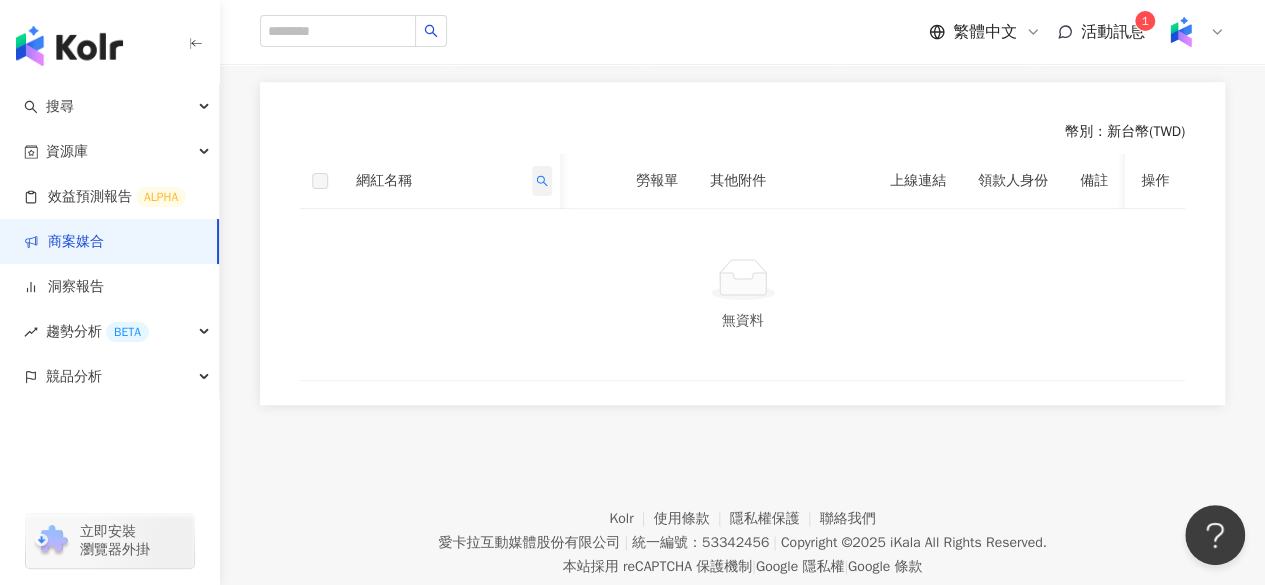 click 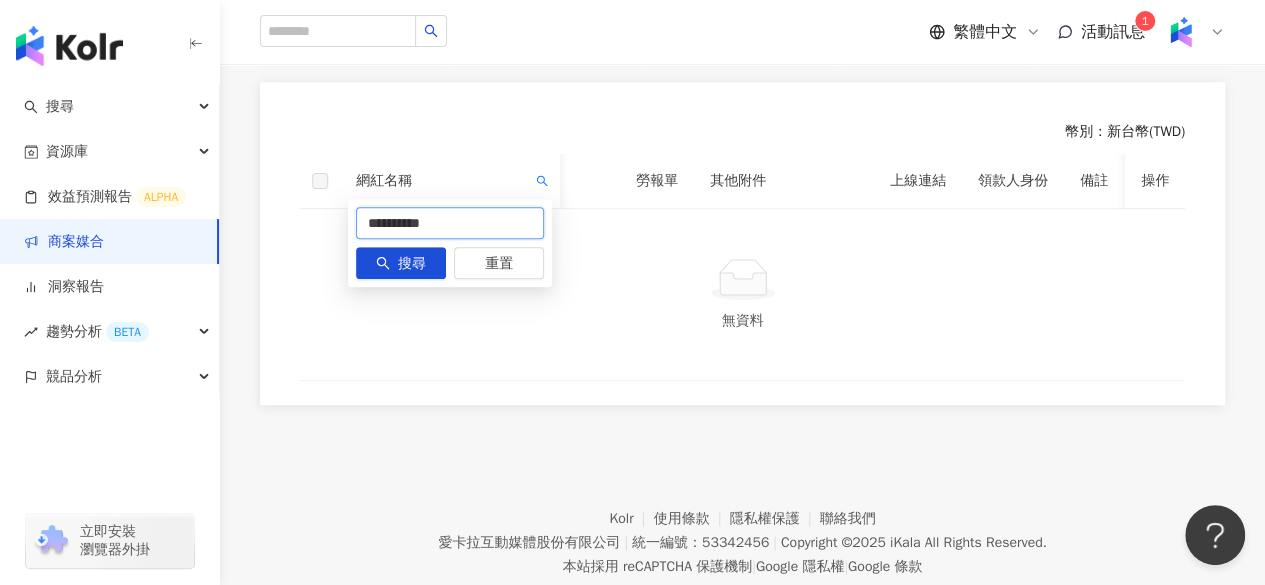 drag, startPoint x: 394, startPoint y: 221, endPoint x: 542, endPoint y: 227, distance: 148.12157 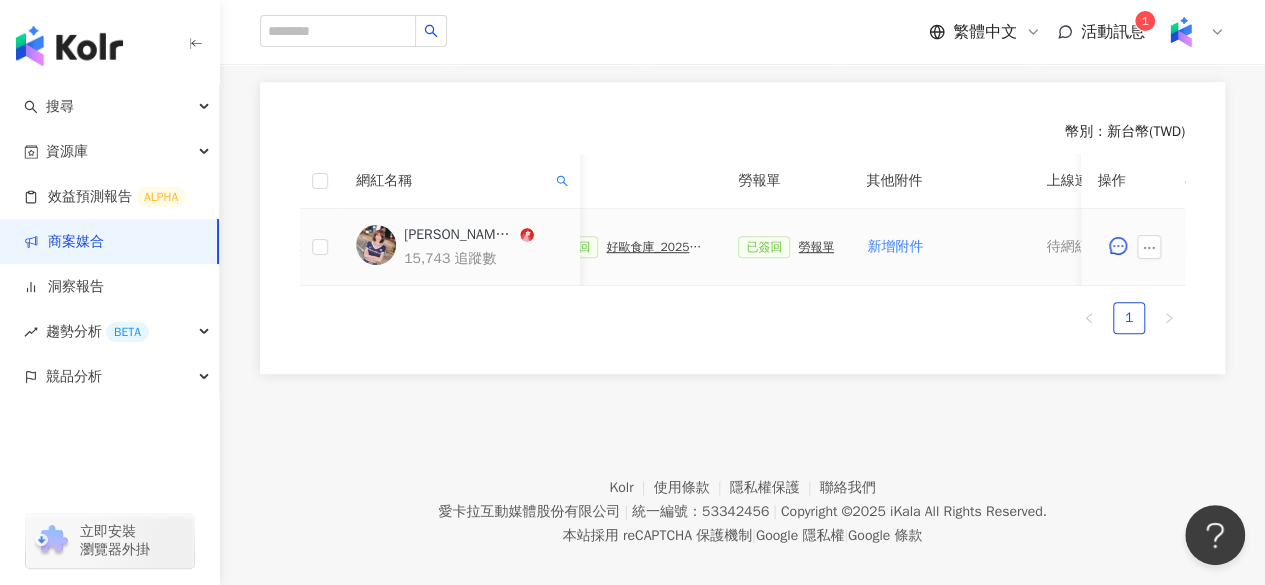 scroll, scrollTop: 0, scrollLeft: 1100, axis: horizontal 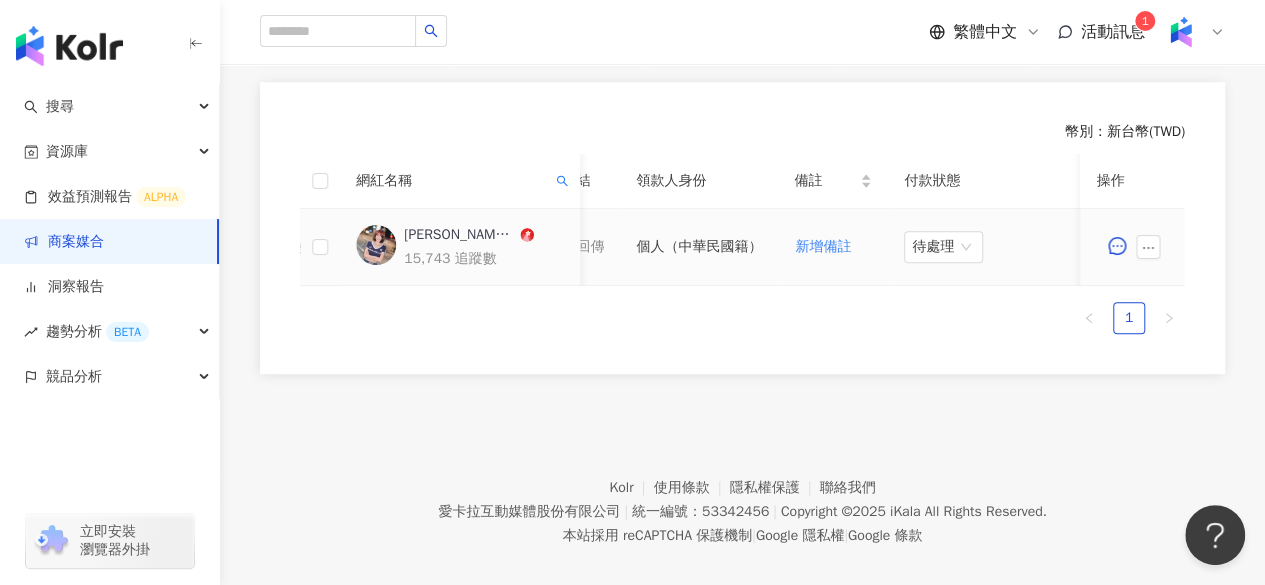 click on "[PERSON_NAME]OwO" at bounding box center (460, 235) 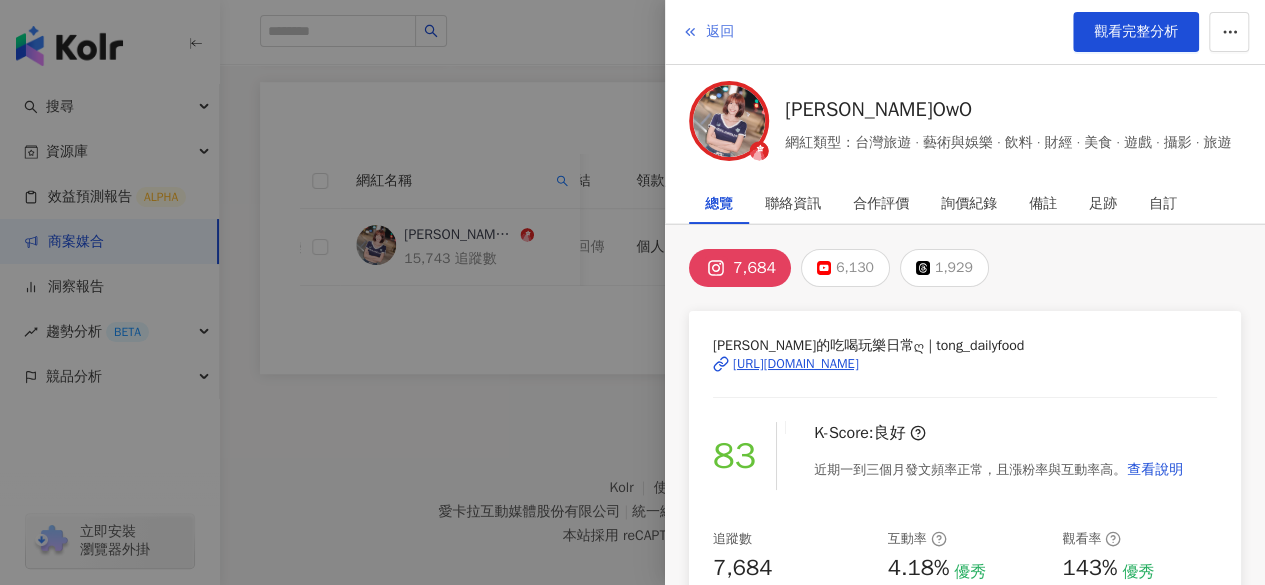 drag, startPoint x: 741, startPoint y: 262, endPoint x: 708, endPoint y: 37, distance: 227.40712 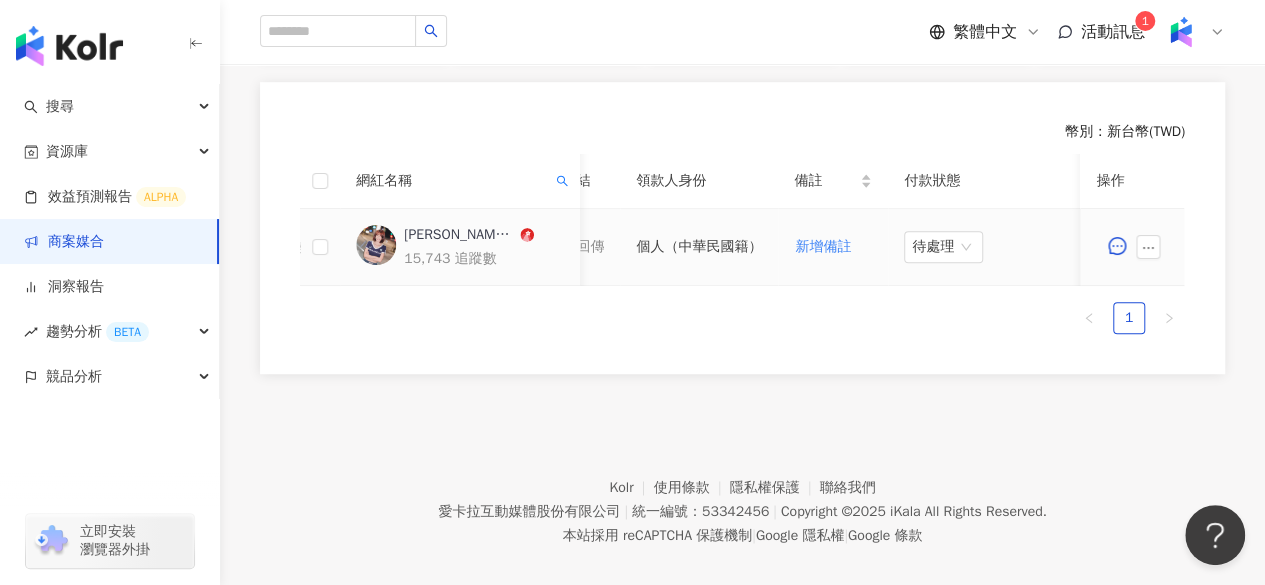 click on "[PERSON_NAME]OwO" at bounding box center [460, 235] 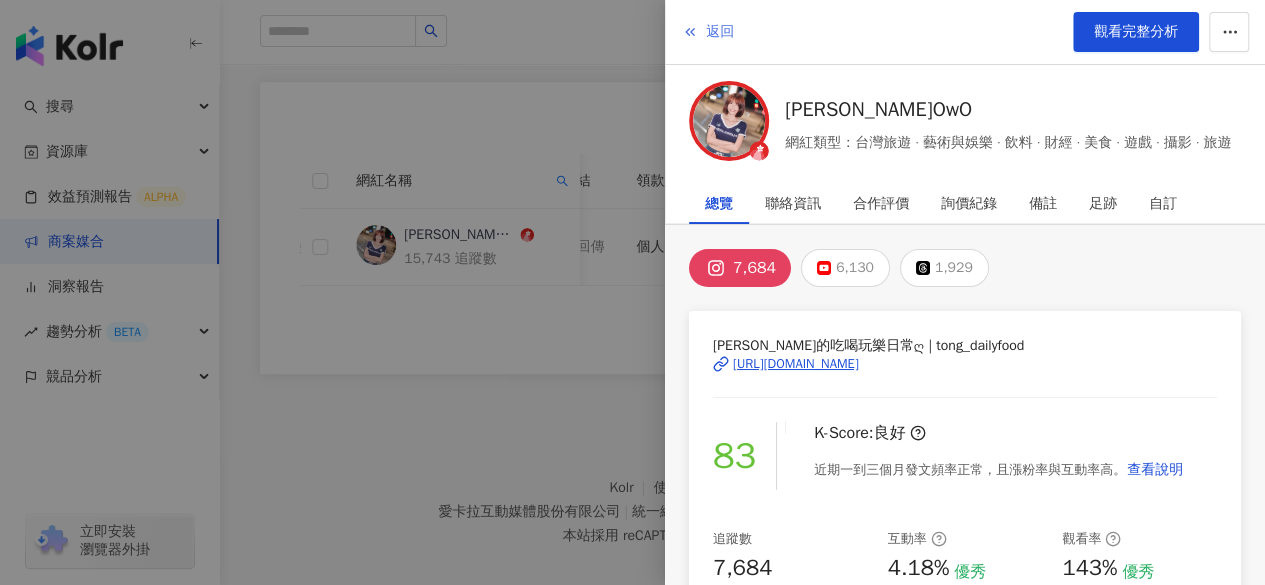click on "返回" at bounding box center (708, 32) 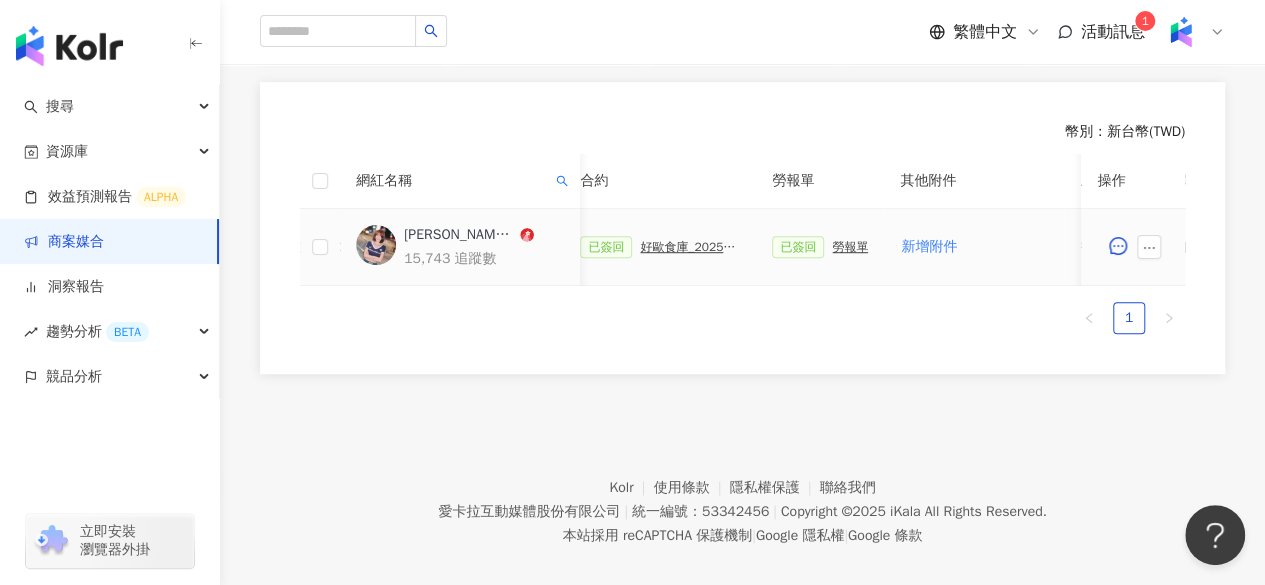 scroll, scrollTop: 0, scrollLeft: 554, axis: horizontal 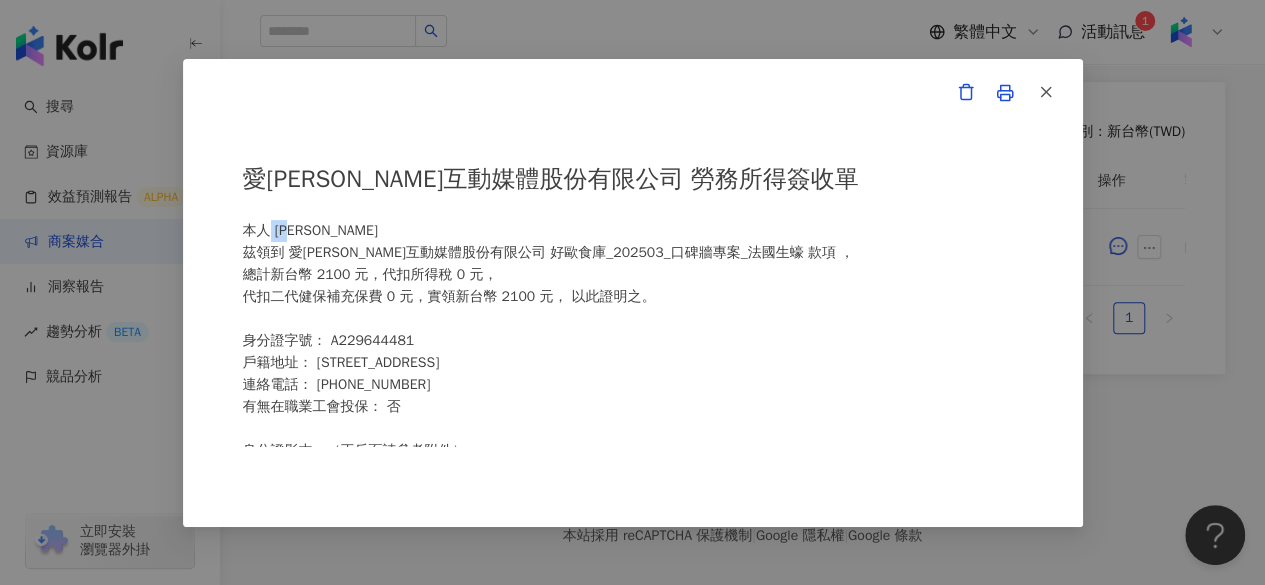 drag, startPoint x: 274, startPoint y: 231, endPoint x: 326, endPoint y: 233, distance: 52.03845 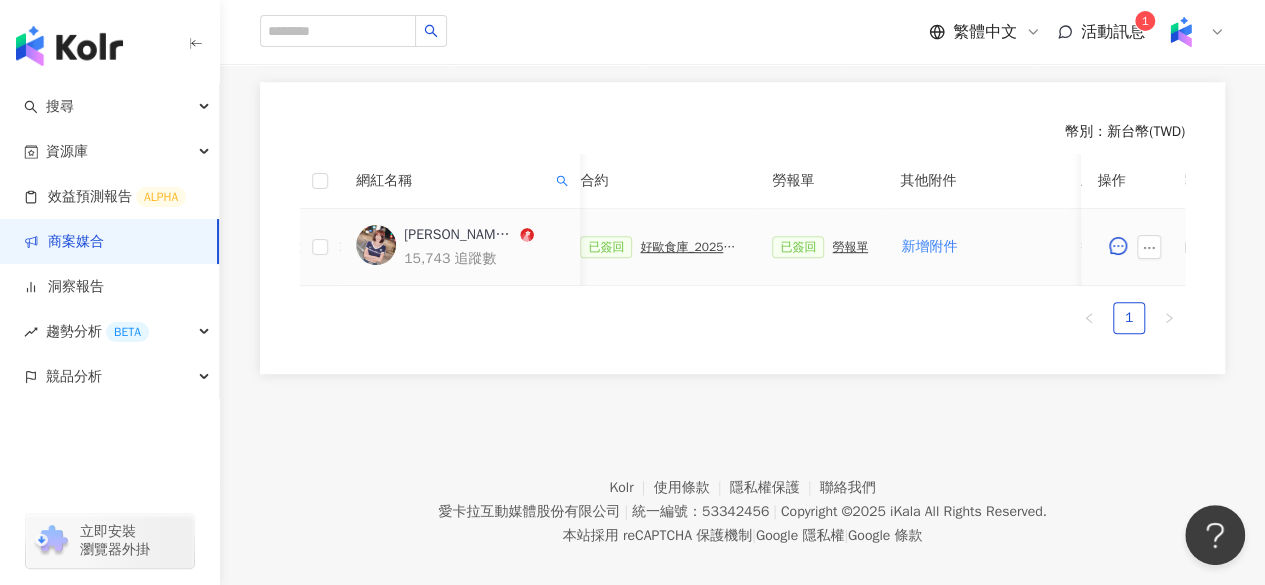 click on "[PERSON_NAME]OwO" at bounding box center (460, 235) 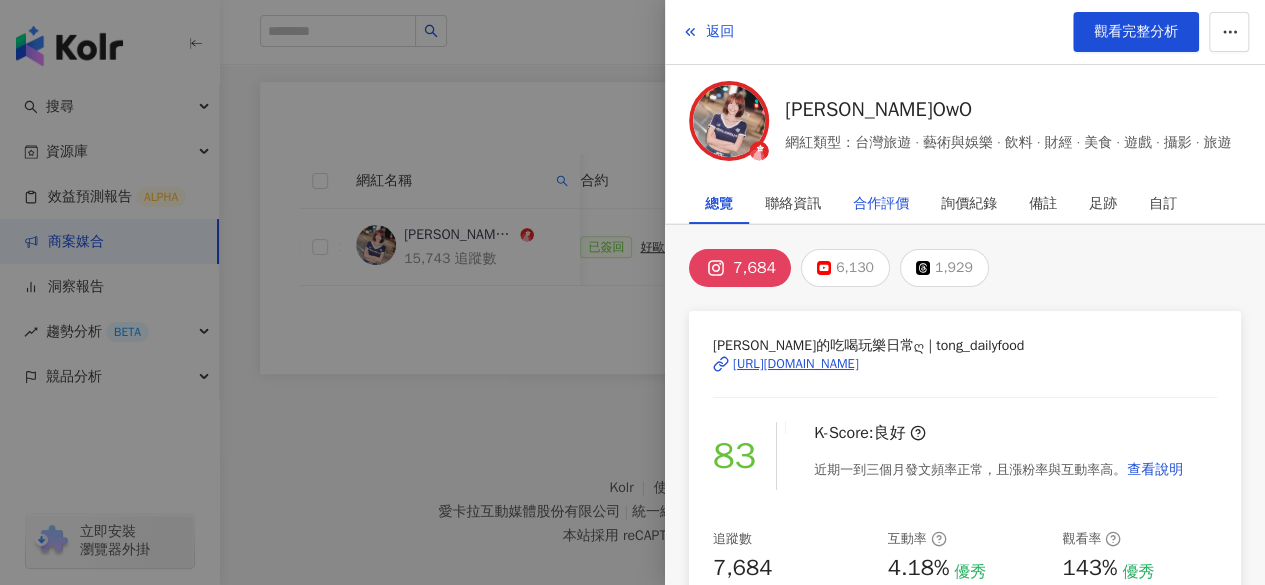 click on "合作評價" at bounding box center (881, 204) 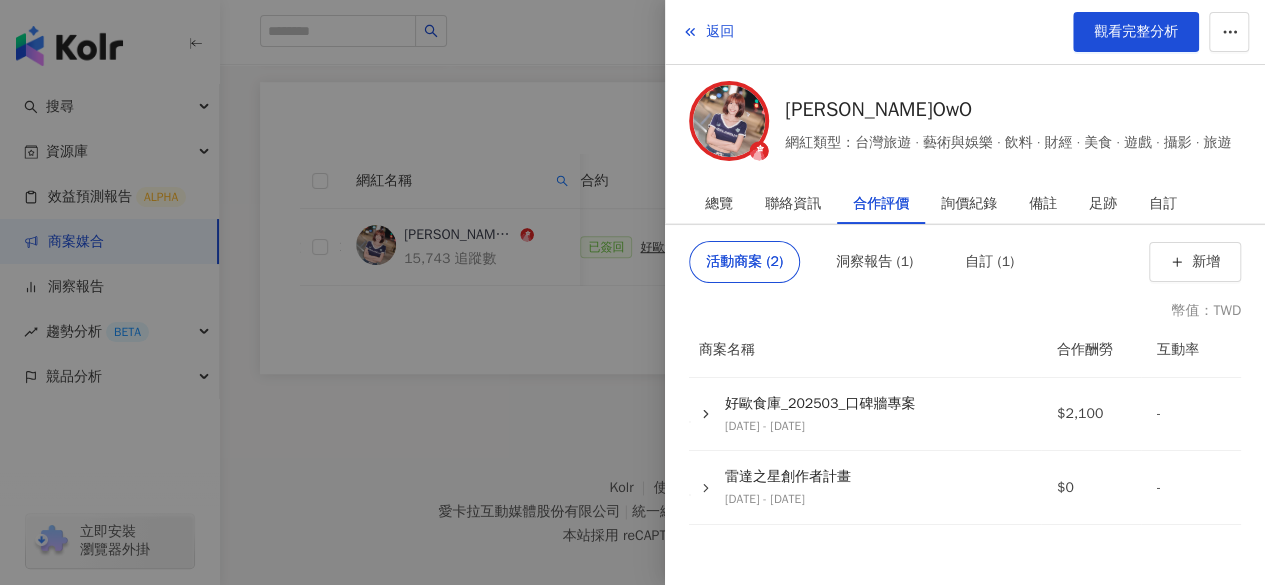 click on "合作評價" at bounding box center (881, 204) 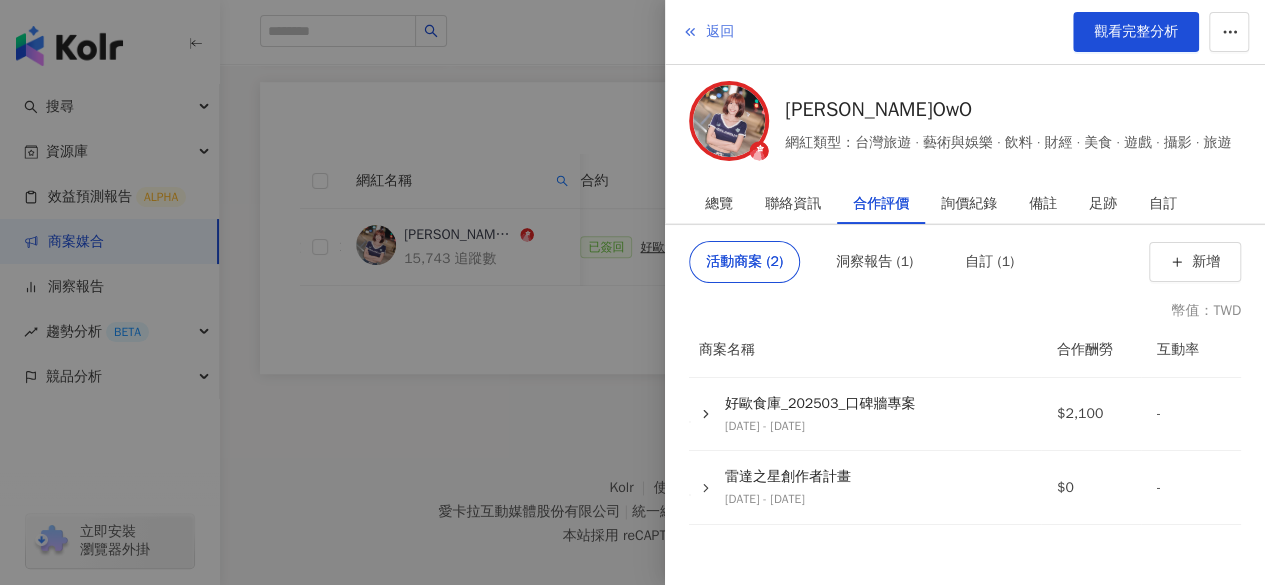 click on "返回" at bounding box center (720, 32) 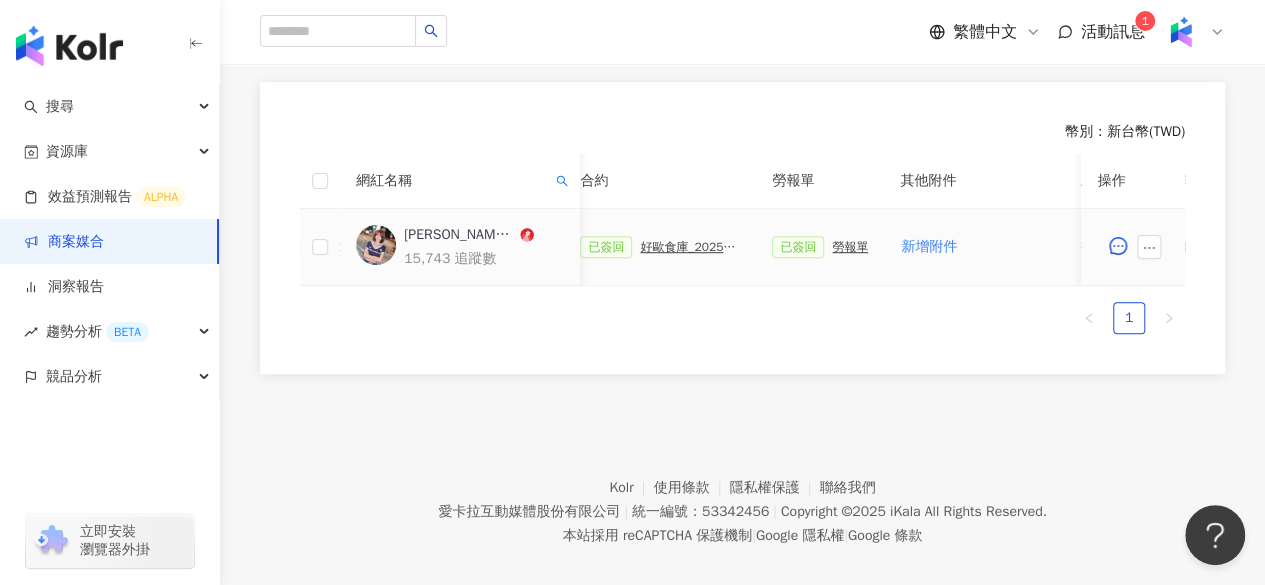 click on "[PERSON_NAME]OwO" at bounding box center [460, 235] 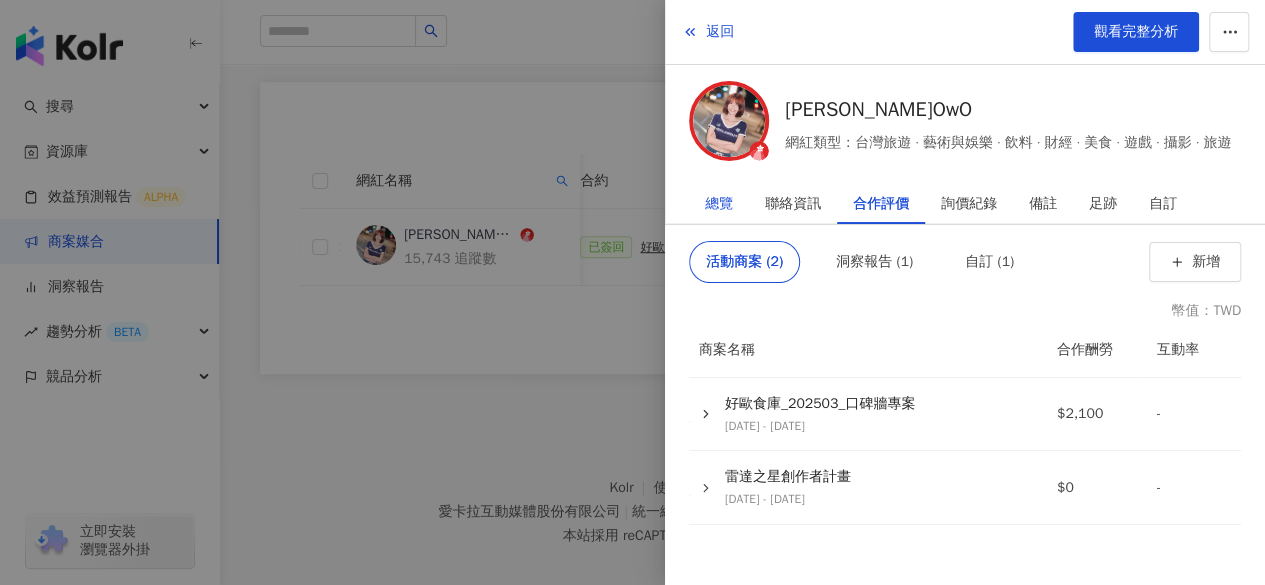 click on "總覽" at bounding box center [719, 204] 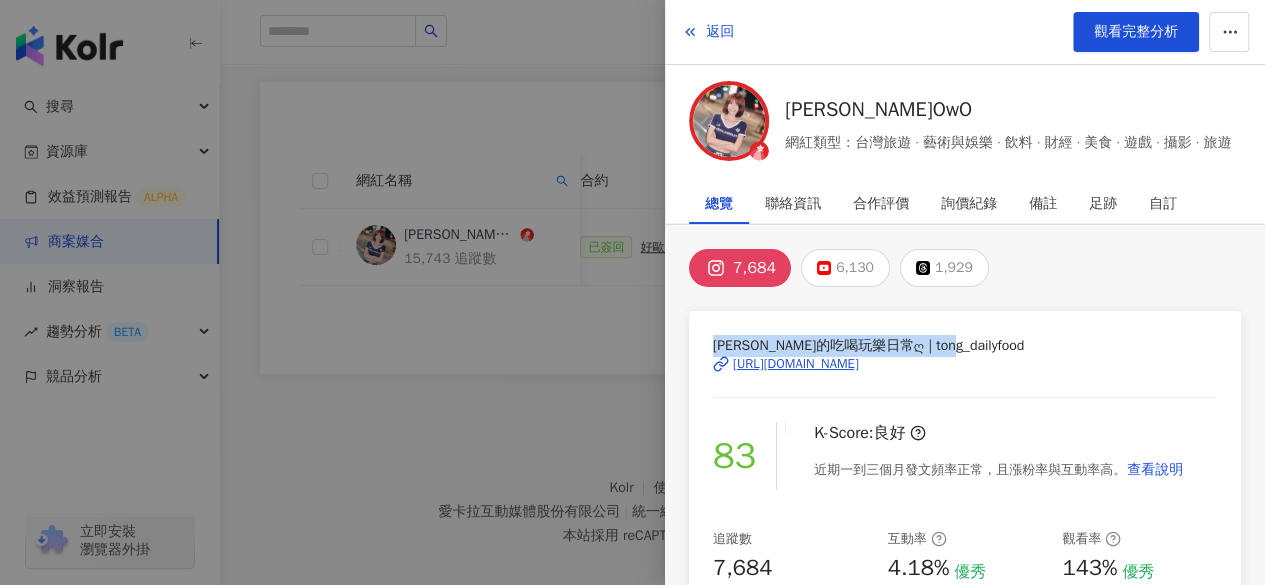 drag, startPoint x: 714, startPoint y: 340, endPoint x: 1016, endPoint y: 333, distance: 302.08112 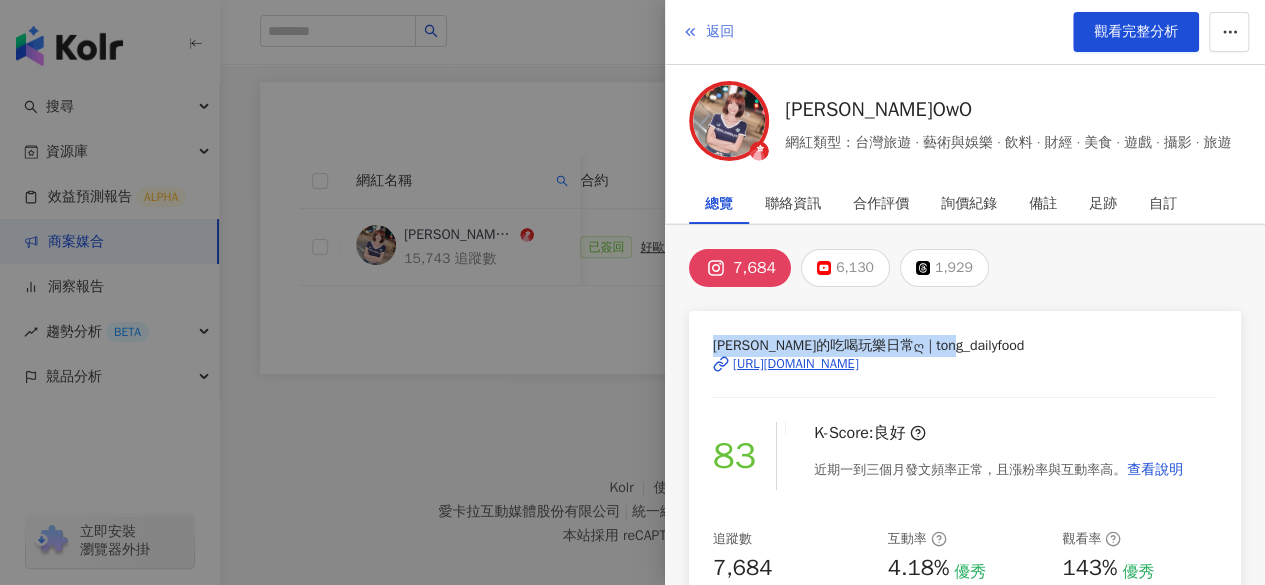 click 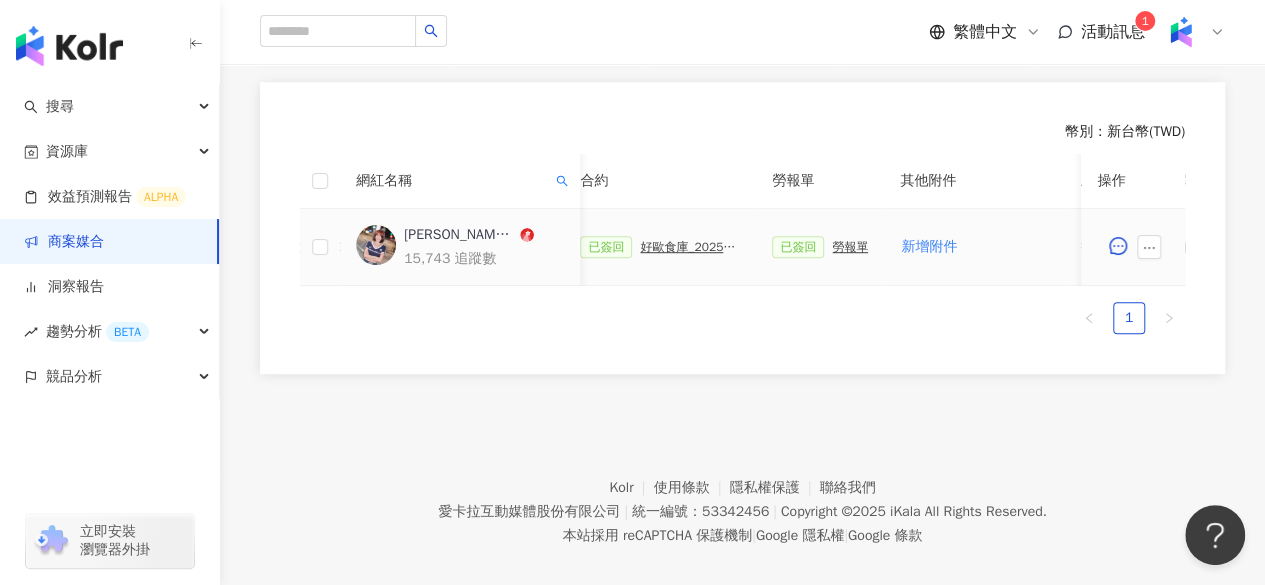 click on "勞報單" at bounding box center (850, 247) 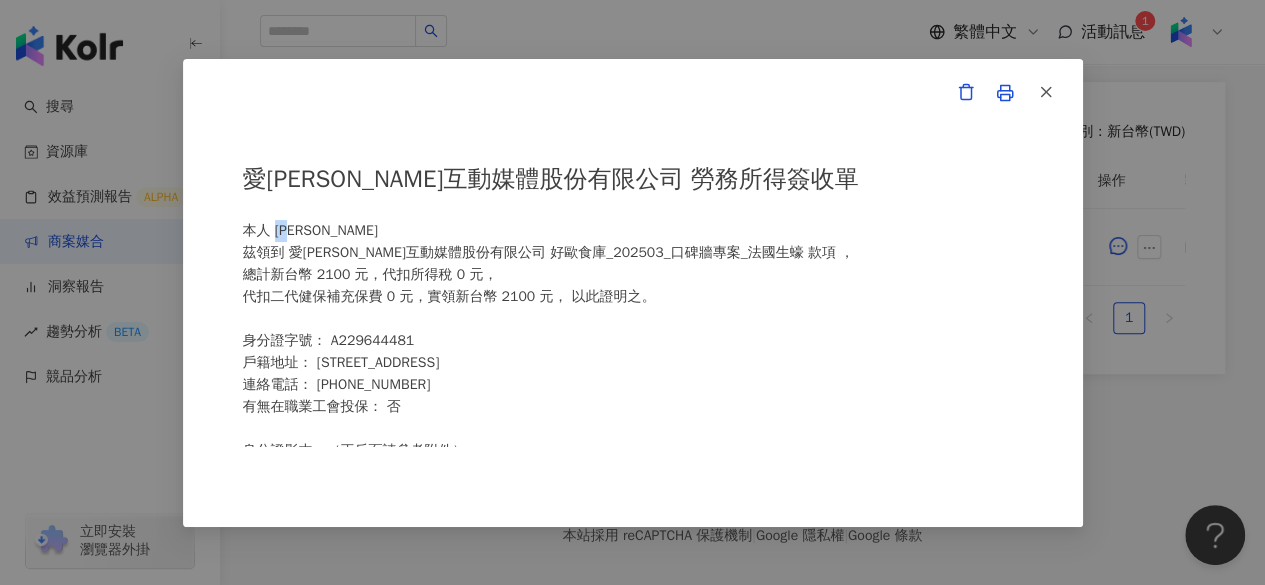 drag, startPoint x: 274, startPoint y: 227, endPoint x: 300, endPoint y: 233, distance: 26.683329 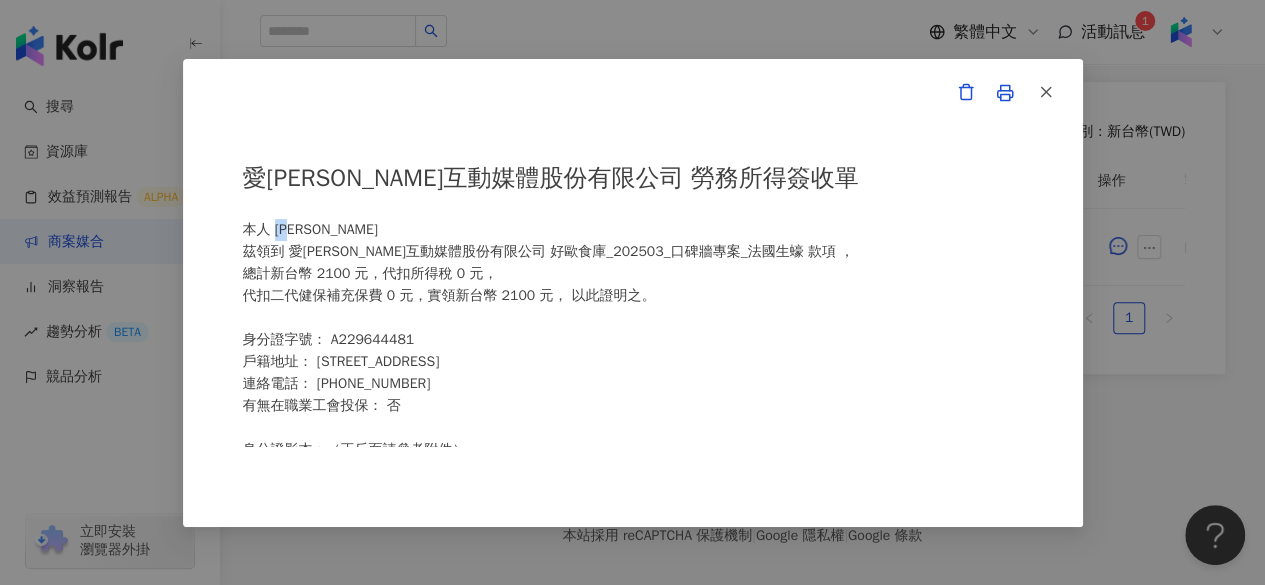 scroll, scrollTop: 0, scrollLeft: 0, axis: both 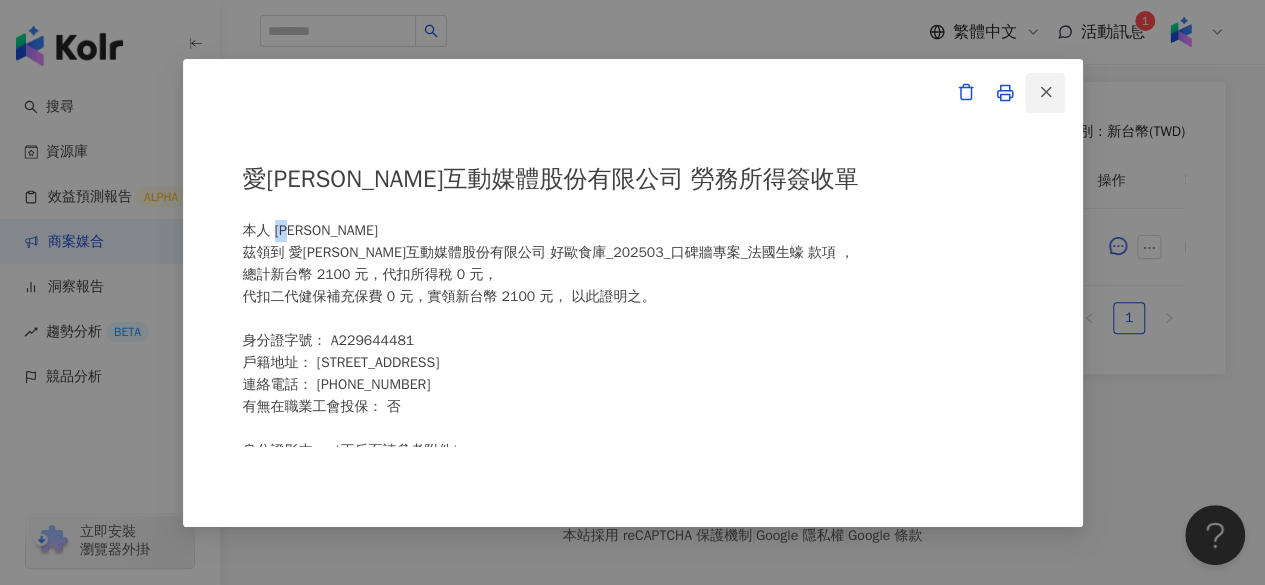 click 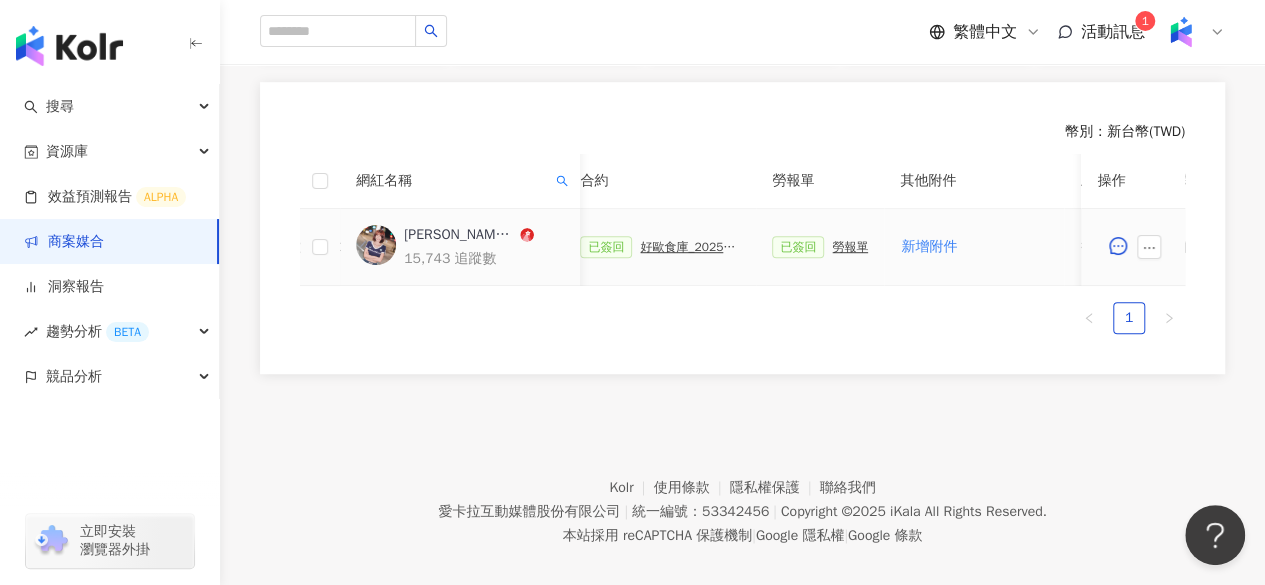 click on "好歐食庫_202503_口碑牆專案" at bounding box center (690, 247) 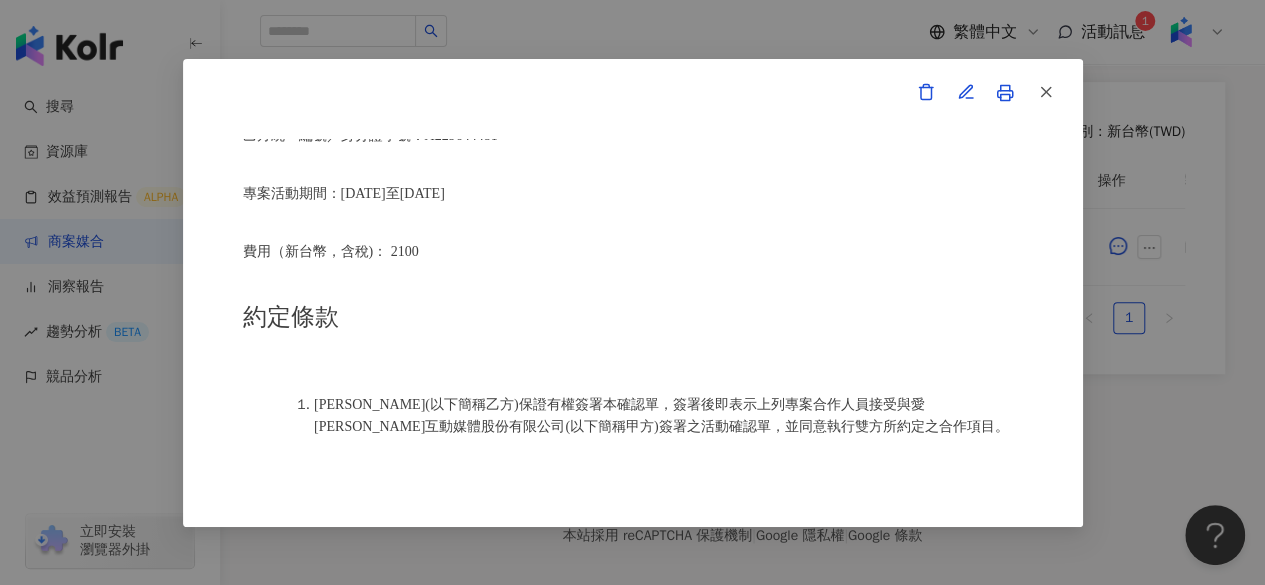 scroll, scrollTop: 966, scrollLeft: 0, axis: vertical 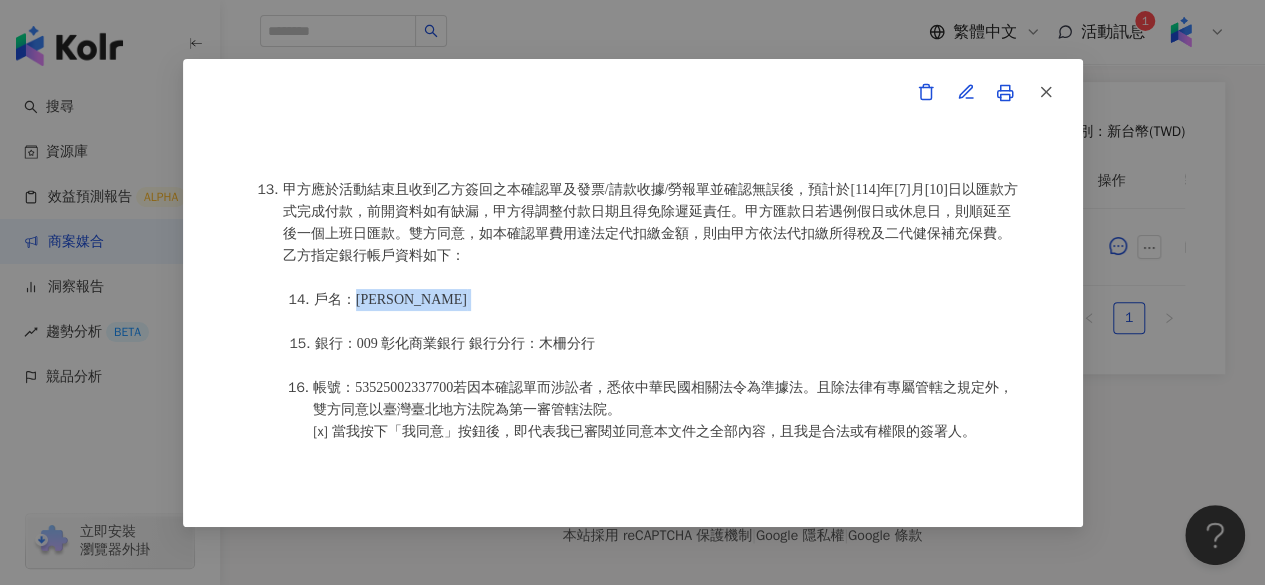 drag, startPoint x: 357, startPoint y: 281, endPoint x: 399, endPoint y: 277, distance: 42.190044 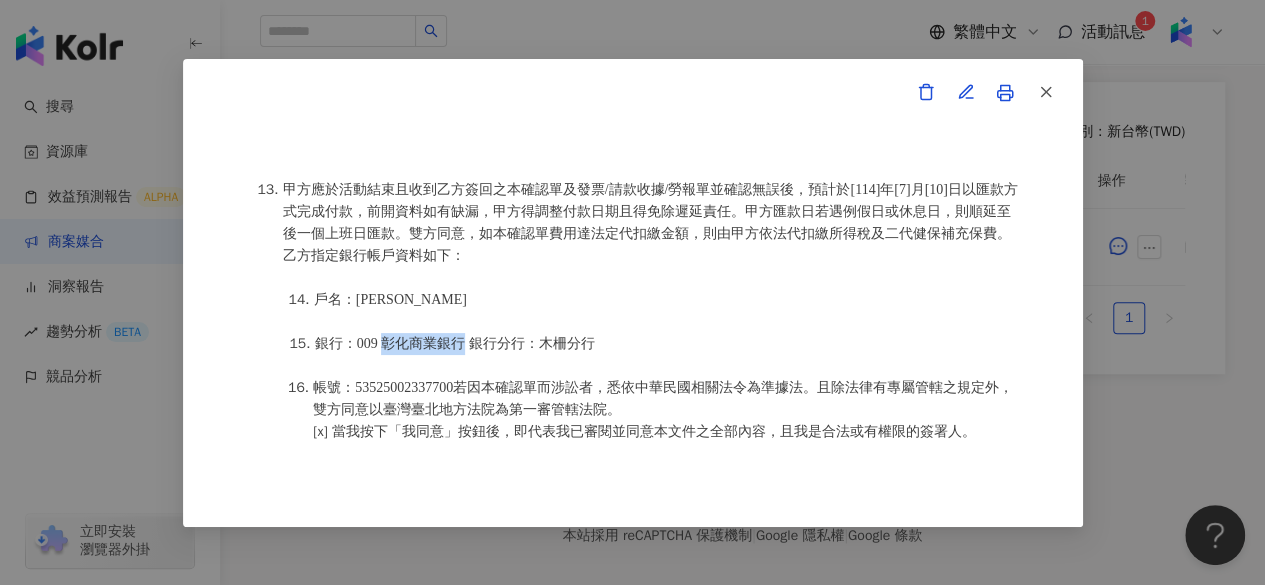 drag, startPoint x: 385, startPoint y: 326, endPoint x: 468, endPoint y: 319, distance: 83.294655 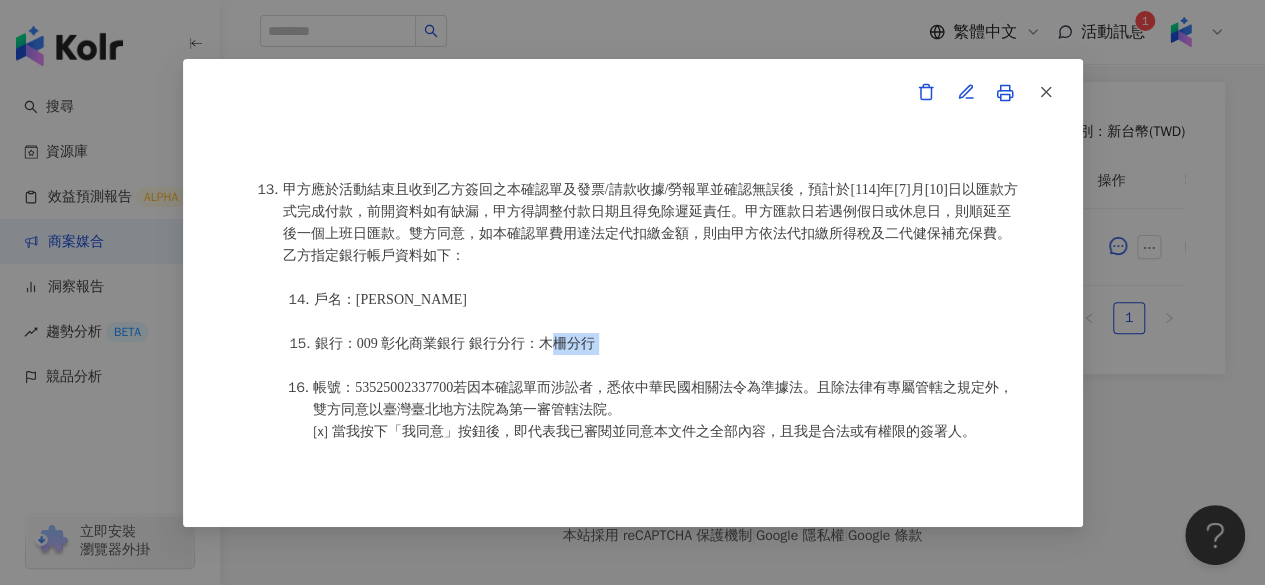 drag, startPoint x: 539, startPoint y: 322, endPoint x: 604, endPoint y: 328, distance: 65.27634 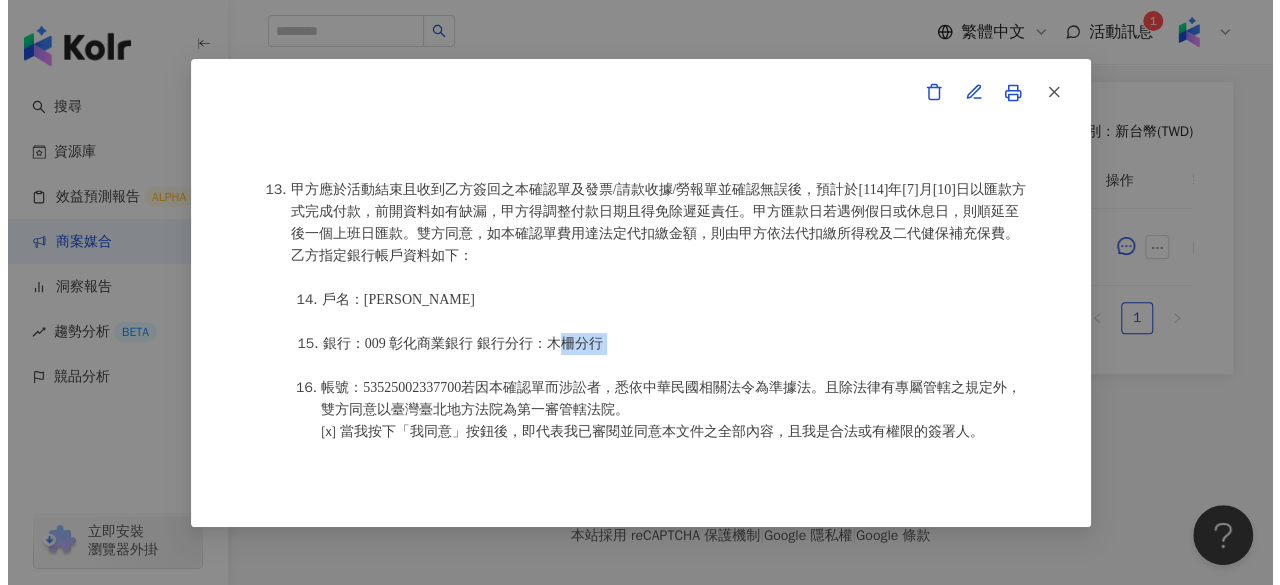 scroll, scrollTop: 2724, scrollLeft: 0, axis: vertical 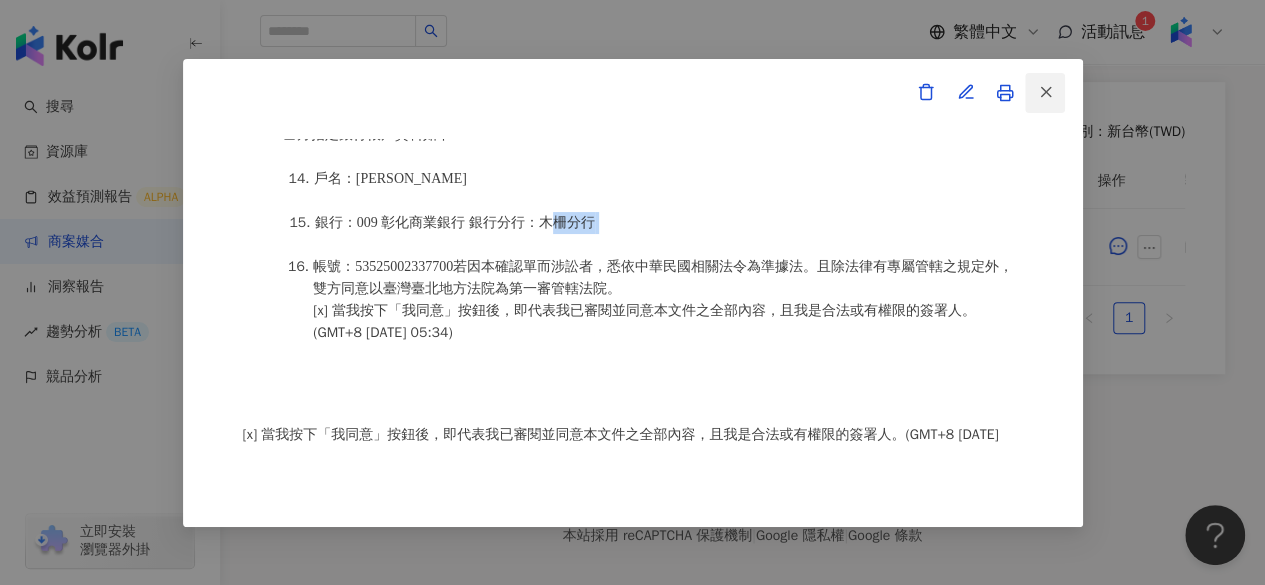 click at bounding box center [1045, 93] 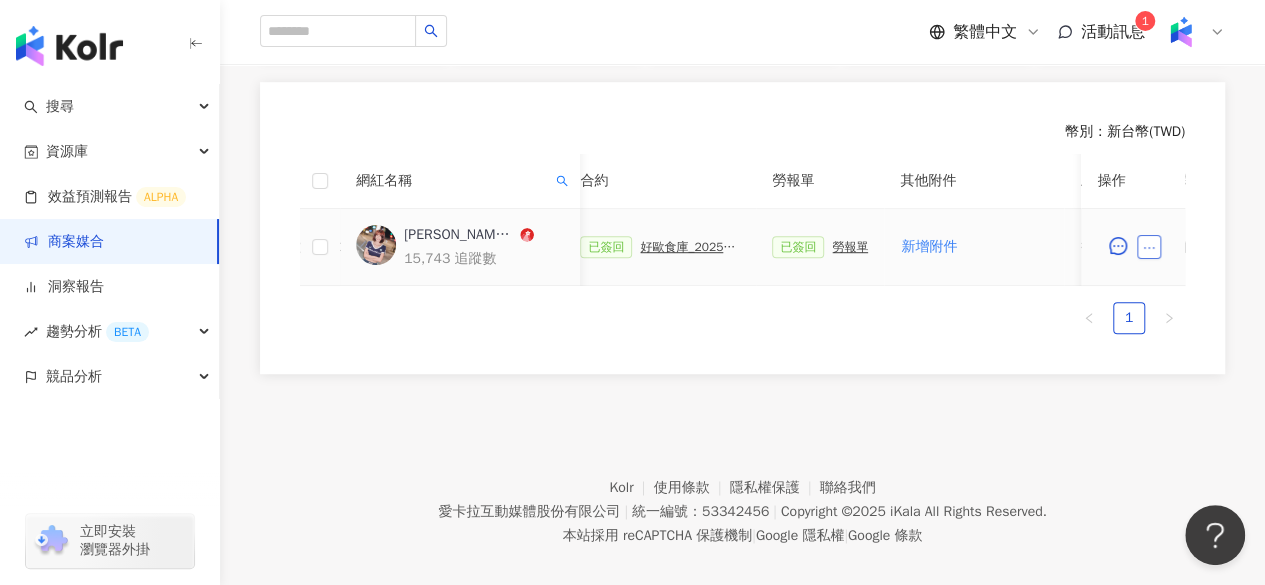 click at bounding box center (1149, 247) 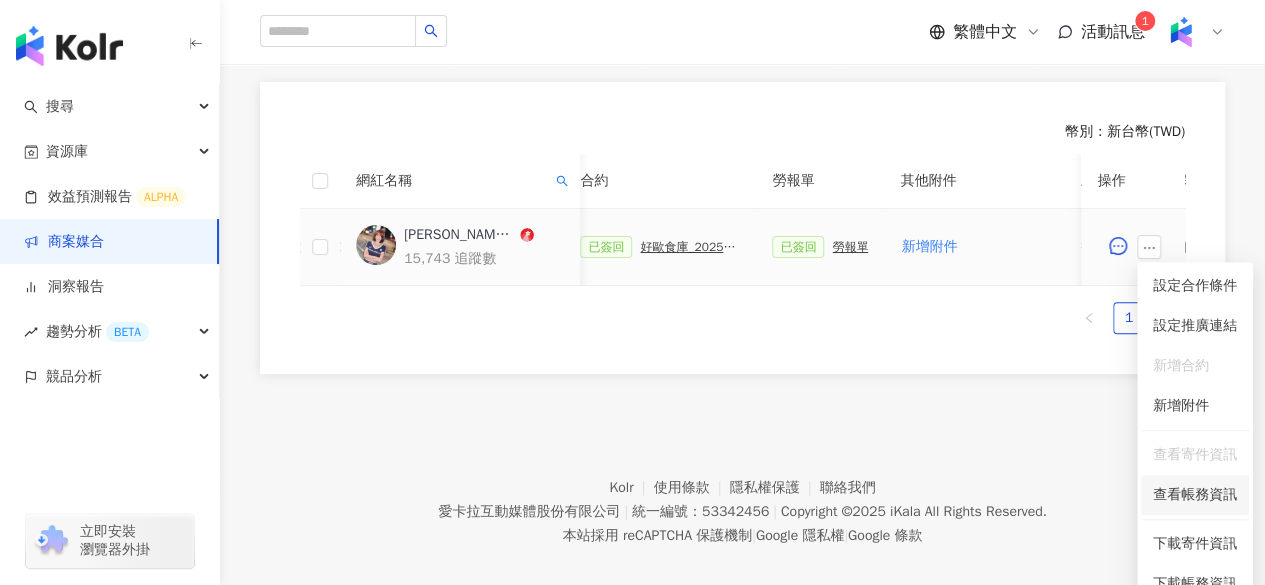 click on "查看帳務資訊" at bounding box center (1195, 495) 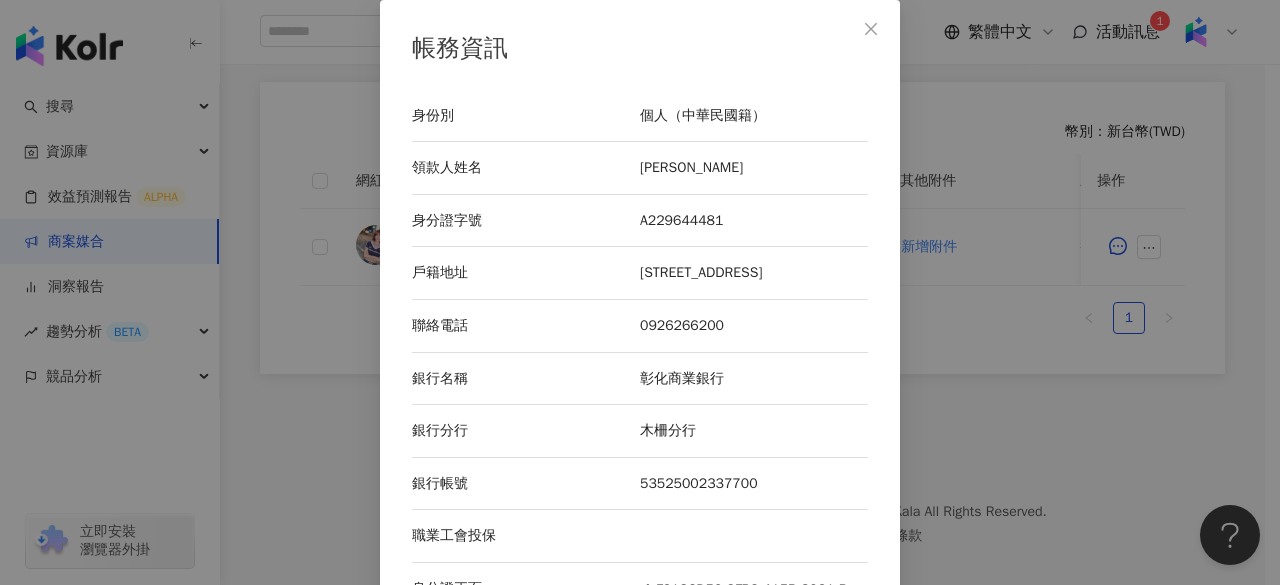 scroll, scrollTop: 182, scrollLeft: 0, axis: vertical 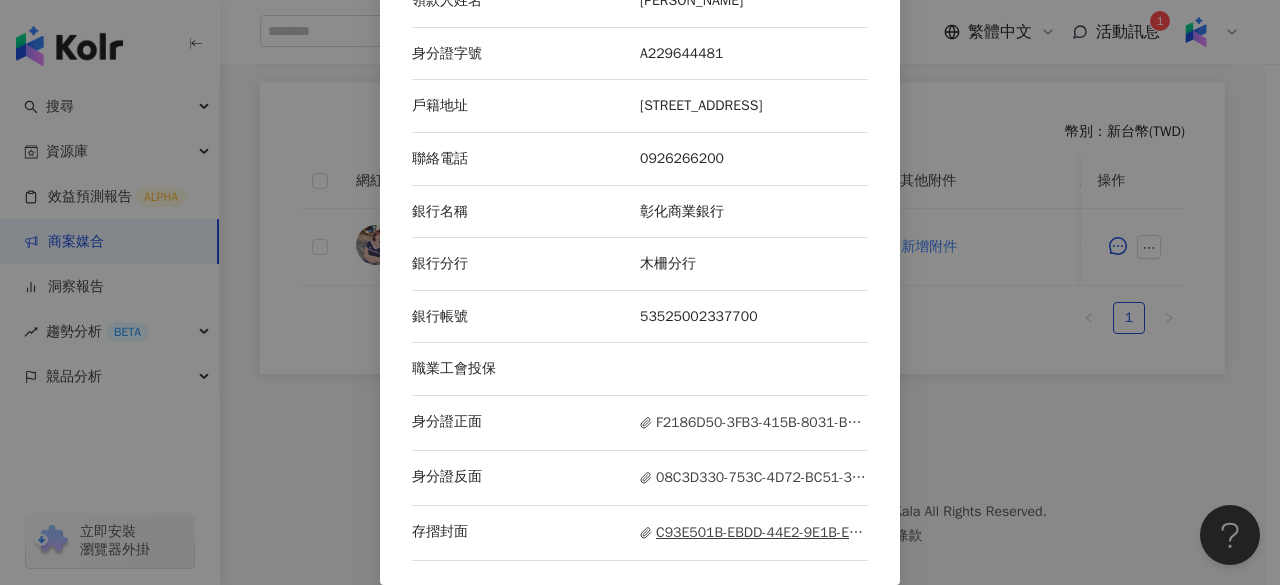 click on "C93E501B-EBDD-44E2-9E1B-E6F120AF7CCD.jpeg" at bounding box center (754, 533) 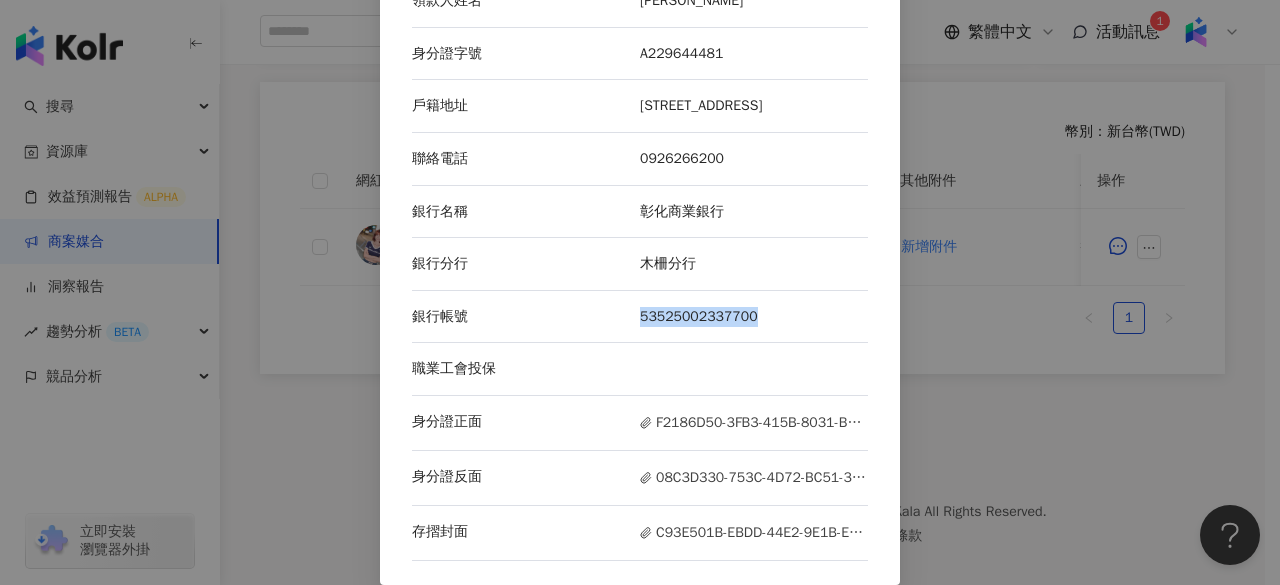 drag, startPoint x: 628, startPoint y: 319, endPoint x: 750, endPoint y: 327, distance: 122.26202 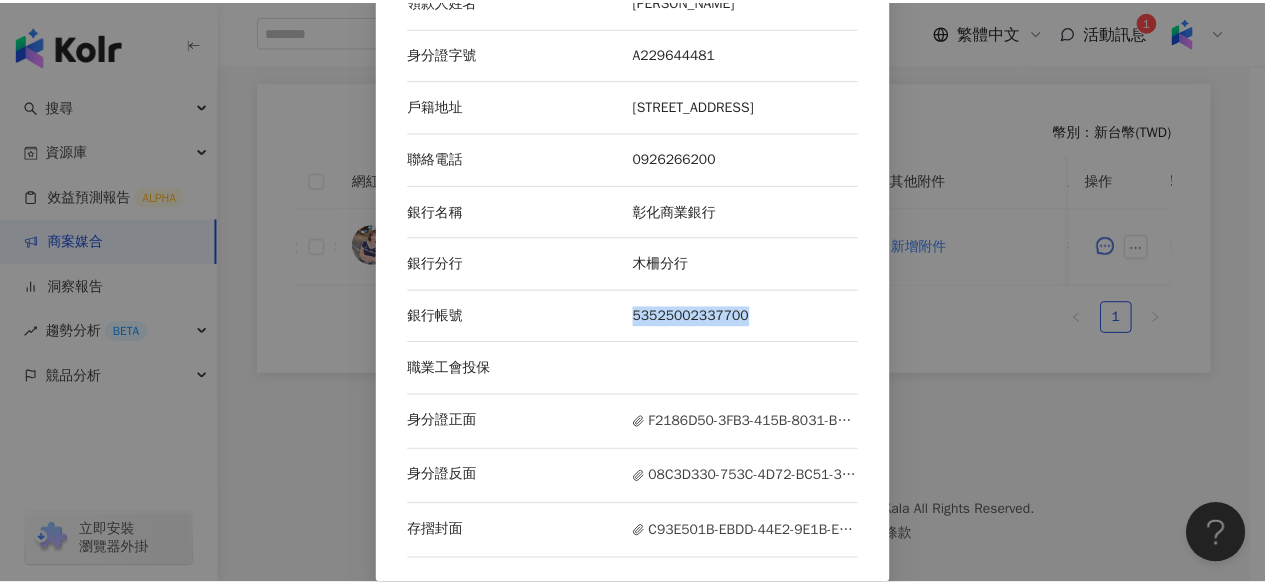 scroll, scrollTop: 0, scrollLeft: 0, axis: both 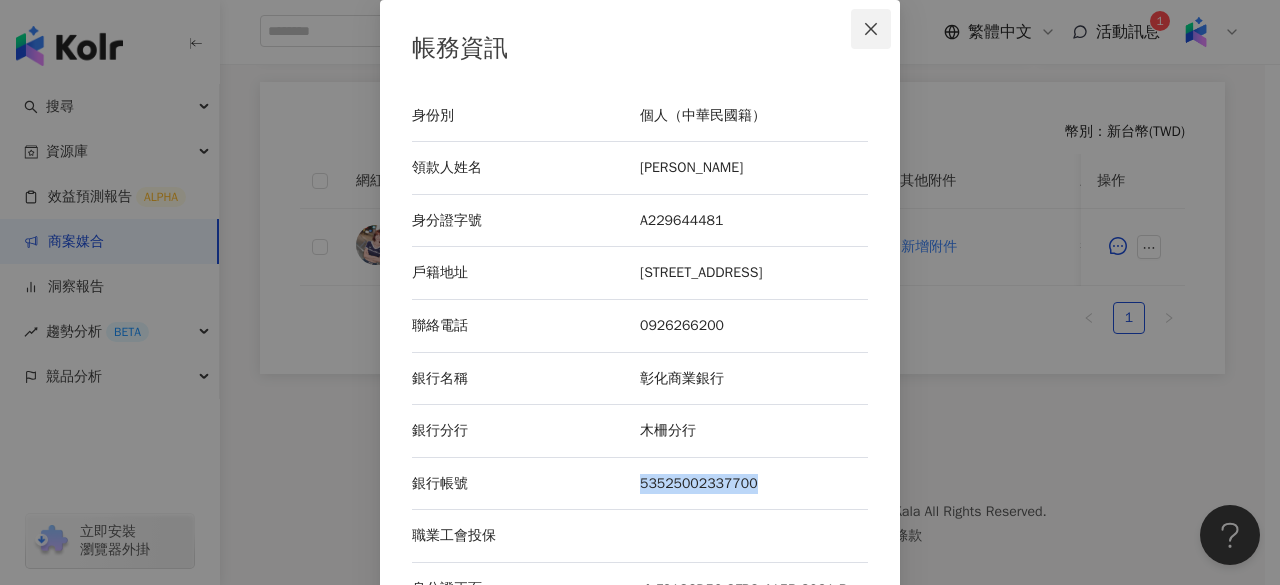 click at bounding box center (871, 29) 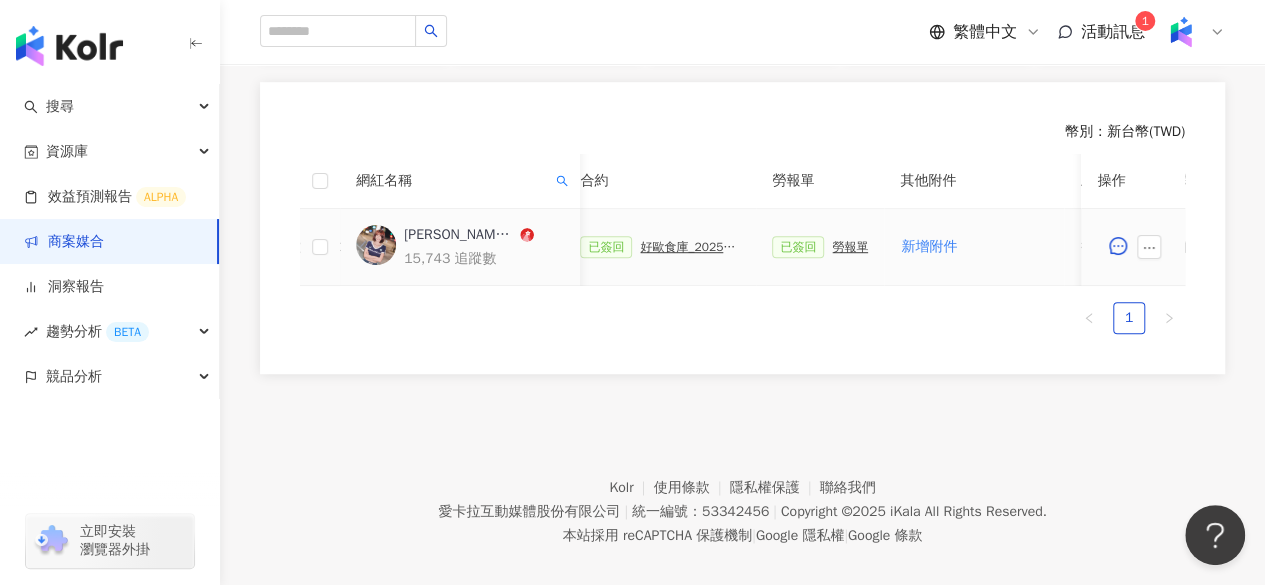 click on "好歐食庫_202503_口碑牆專案" at bounding box center [690, 247] 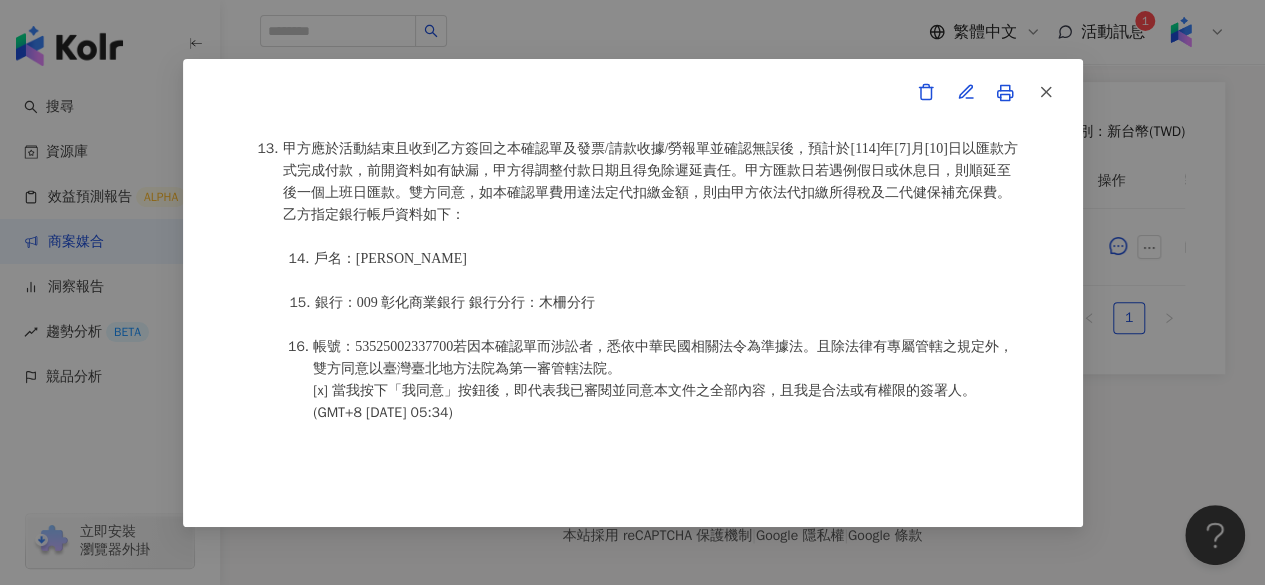 scroll, scrollTop: 2655, scrollLeft: 0, axis: vertical 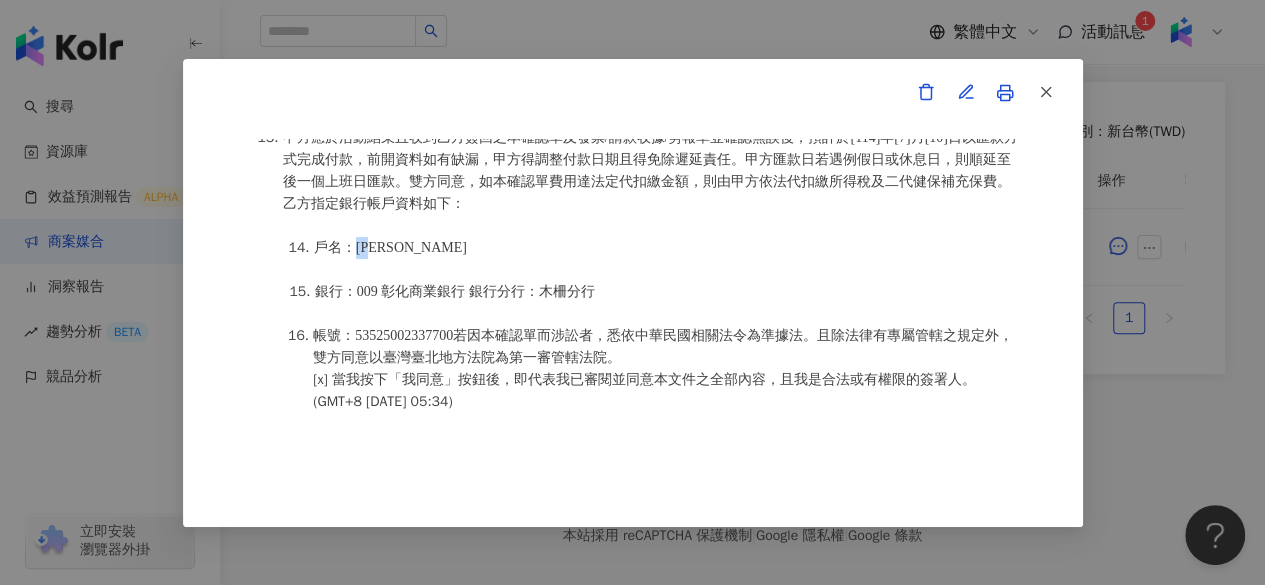 drag, startPoint x: 362, startPoint y: 221, endPoint x: 382, endPoint y: 226, distance: 20.615528 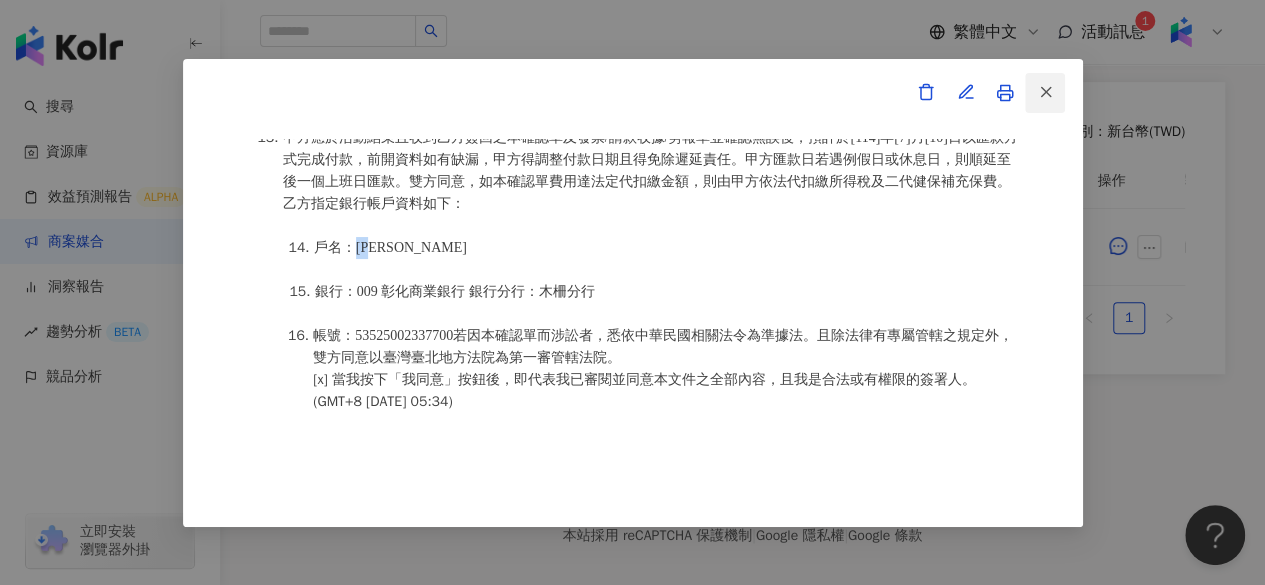 click 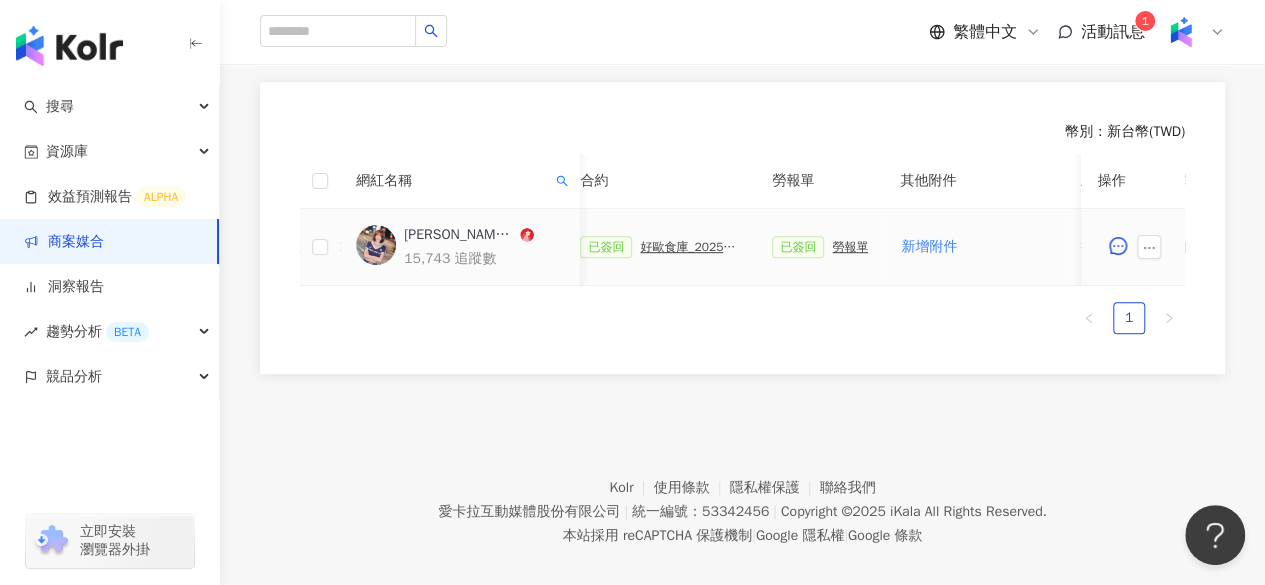 click on "勞報單" at bounding box center [850, 247] 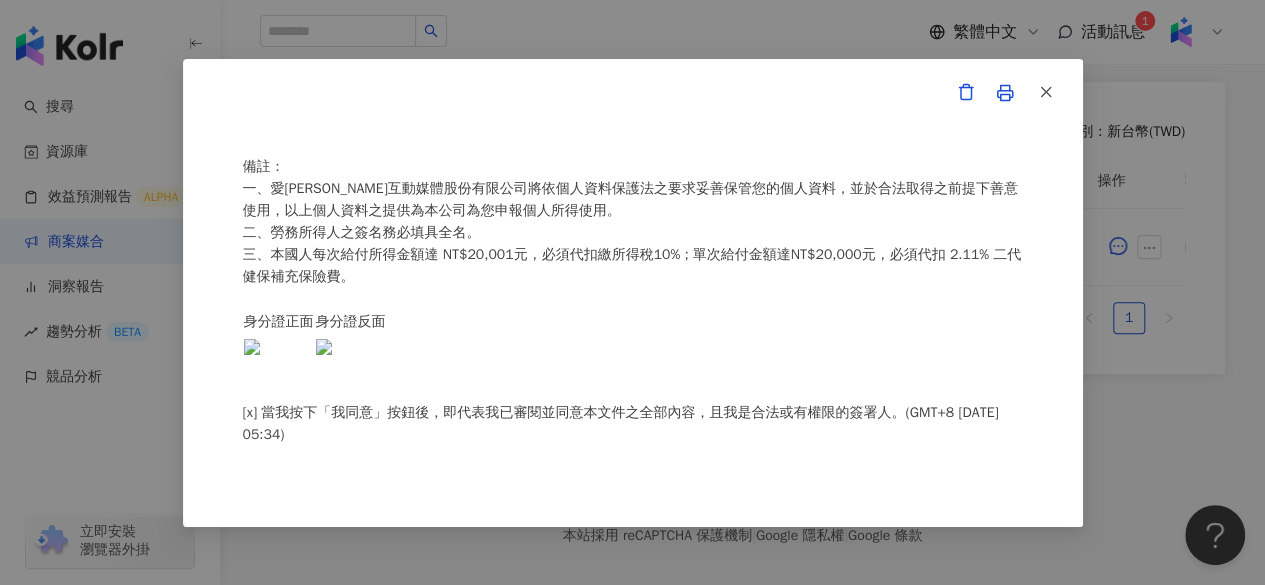 scroll, scrollTop: 603, scrollLeft: 0, axis: vertical 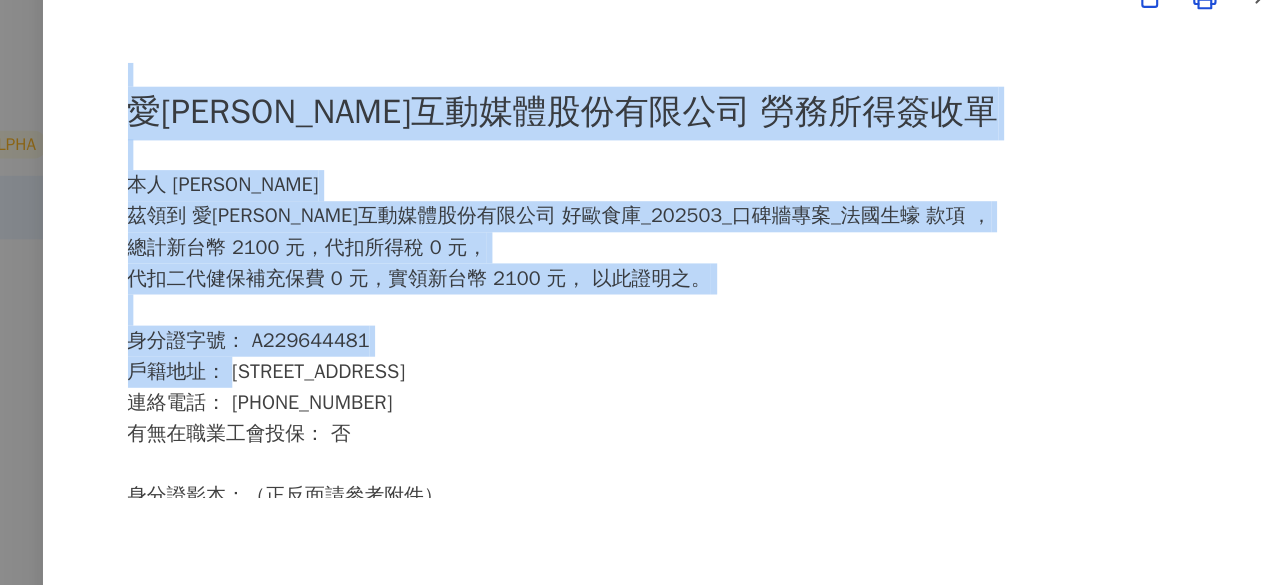 drag, startPoint x: 317, startPoint y: 139, endPoint x: 655, endPoint y: 361, distance: 404.38596 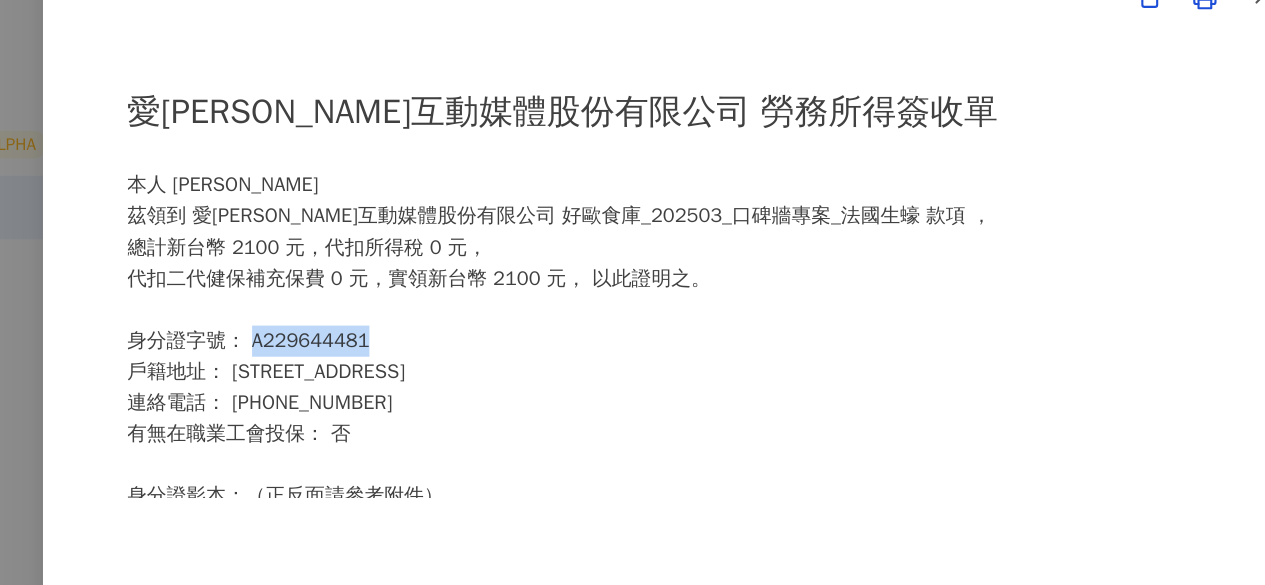 drag, startPoint x: 332, startPoint y: 336, endPoint x: 428, endPoint y: 339, distance: 96.04687 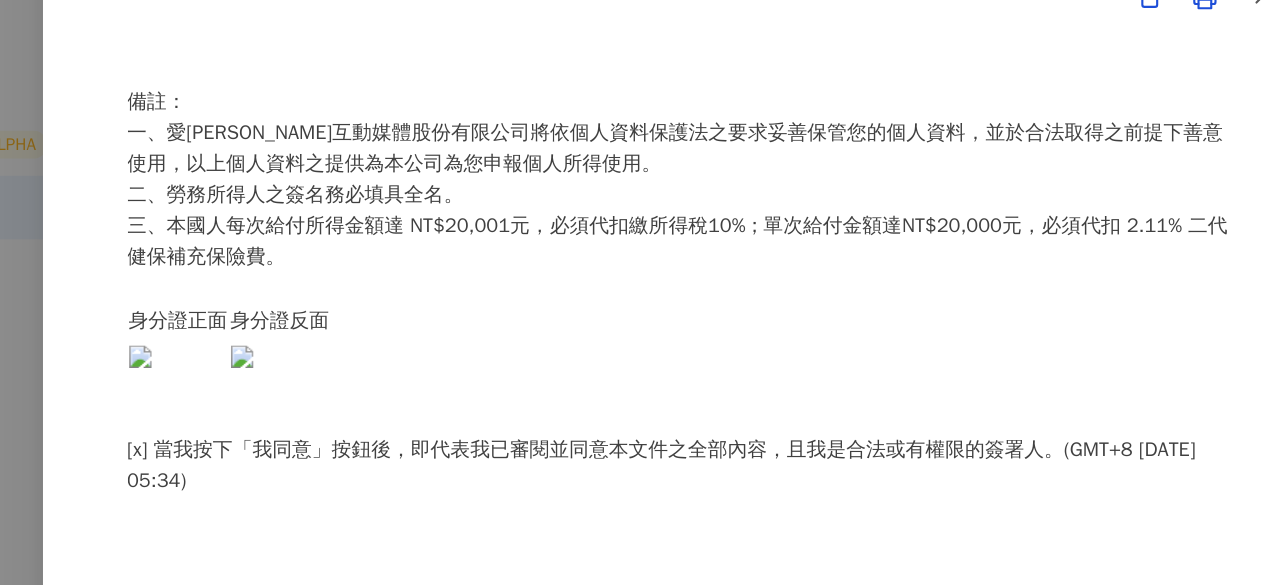scroll, scrollTop: 572, scrollLeft: 0, axis: vertical 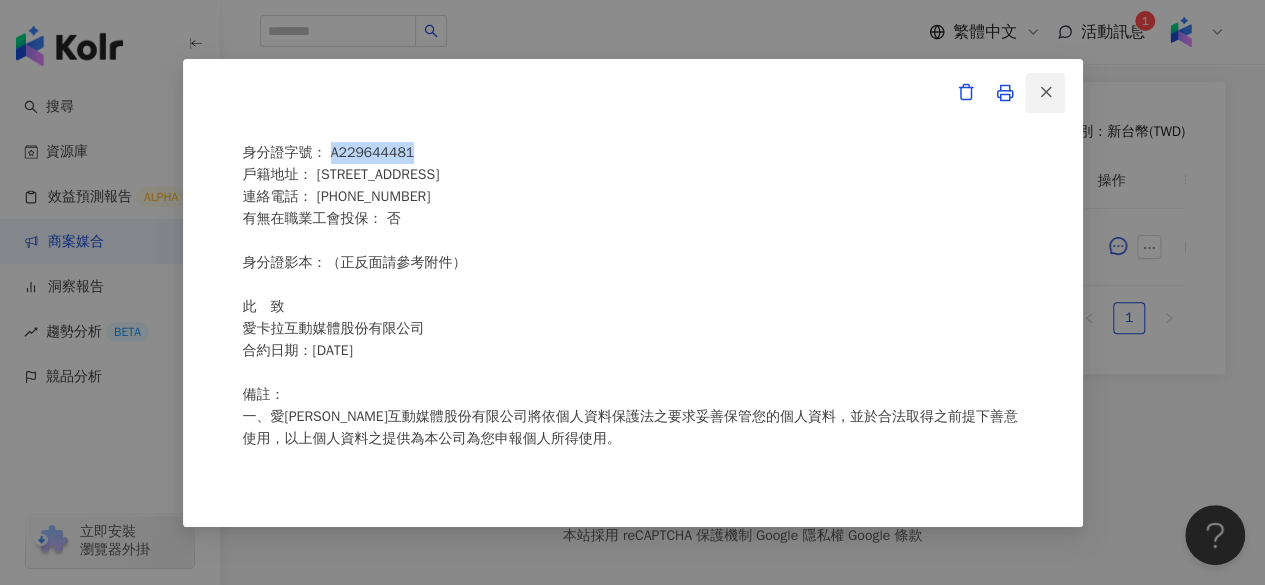 click 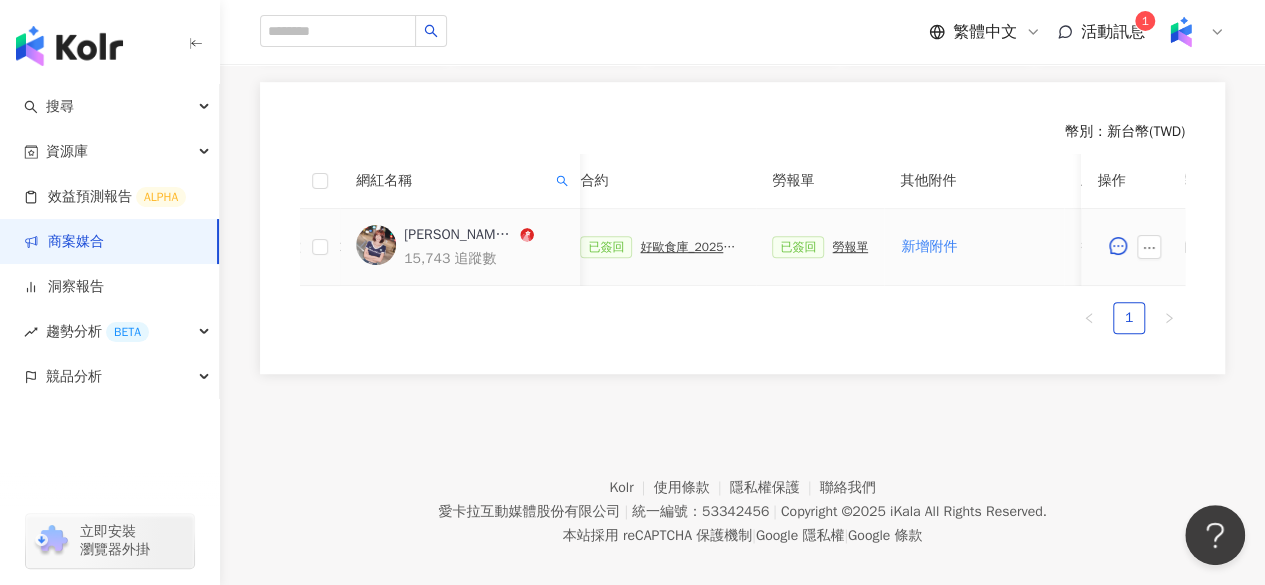 click on "好歐食庫_202503_口碑牆專案" at bounding box center (690, 247) 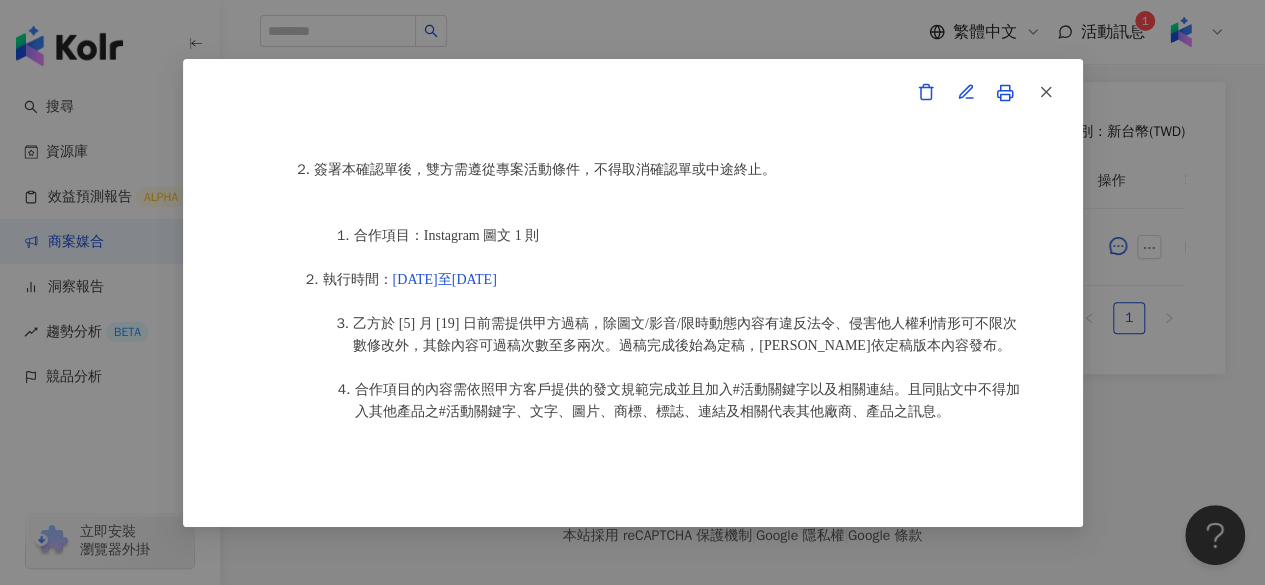 scroll, scrollTop: 1060, scrollLeft: 0, axis: vertical 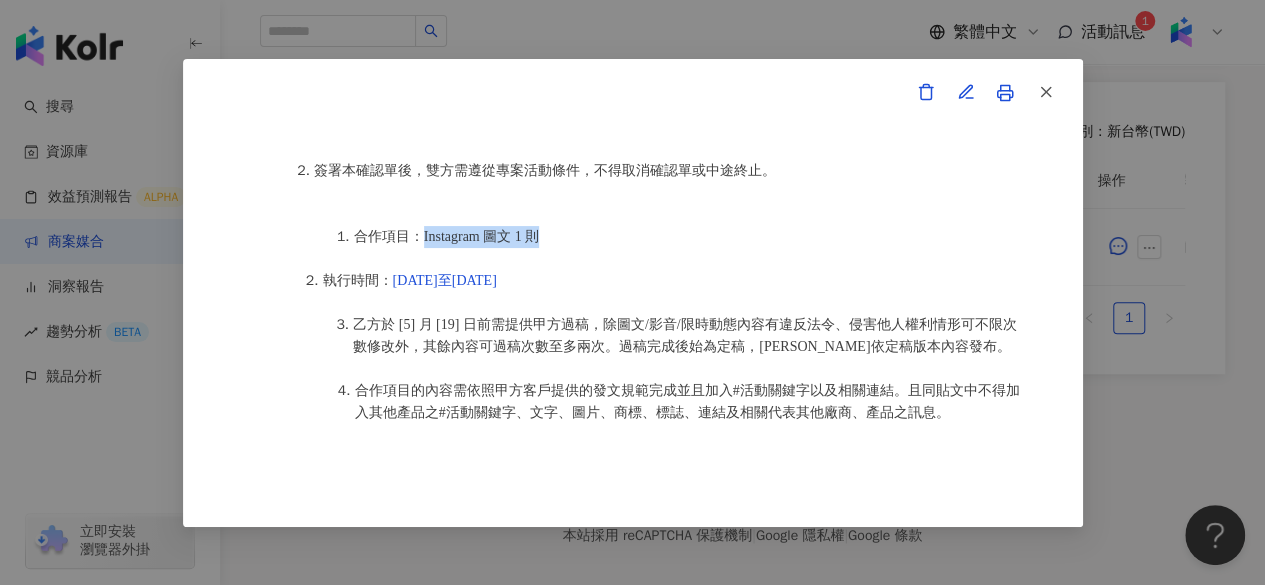 drag, startPoint x: 422, startPoint y: 240, endPoint x: 578, endPoint y: 233, distance: 156.15697 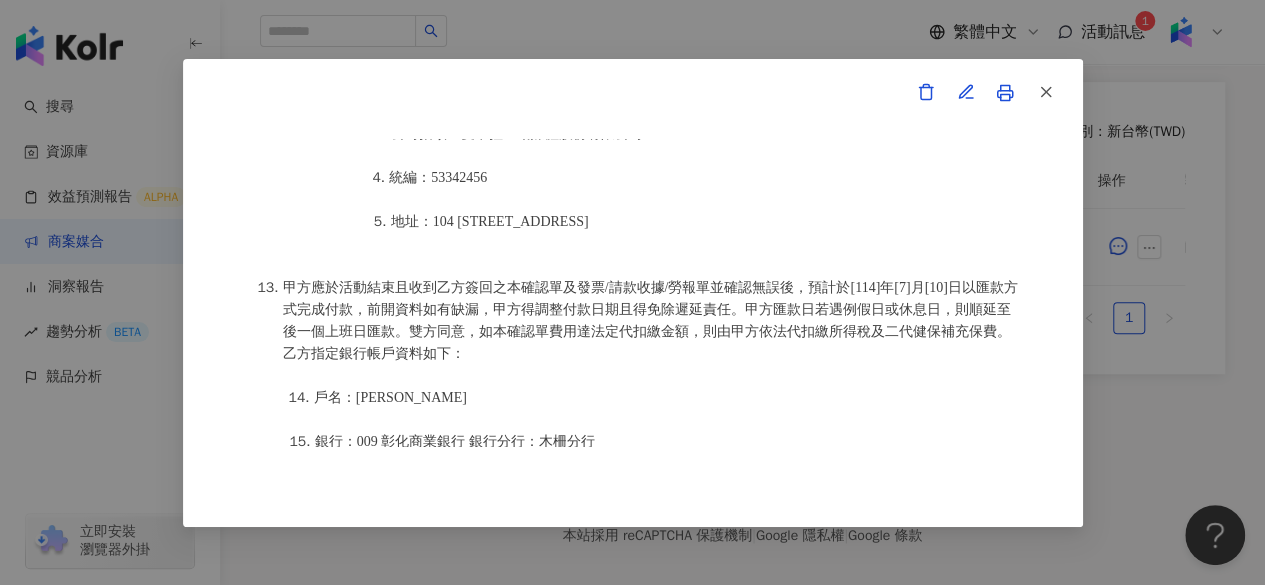 scroll, scrollTop: 2724, scrollLeft: 0, axis: vertical 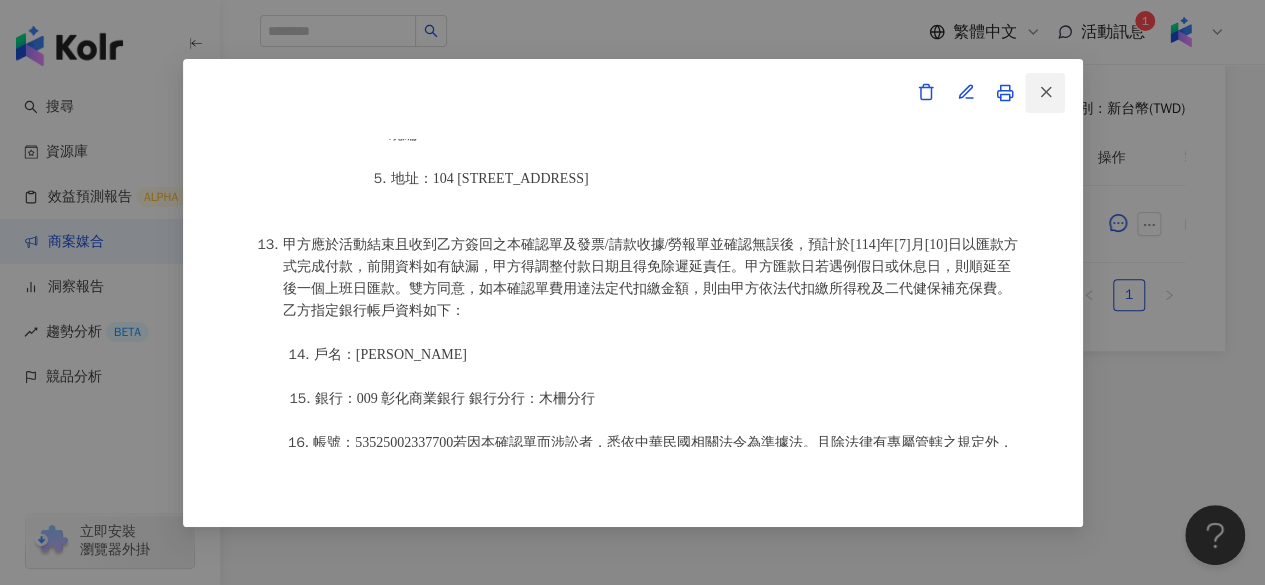 click 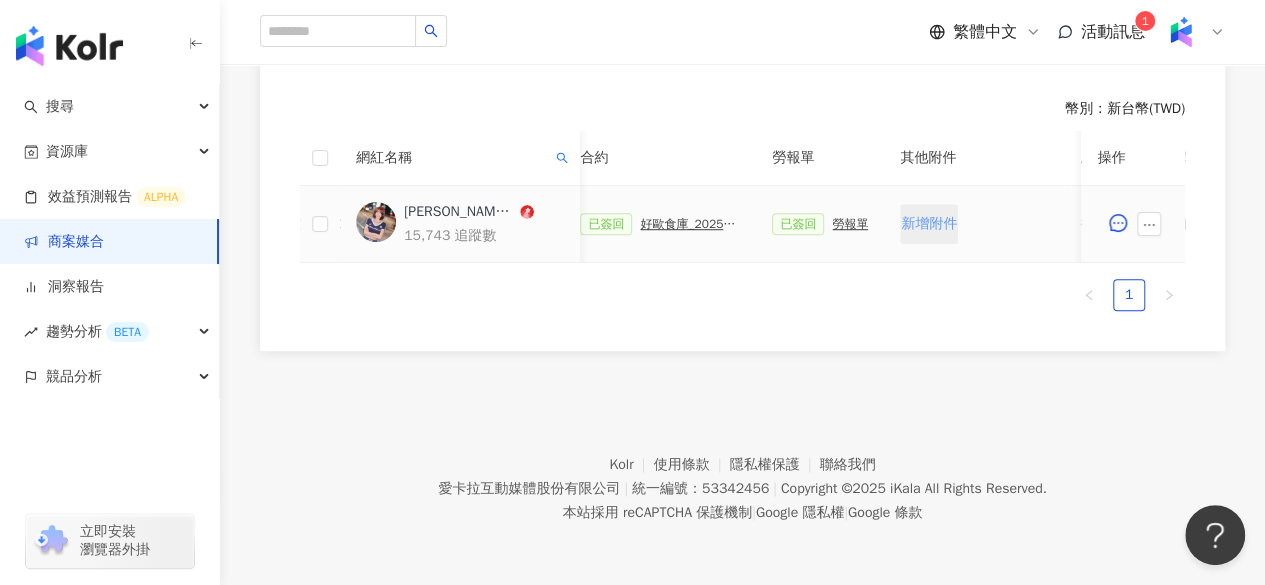 scroll, scrollTop: 0, scrollLeft: 1100, axis: horizontal 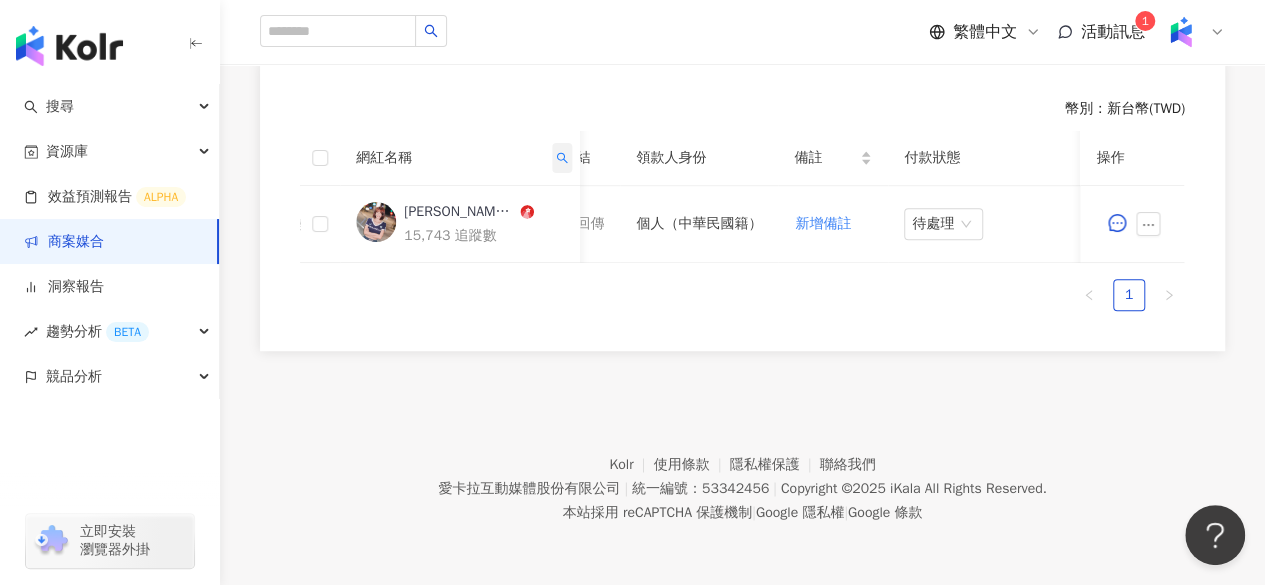 click at bounding box center (562, 158) 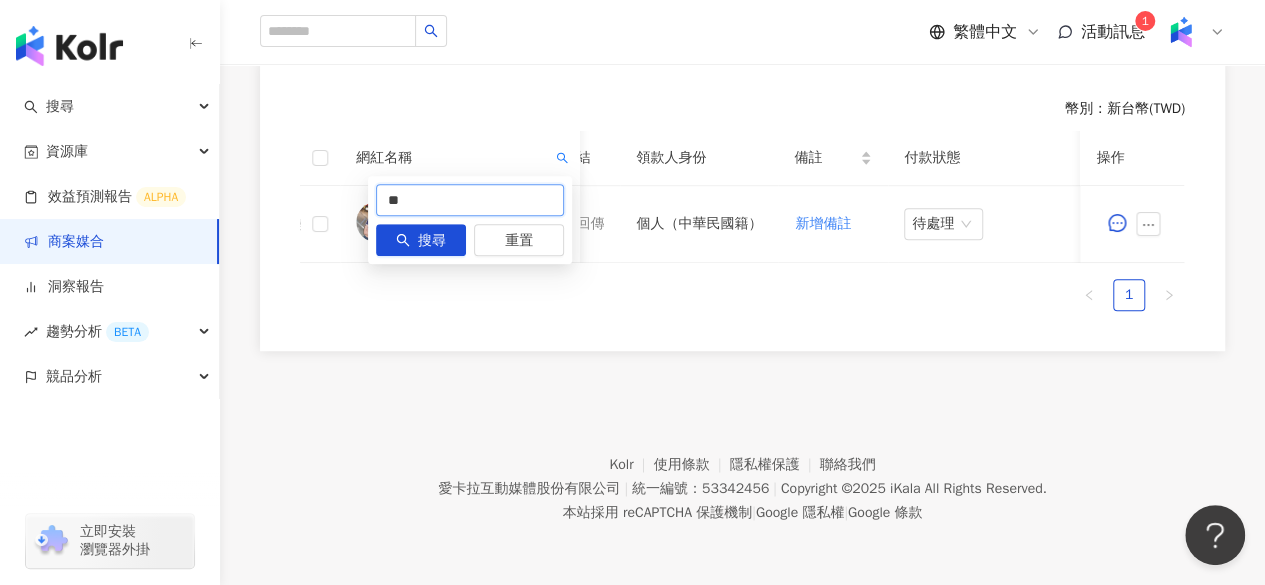 click on "**" at bounding box center (470, 200) 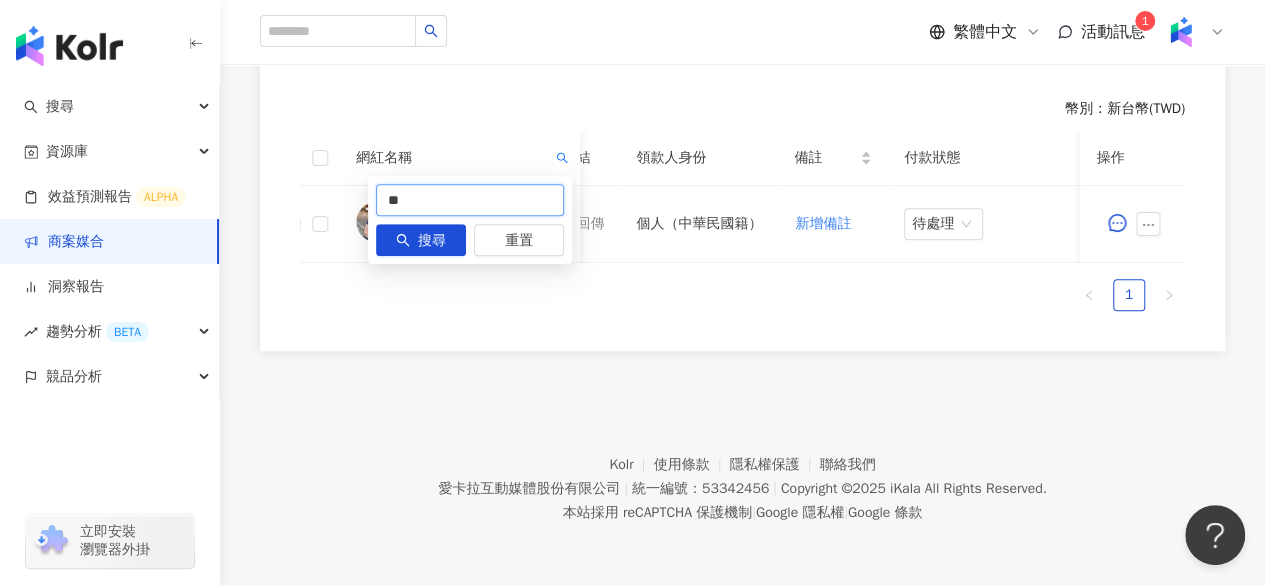 type on "*" 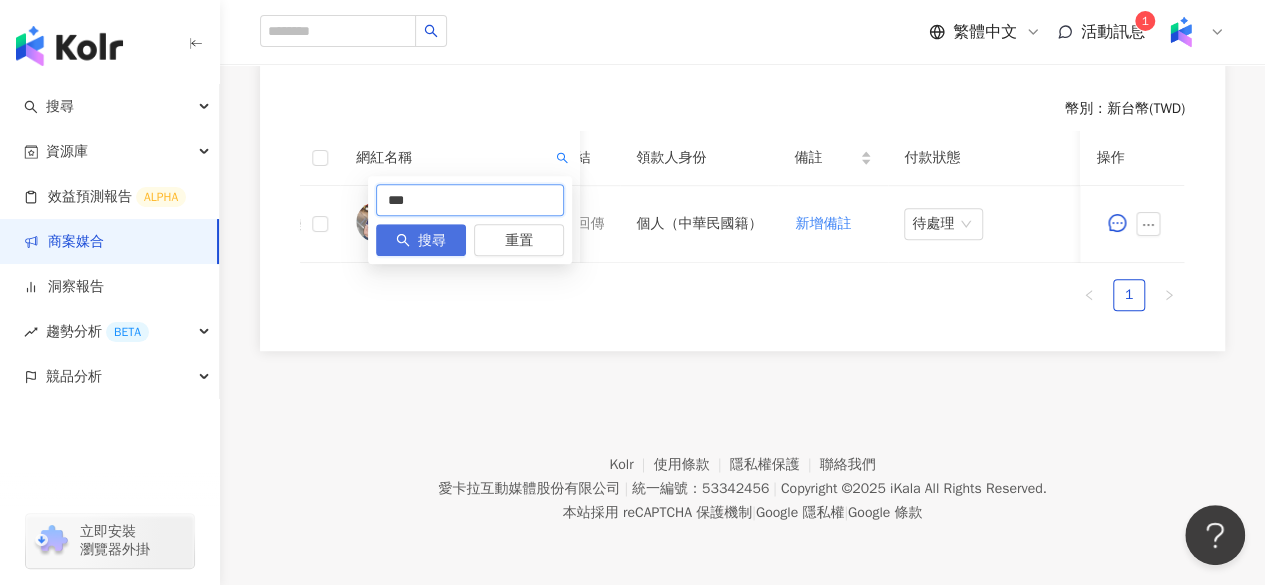 type on "***" 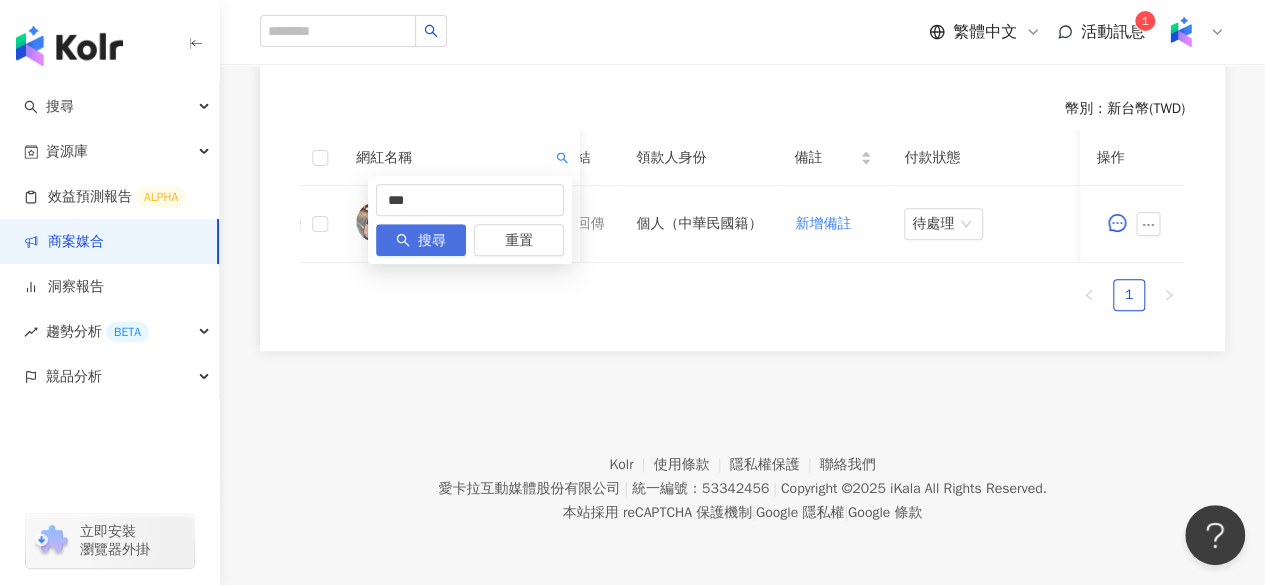 click on "搜尋" at bounding box center (432, 241) 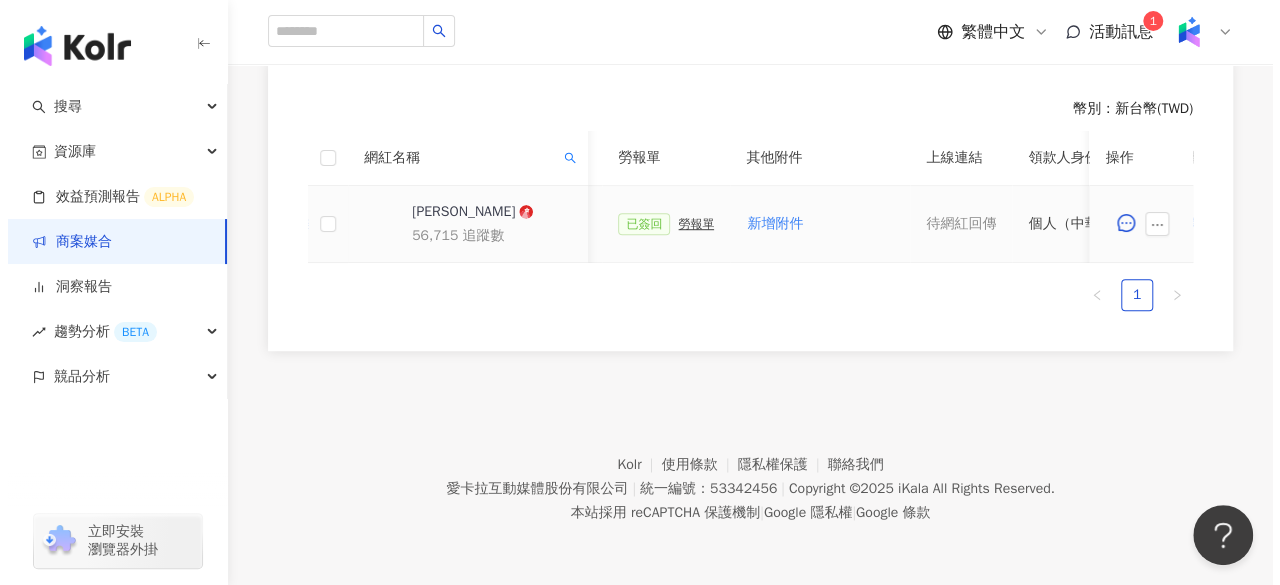 scroll, scrollTop: 0, scrollLeft: 1100, axis: horizontal 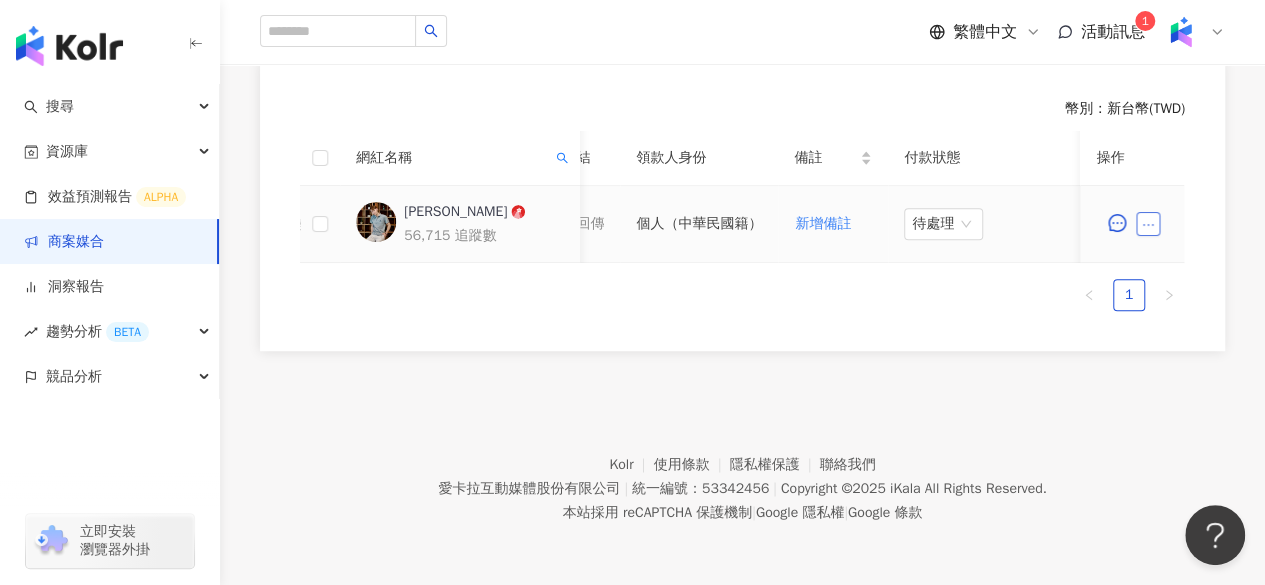 click 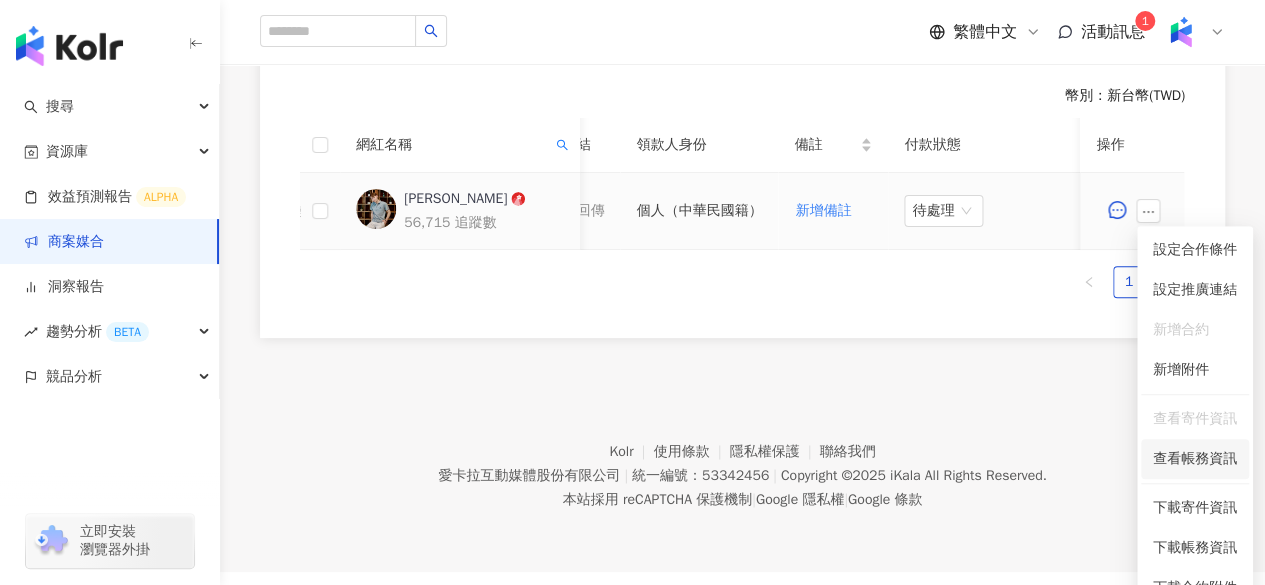 click on "查看帳務資訊" at bounding box center [1195, 459] 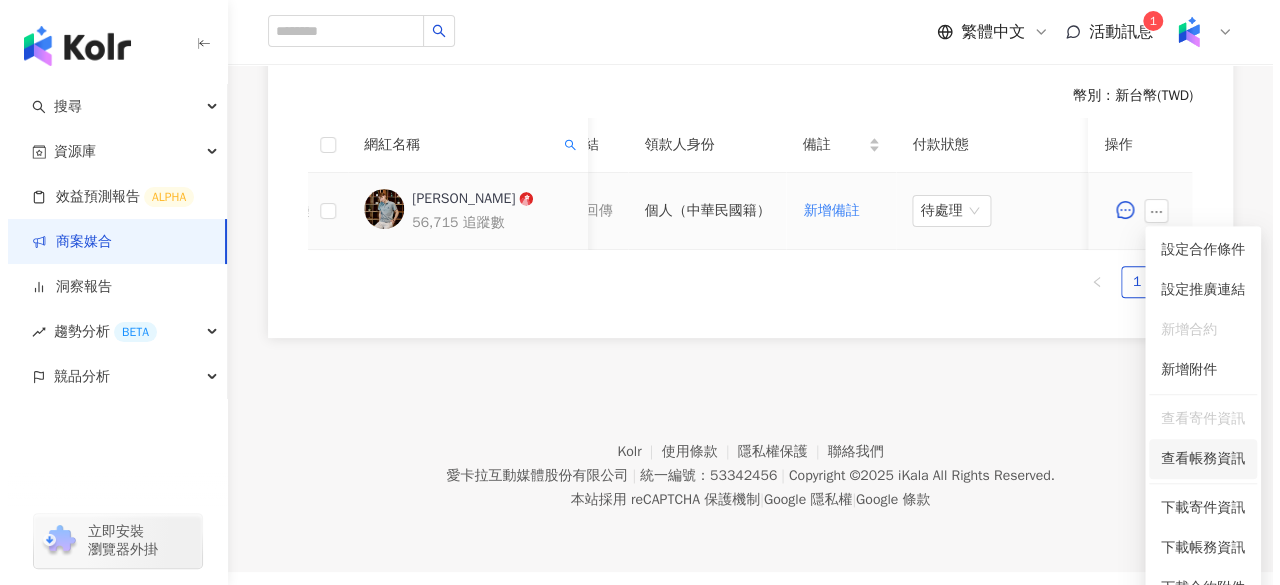 scroll, scrollTop: 0, scrollLeft: 1100, axis: horizontal 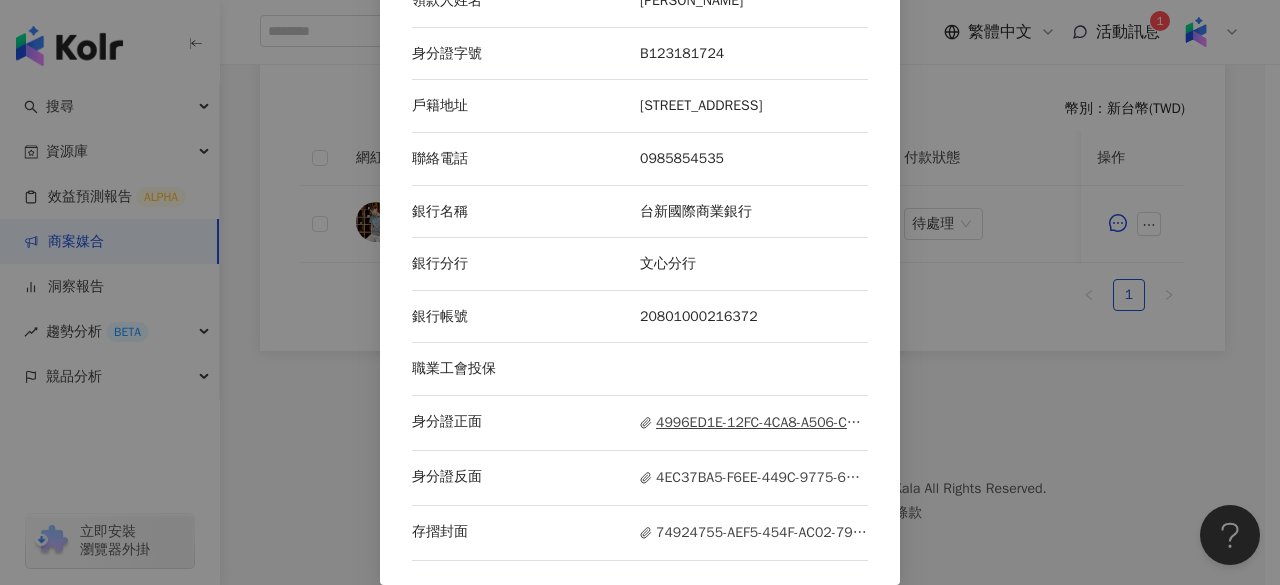 click on "4996ED1E-12FC-4CA8-A506-C0D8FE853E29.jpeg" at bounding box center [754, 423] 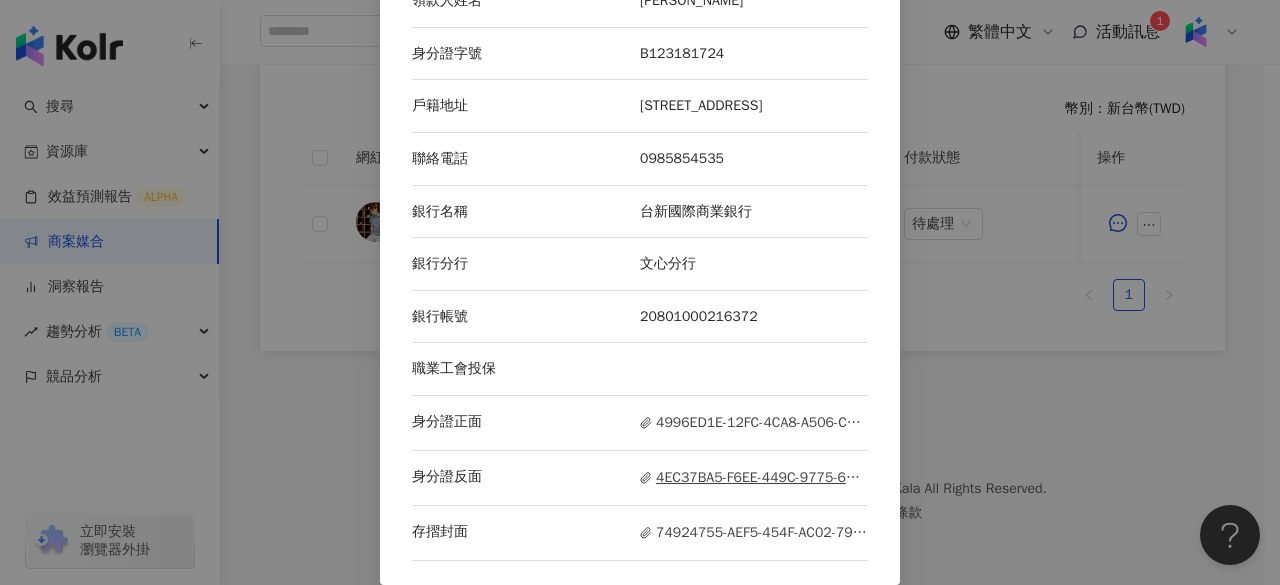 click on "4EC37BA5-F6EE-449C-9775-67BDDCCB1B4A.jpeg" at bounding box center [754, 478] 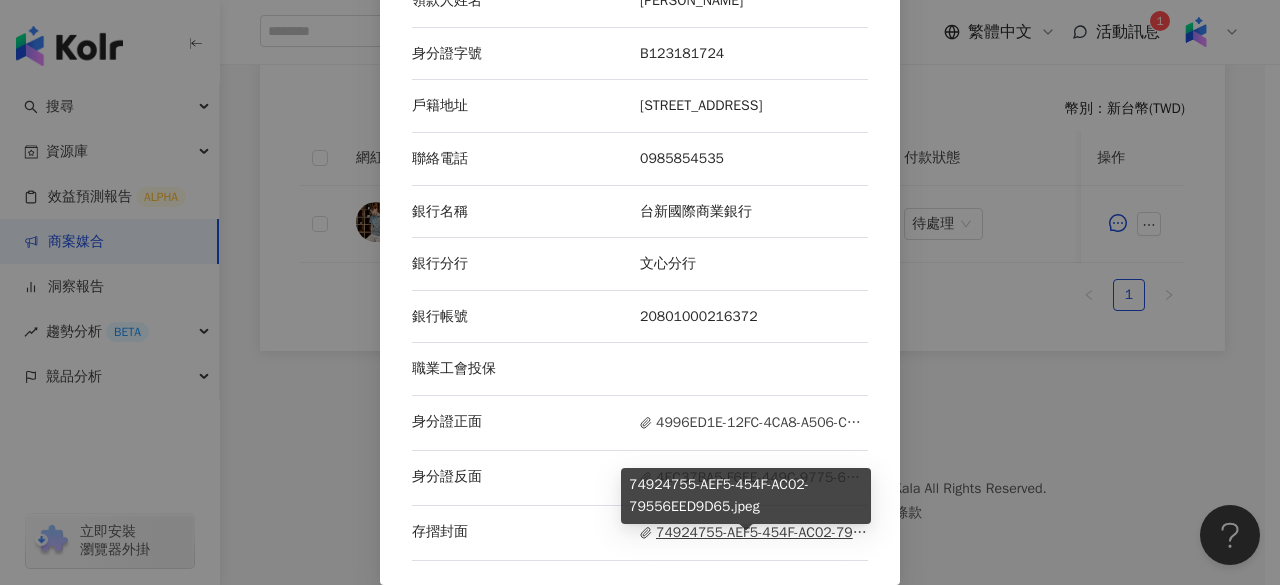click on "74924755-AEF5-454F-AC02-79556EED9D65.jpeg" at bounding box center (754, 533) 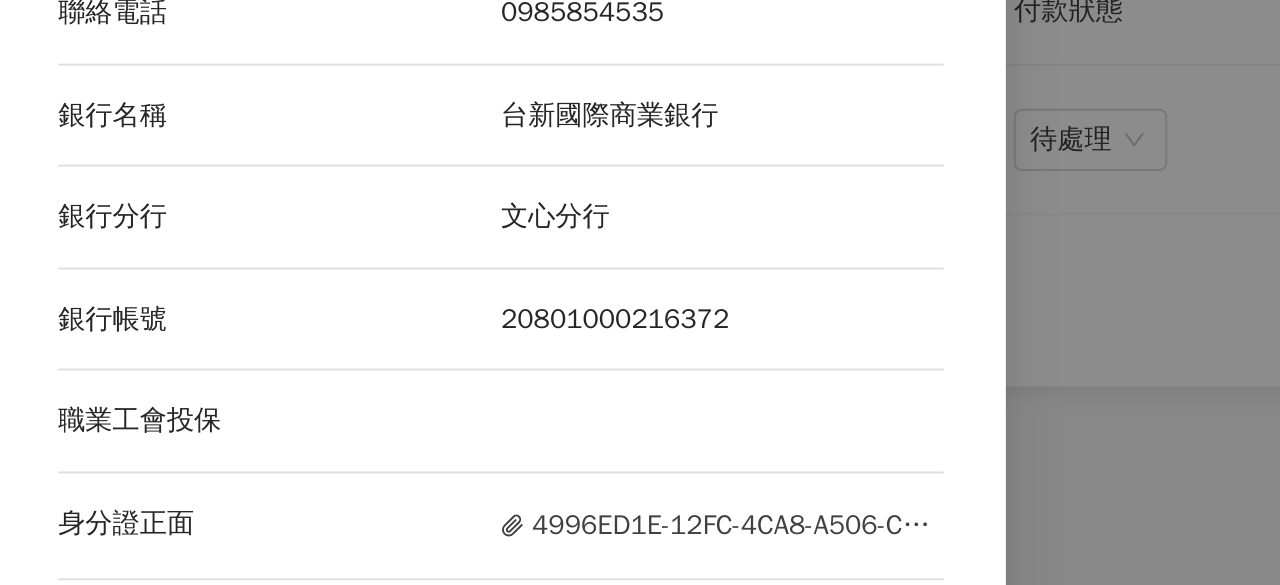 scroll, scrollTop: 569, scrollLeft: 0, axis: vertical 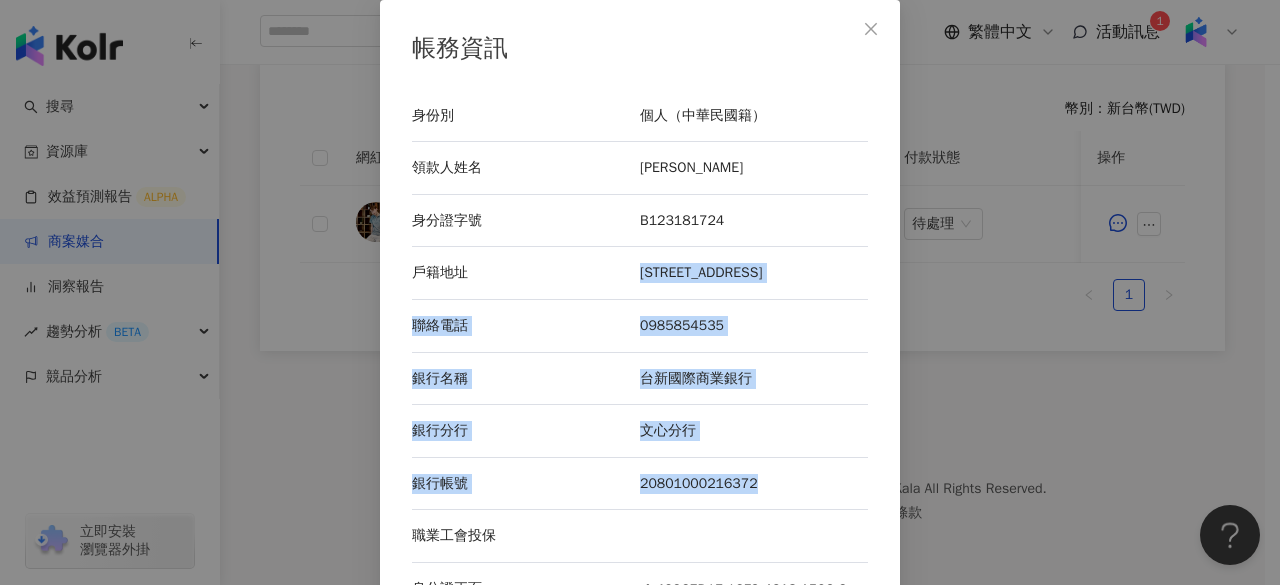 drag, startPoint x: 730, startPoint y: 505, endPoint x: 616, endPoint y: 258, distance: 272.0386 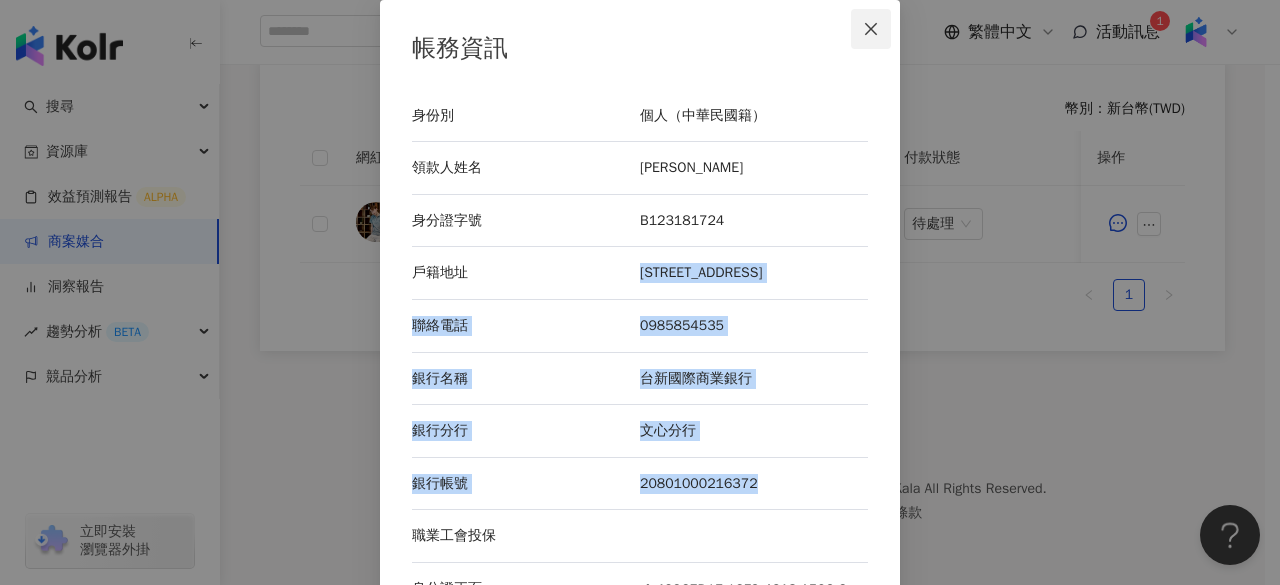 click 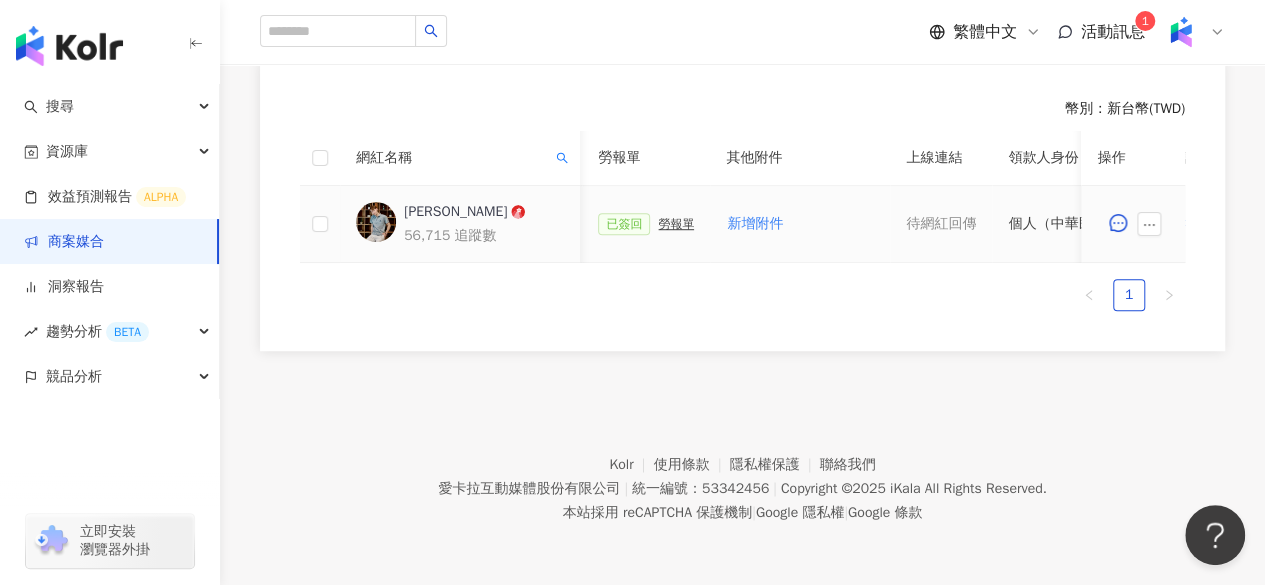 scroll, scrollTop: 0, scrollLeft: 727, axis: horizontal 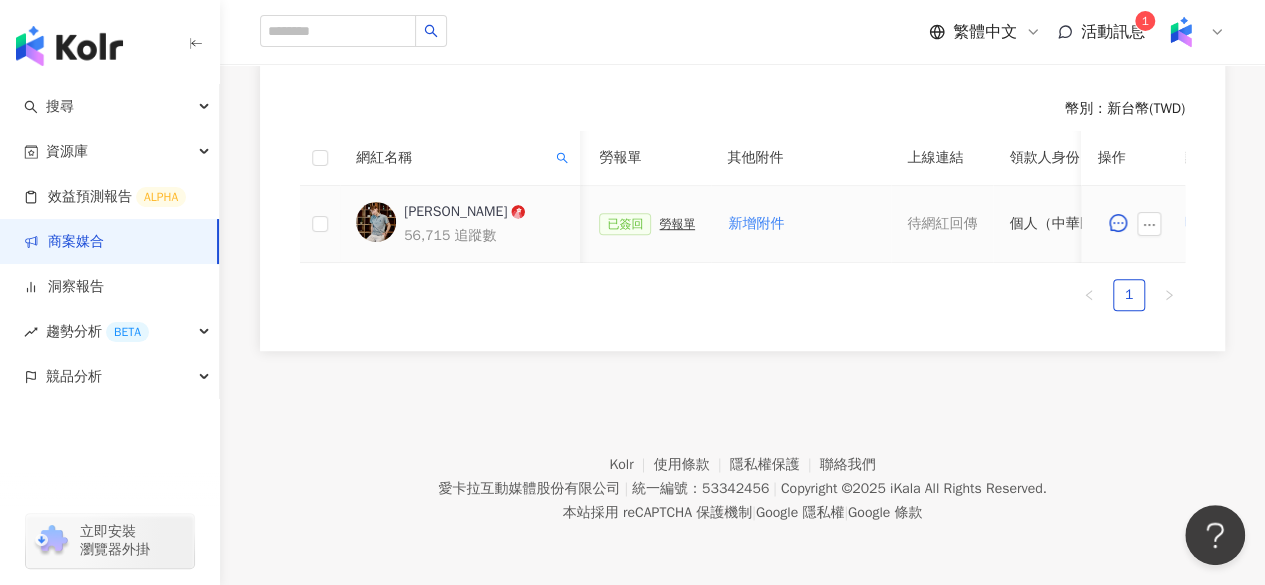 click on "勞報單" at bounding box center (677, 224) 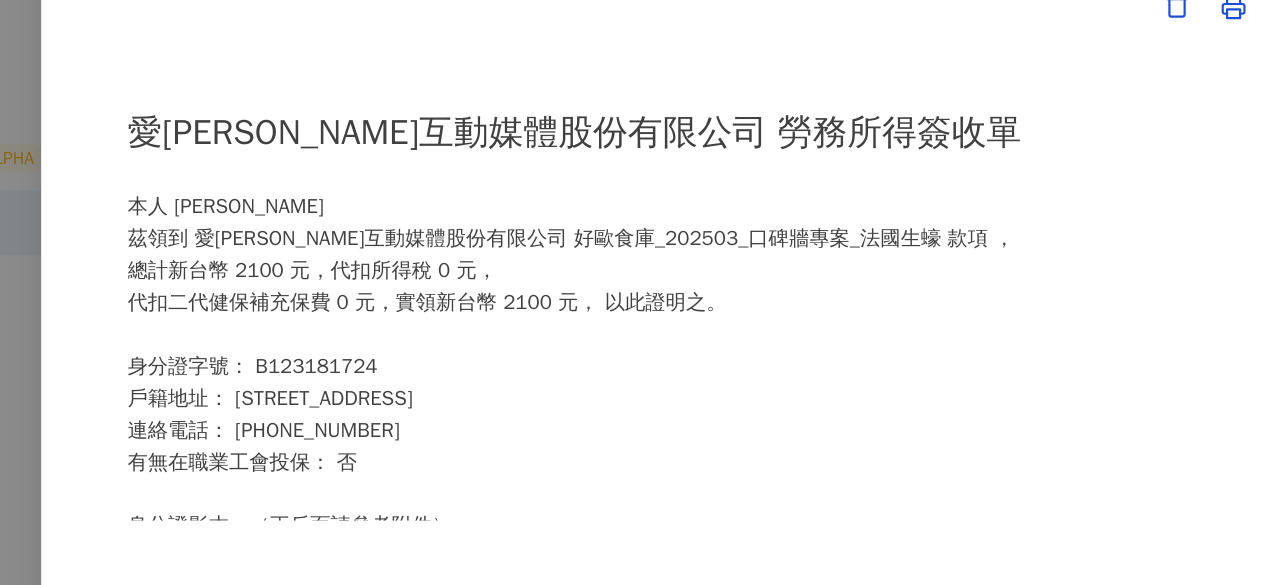 scroll, scrollTop: 568, scrollLeft: 0, axis: vertical 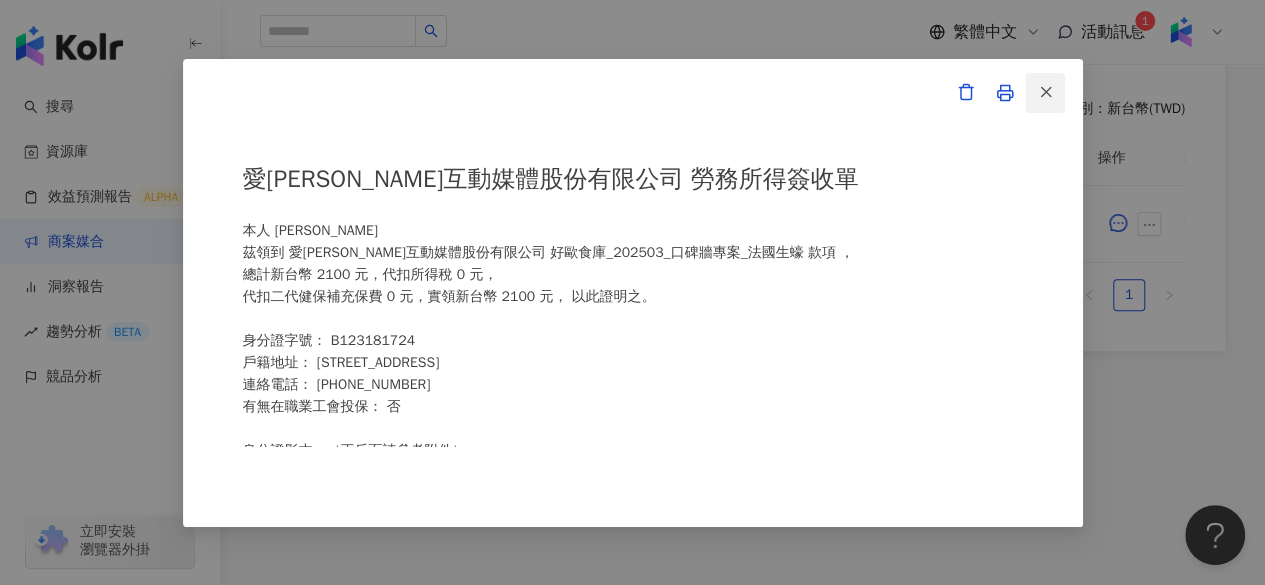 click at bounding box center [1045, 93] 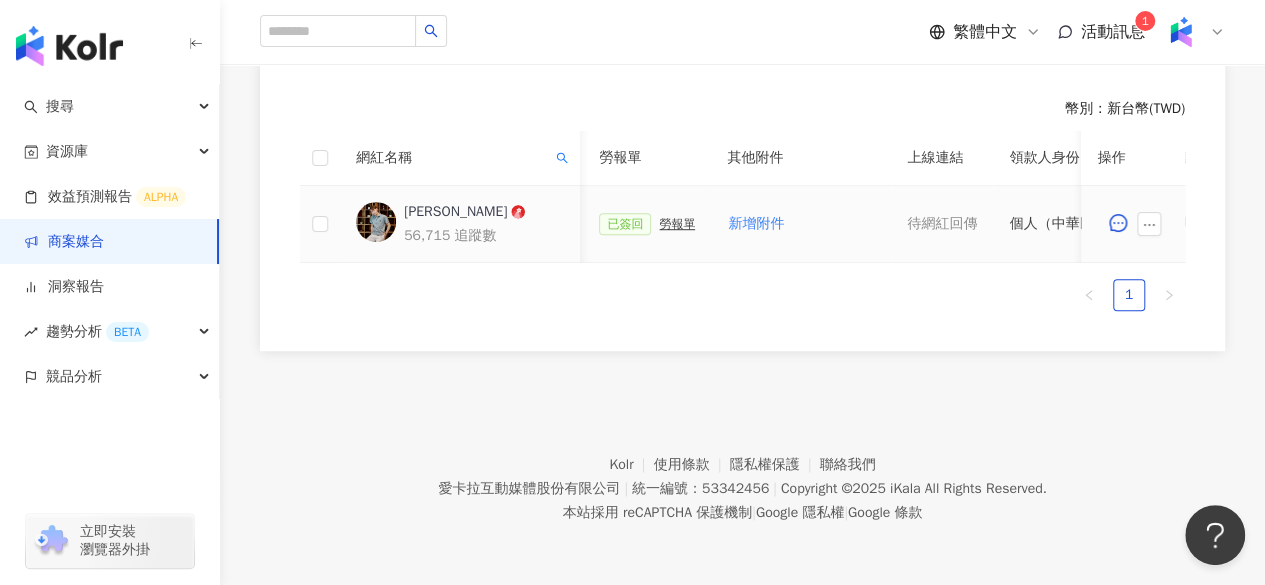click on "[PERSON_NAME]" at bounding box center (455, 212) 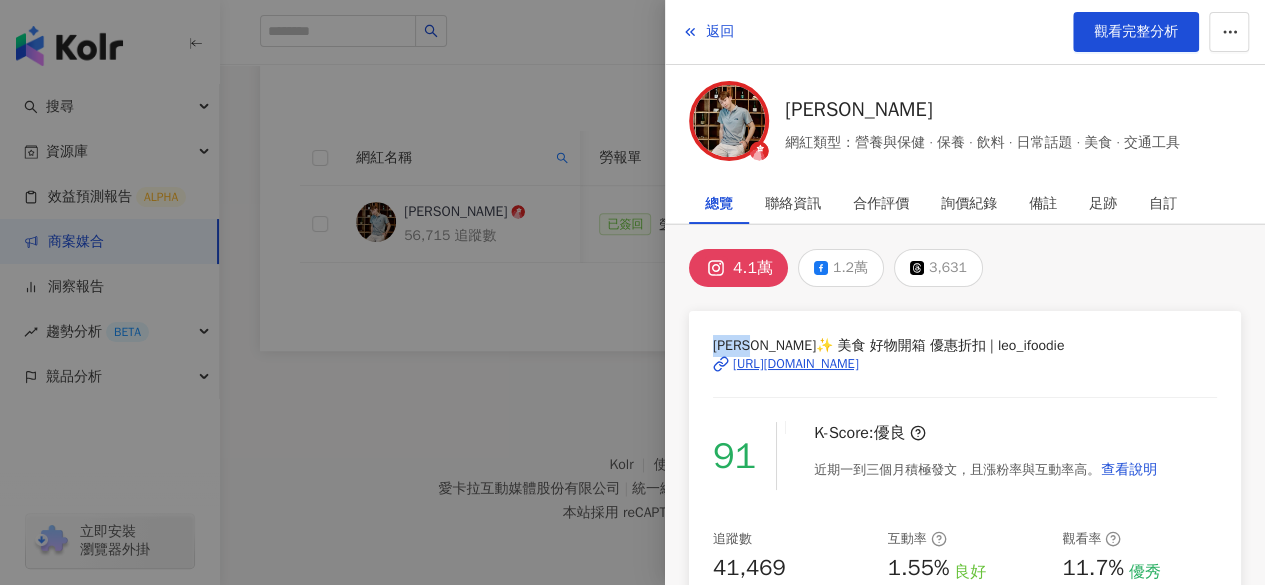 drag, startPoint x: 706, startPoint y: 349, endPoint x: 762, endPoint y: 341, distance: 56.568542 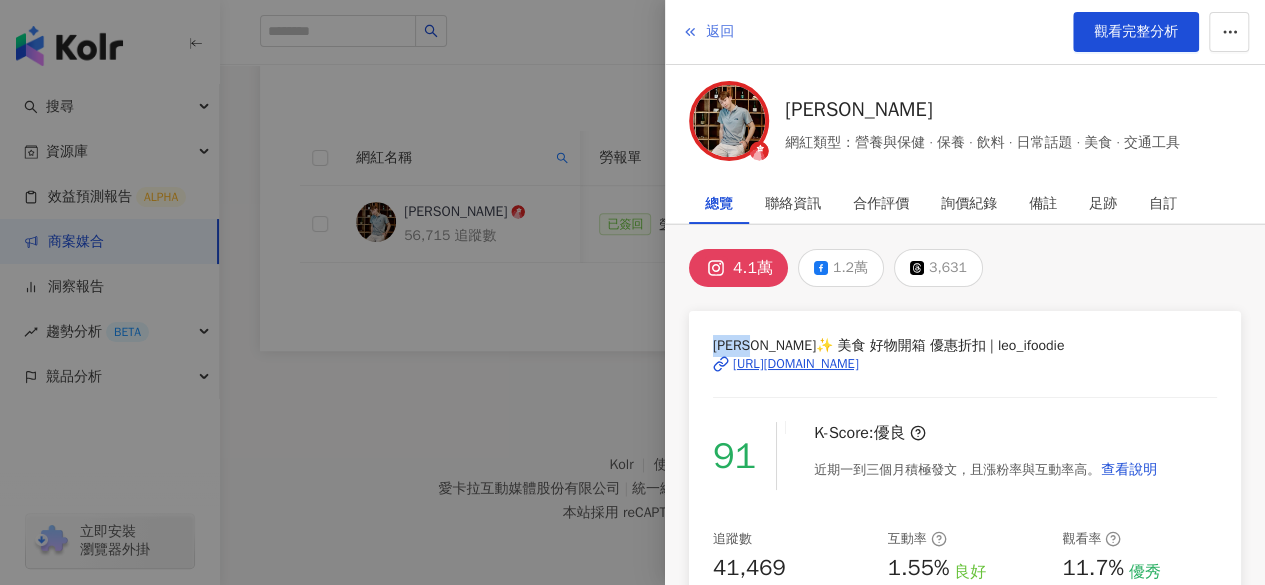 click on "返回" at bounding box center [720, 32] 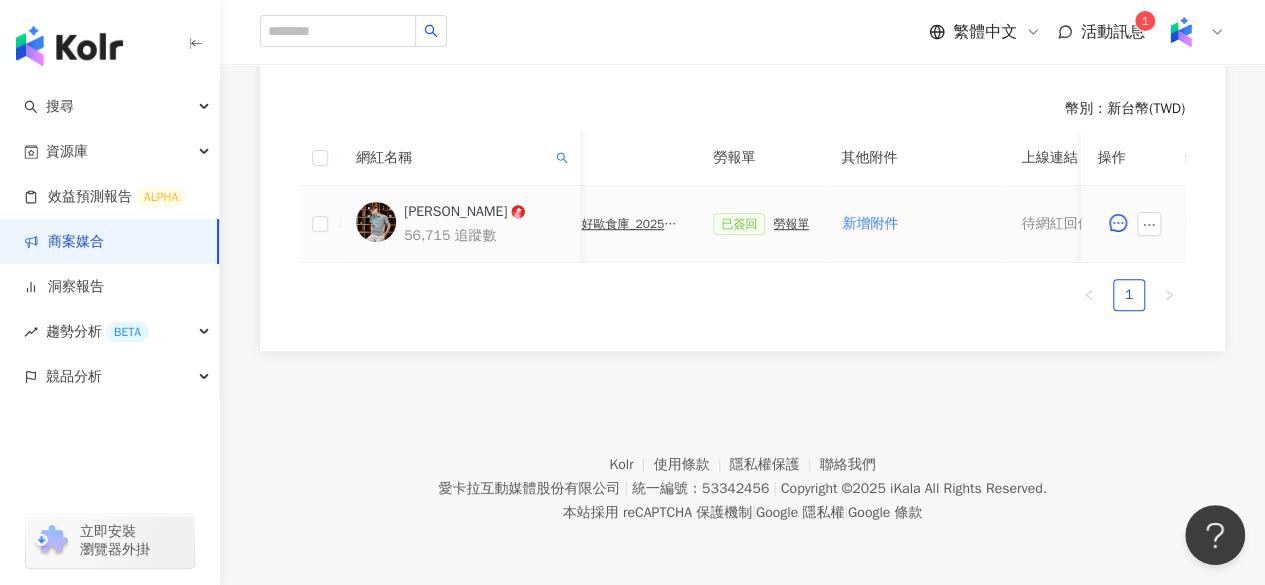 scroll, scrollTop: 0, scrollLeft: 563, axis: horizontal 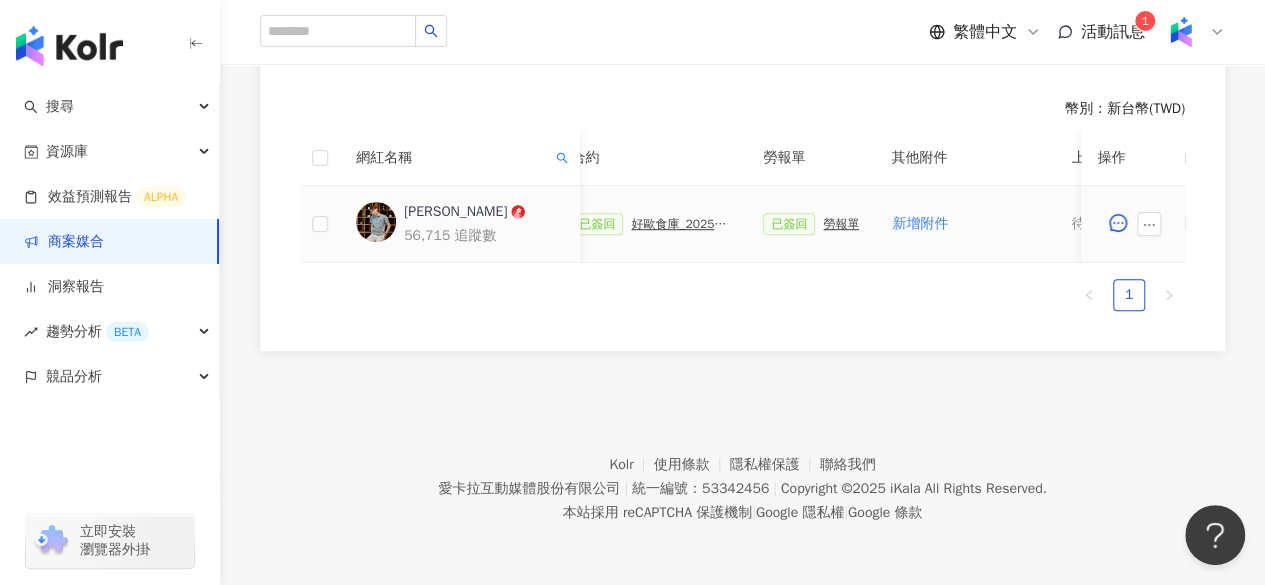 click on "已簽回 好歐食庫_202503_口碑牆專案" at bounding box center (651, 224) 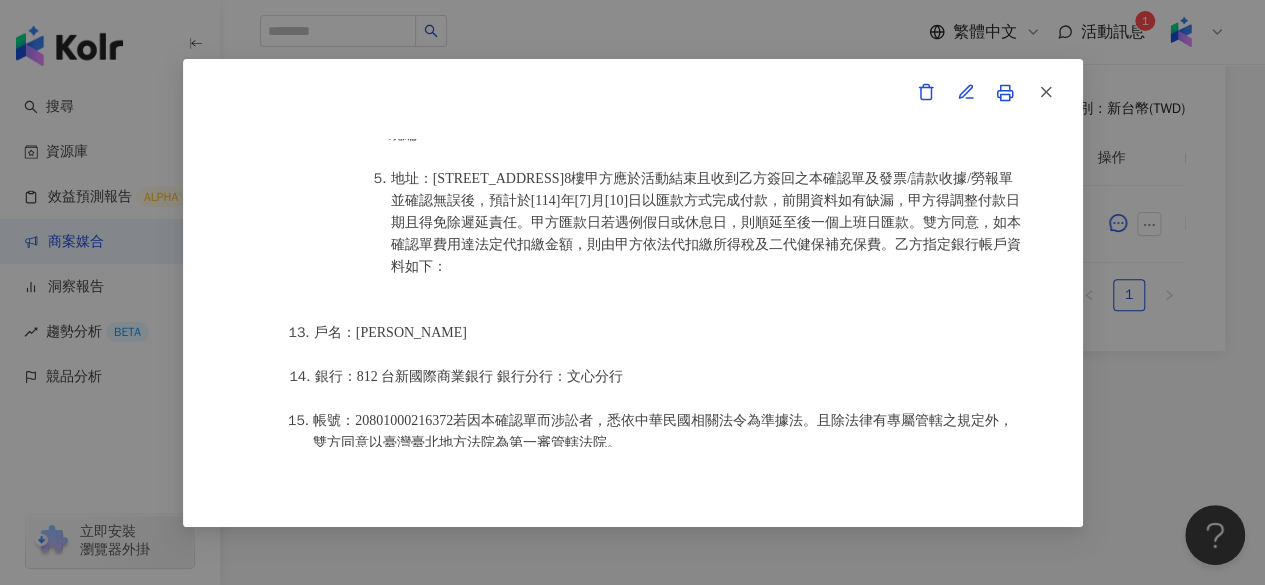 scroll, scrollTop: 2658, scrollLeft: 0, axis: vertical 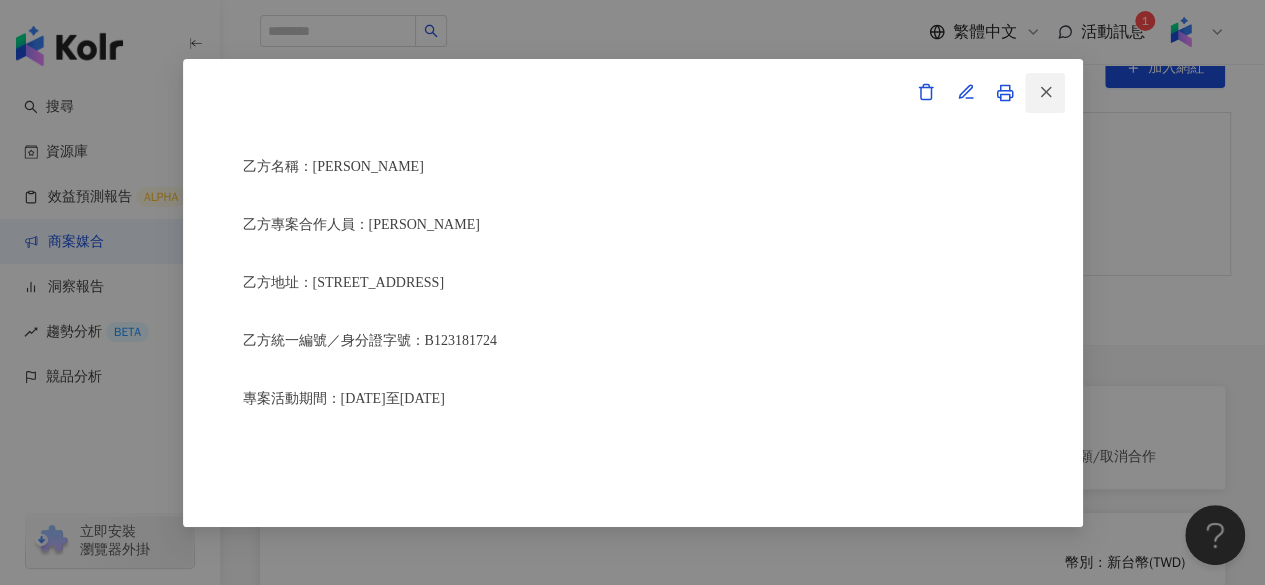 click at bounding box center [1045, 93] 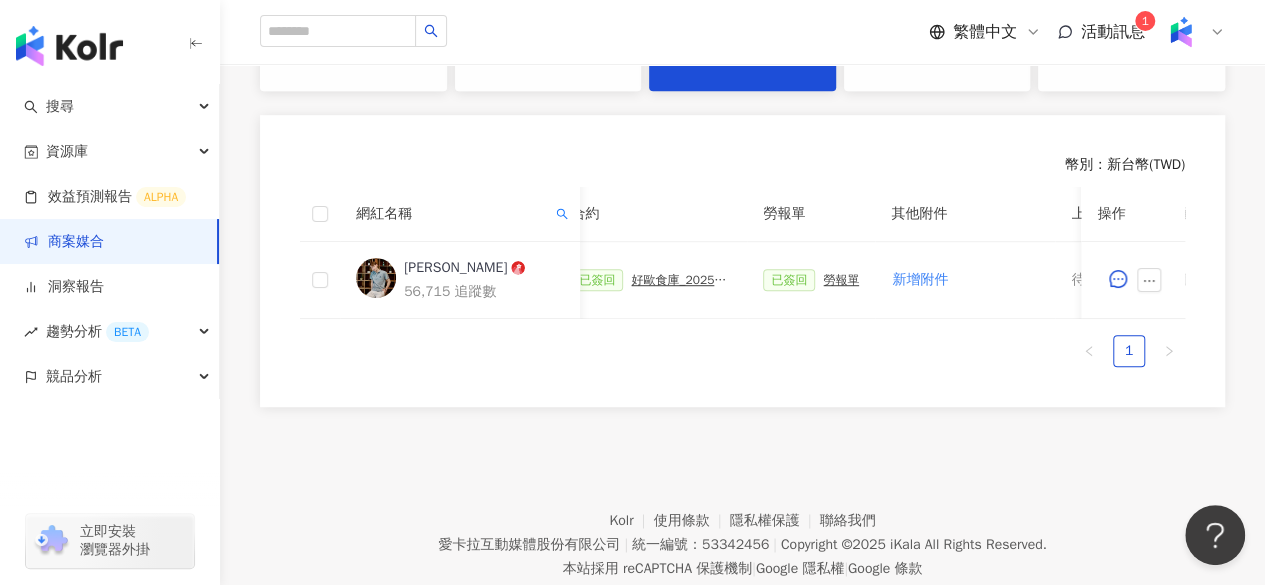 scroll, scrollTop: 495, scrollLeft: 0, axis: vertical 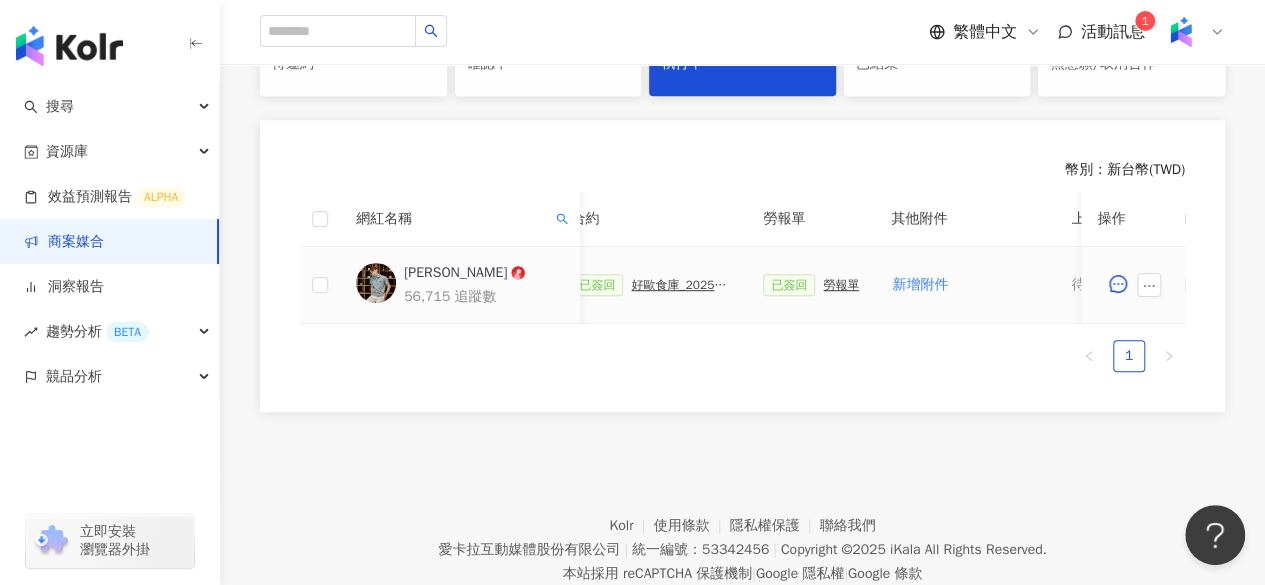 click on "[PERSON_NAME]" at bounding box center (455, 273) 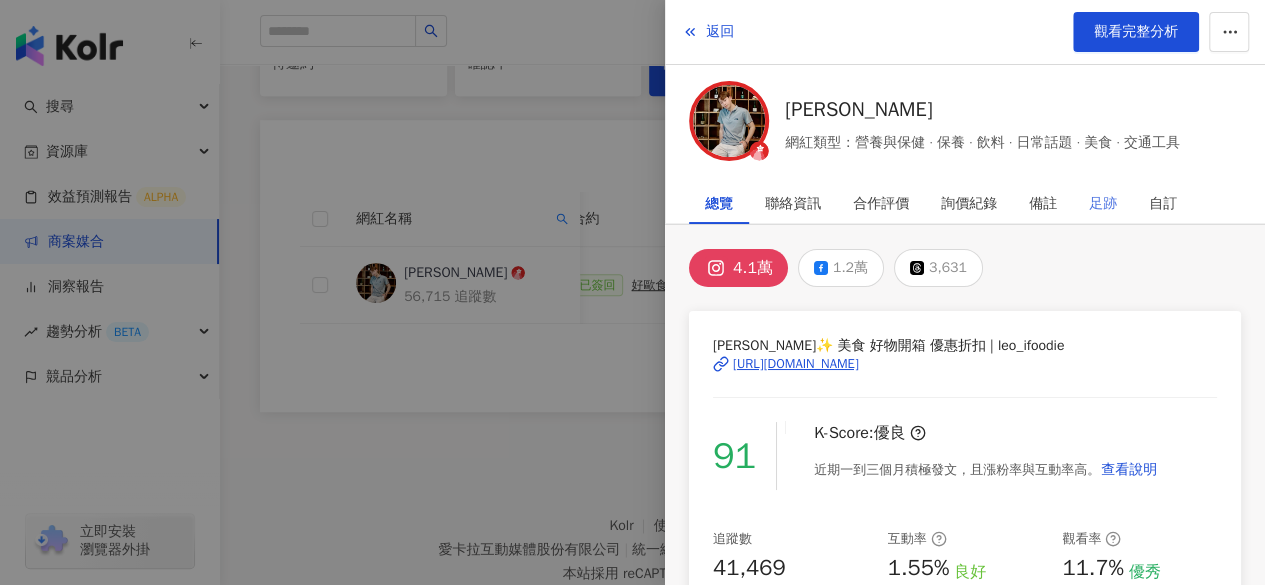 click on "足跡" at bounding box center [1103, 204] 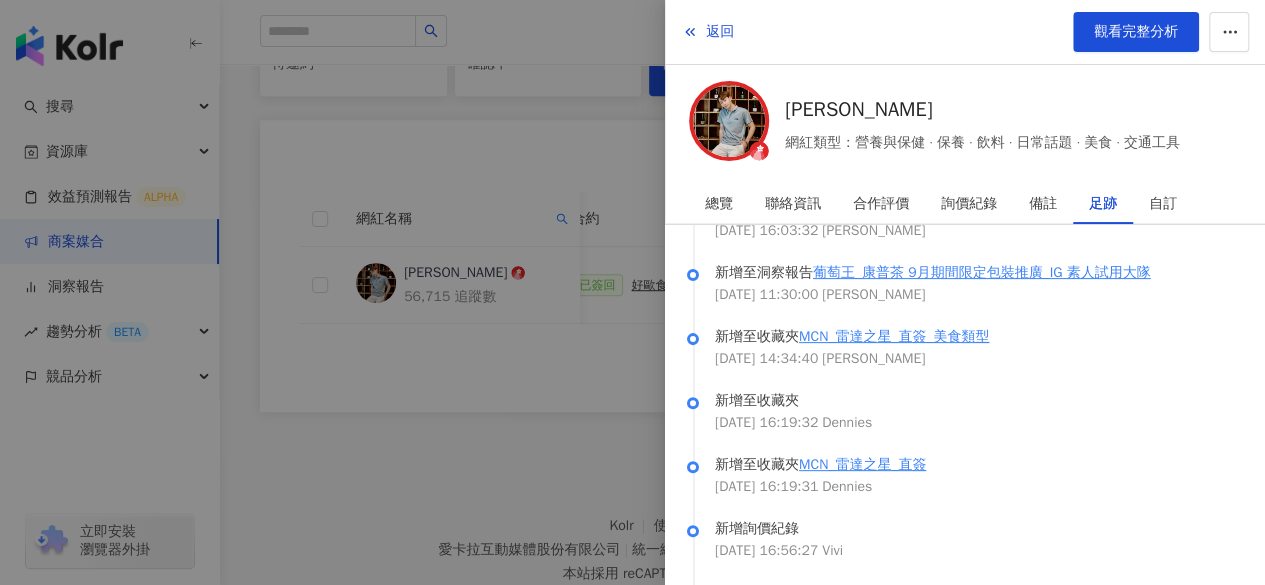 scroll, scrollTop: 447, scrollLeft: 0, axis: vertical 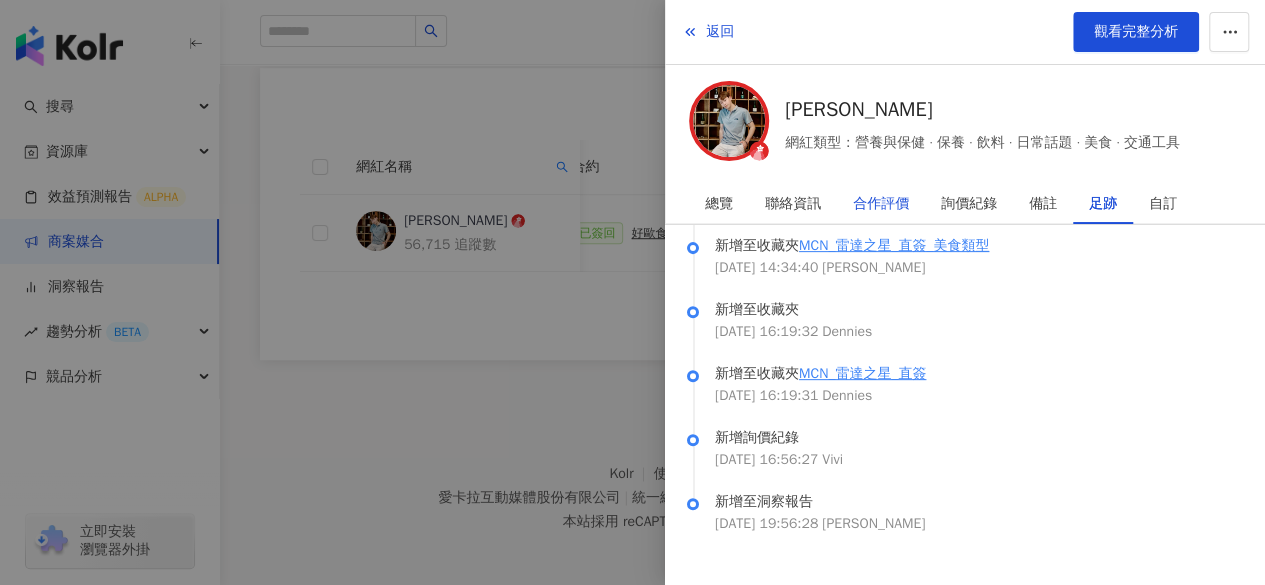 click on "合作評價" at bounding box center [881, 204] 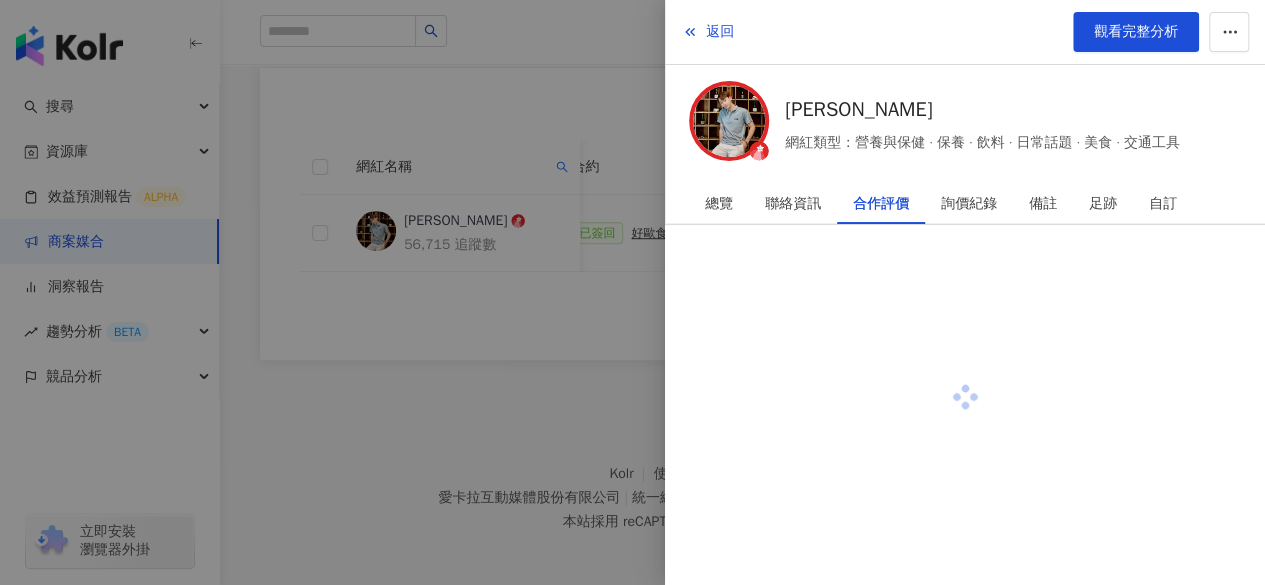 scroll, scrollTop: 0, scrollLeft: 0, axis: both 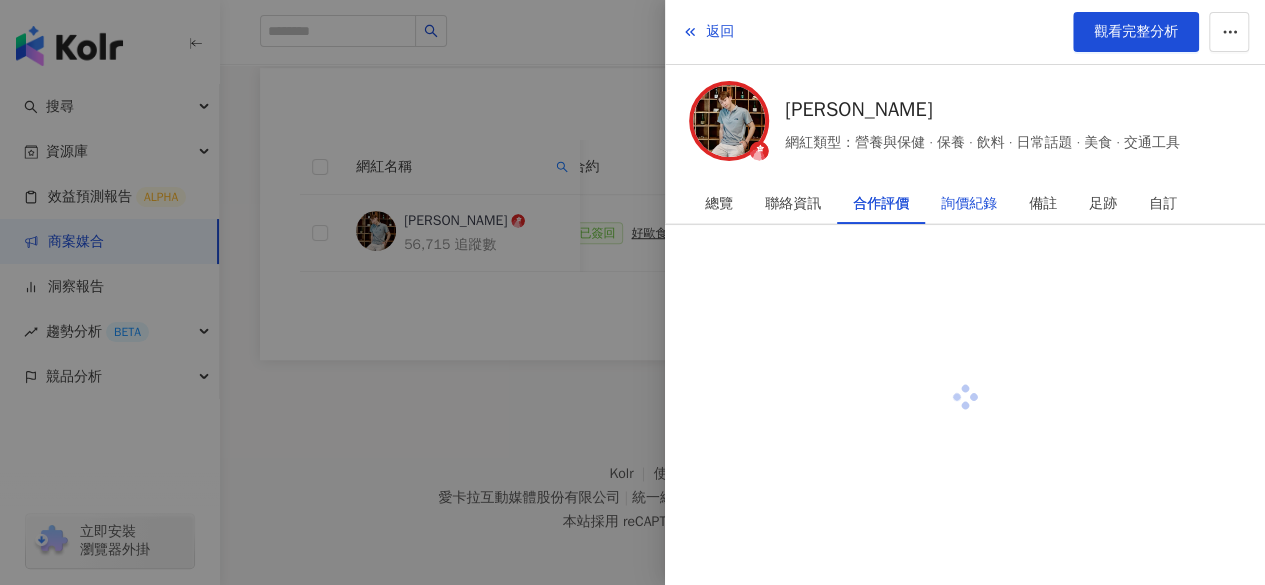 click on "詢價紀錄" at bounding box center (969, 204) 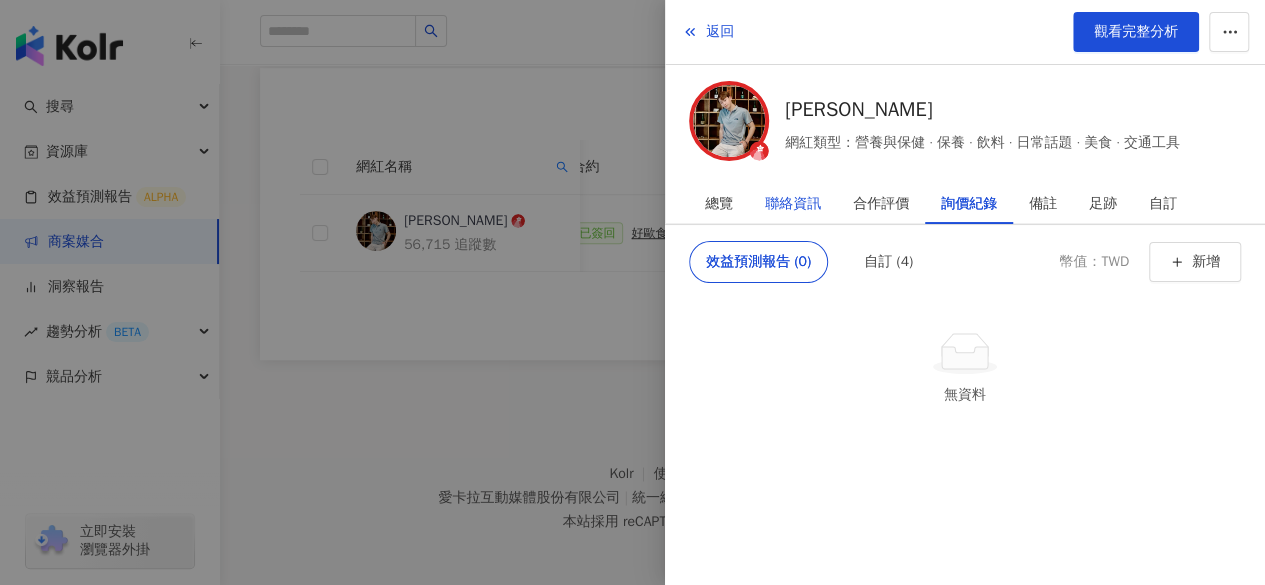click on "聯絡資訊" at bounding box center (793, 204) 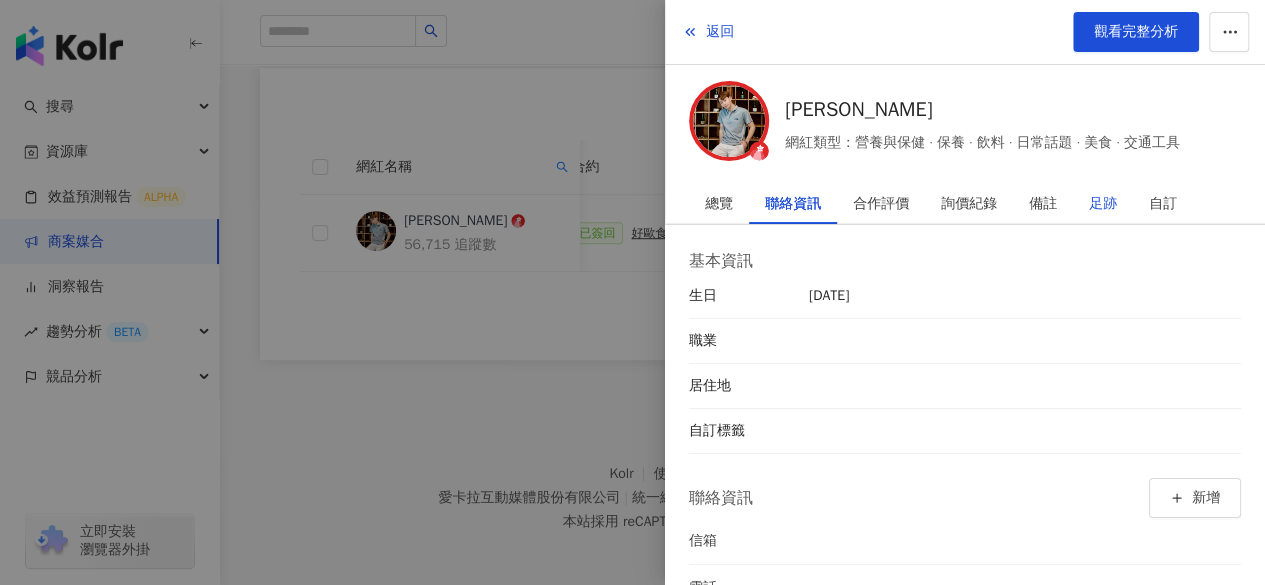 click on "足跡" at bounding box center (1103, 204) 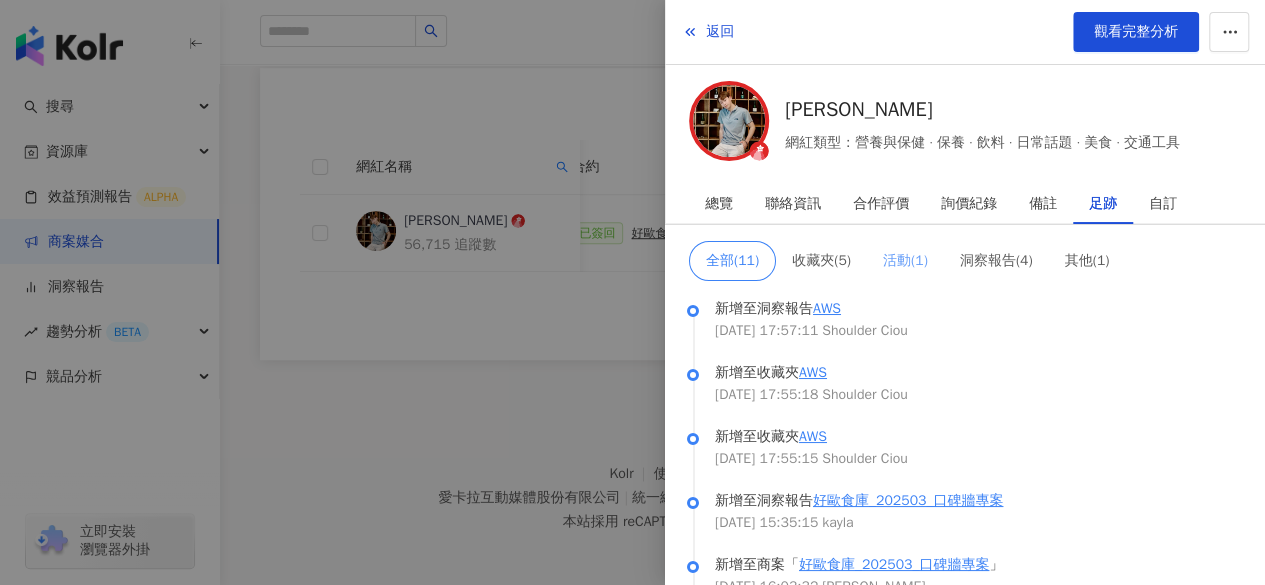 click on "活動  ( 1 )" at bounding box center (905, 261) 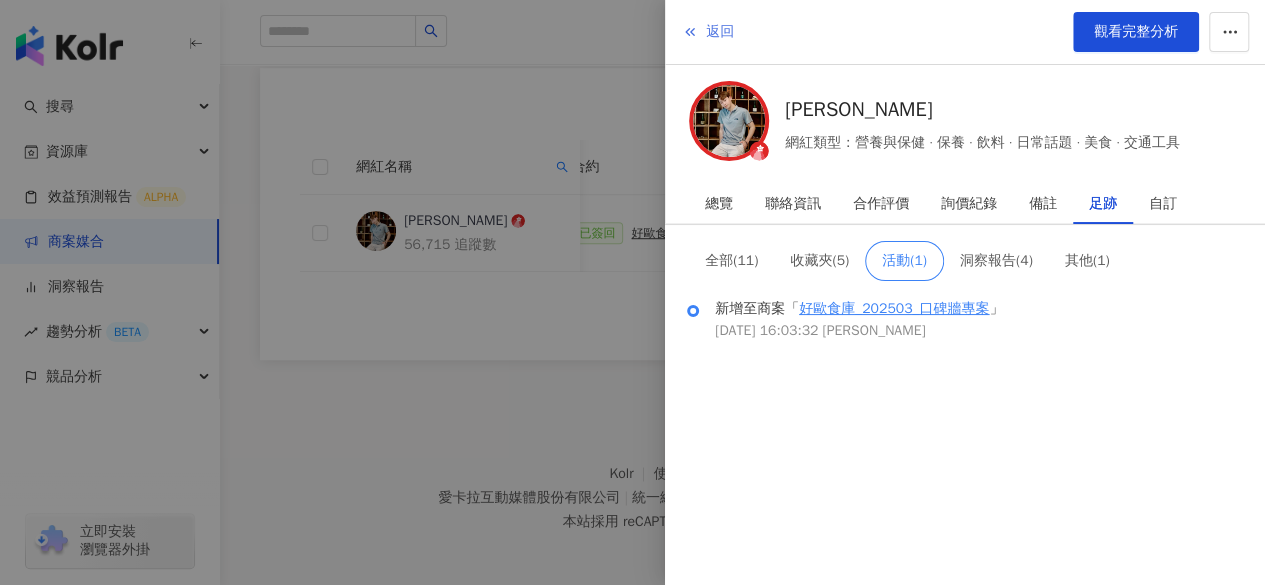 click on "返回" at bounding box center [720, 32] 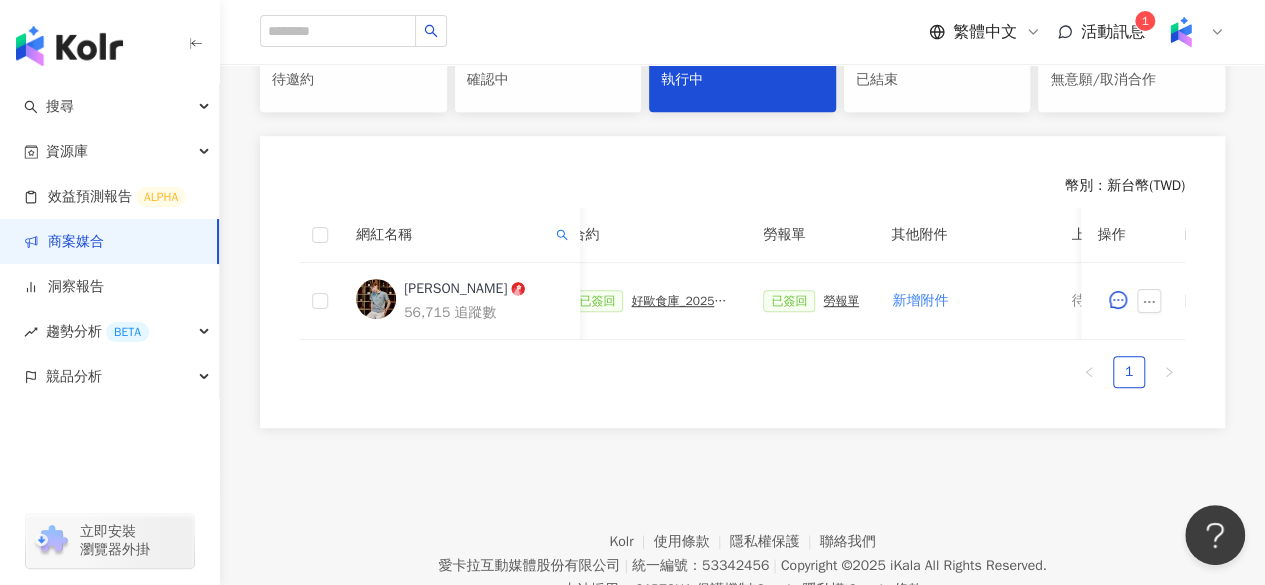 scroll, scrollTop: 512, scrollLeft: 0, axis: vertical 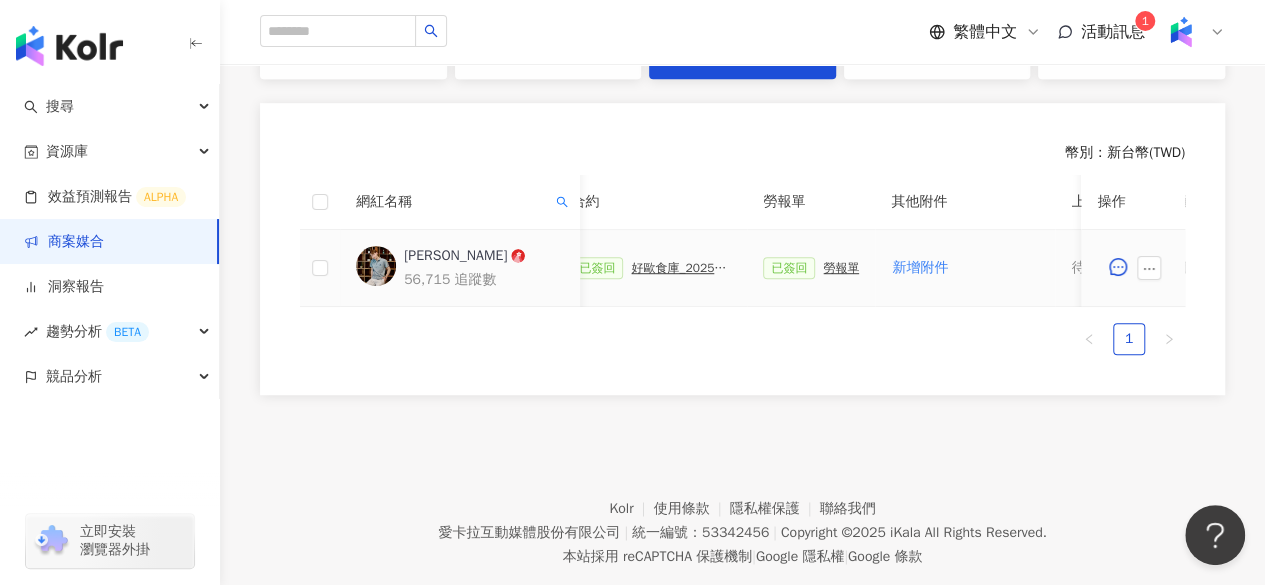click on "[PERSON_NAME]" at bounding box center [455, 256] 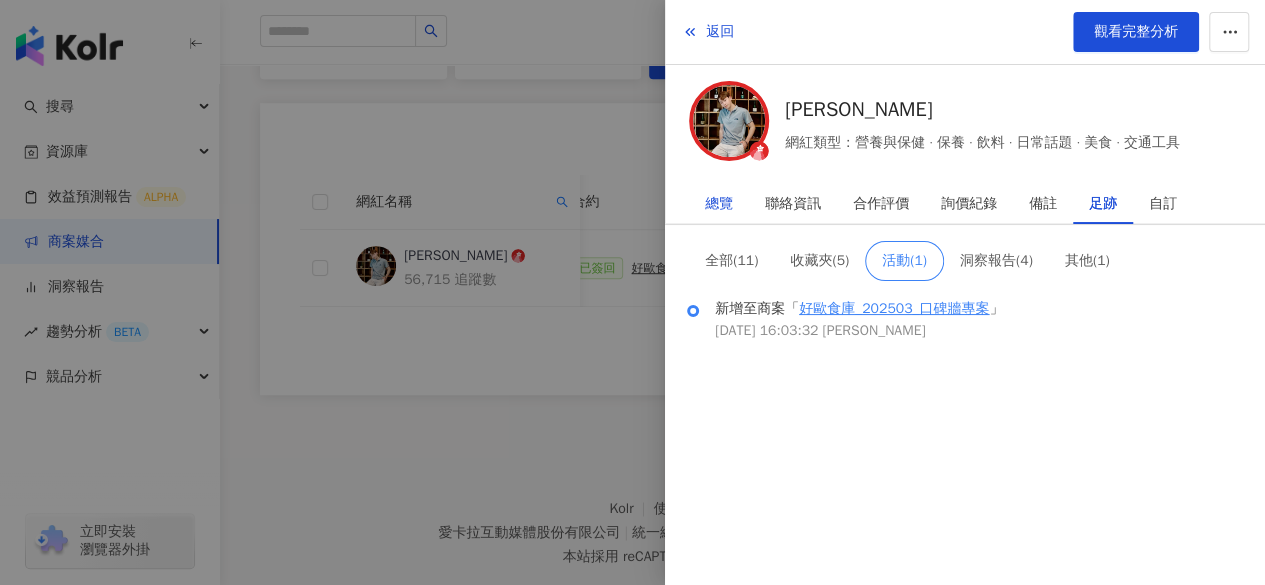click on "總覽" at bounding box center [719, 204] 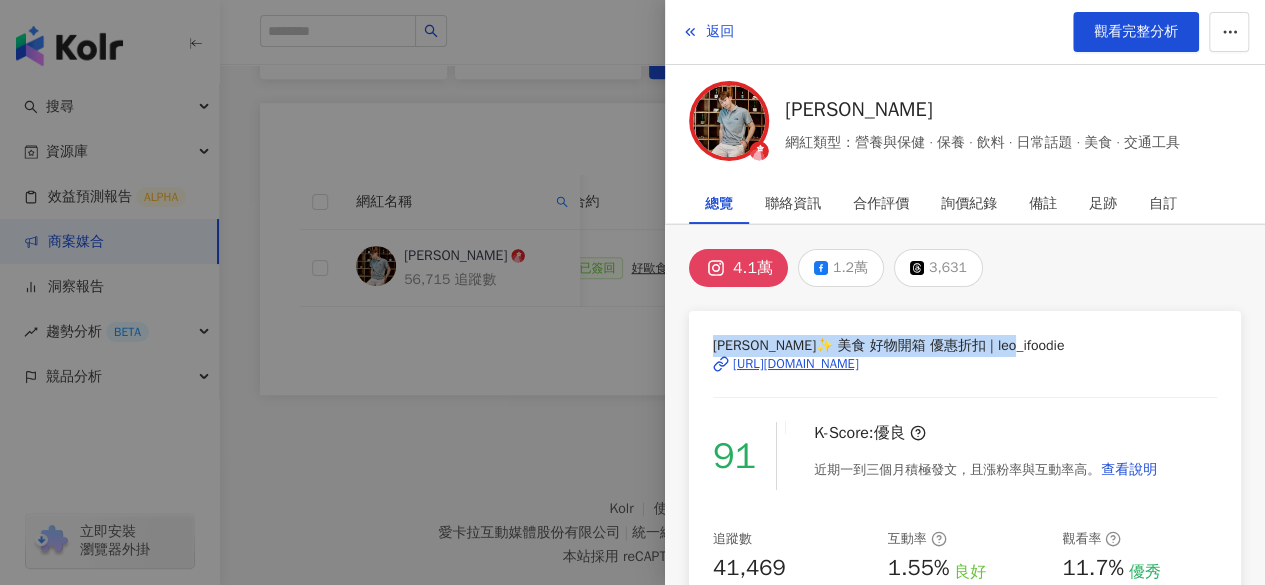 drag, startPoint x: 706, startPoint y: 350, endPoint x: 1046, endPoint y: 329, distance: 340.64792 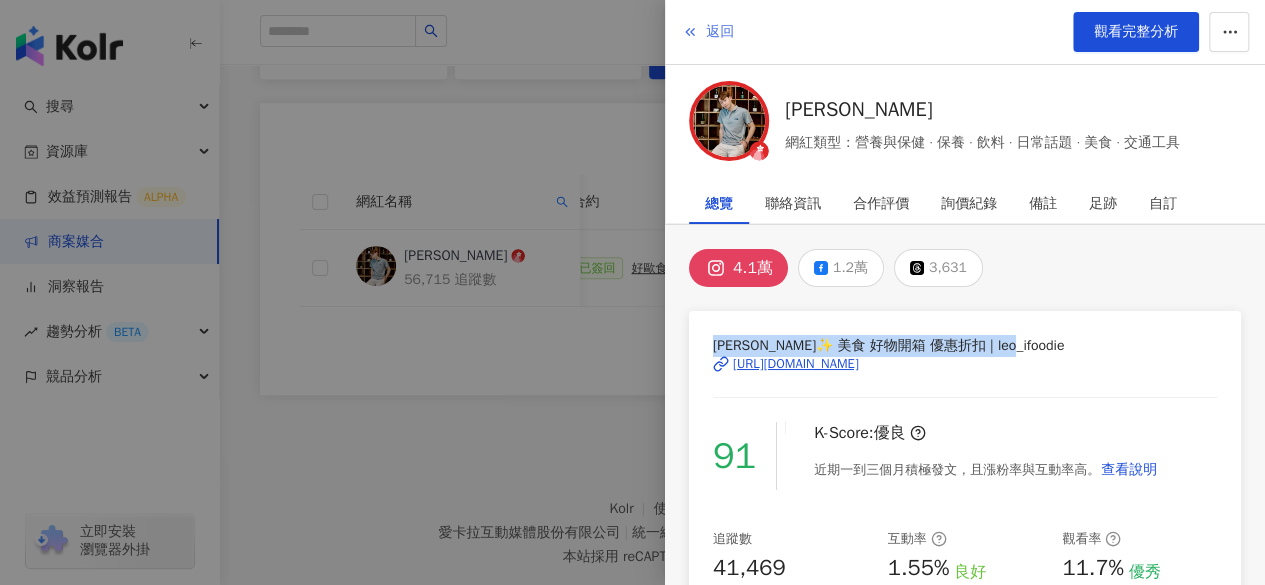click on "返回" at bounding box center [720, 32] 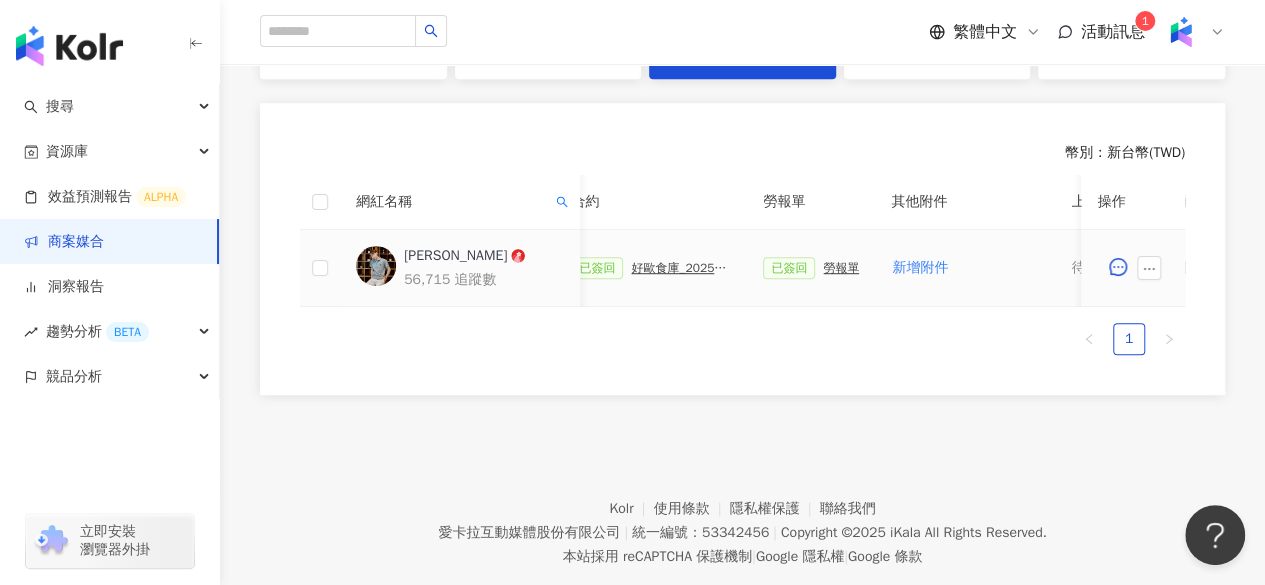 click on "勞報單" at bounding box center (841, 268) 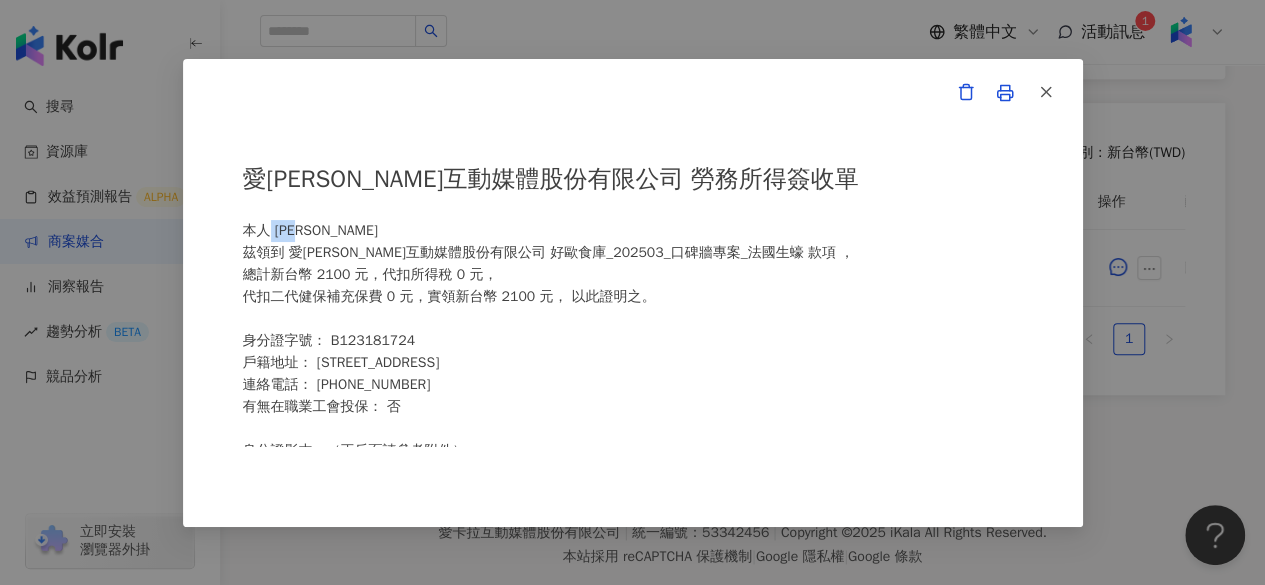 drag, startPoint x: 284, startPoint y: 235, endPoint x: 343, endPoint y: 233, distance: 59.03389 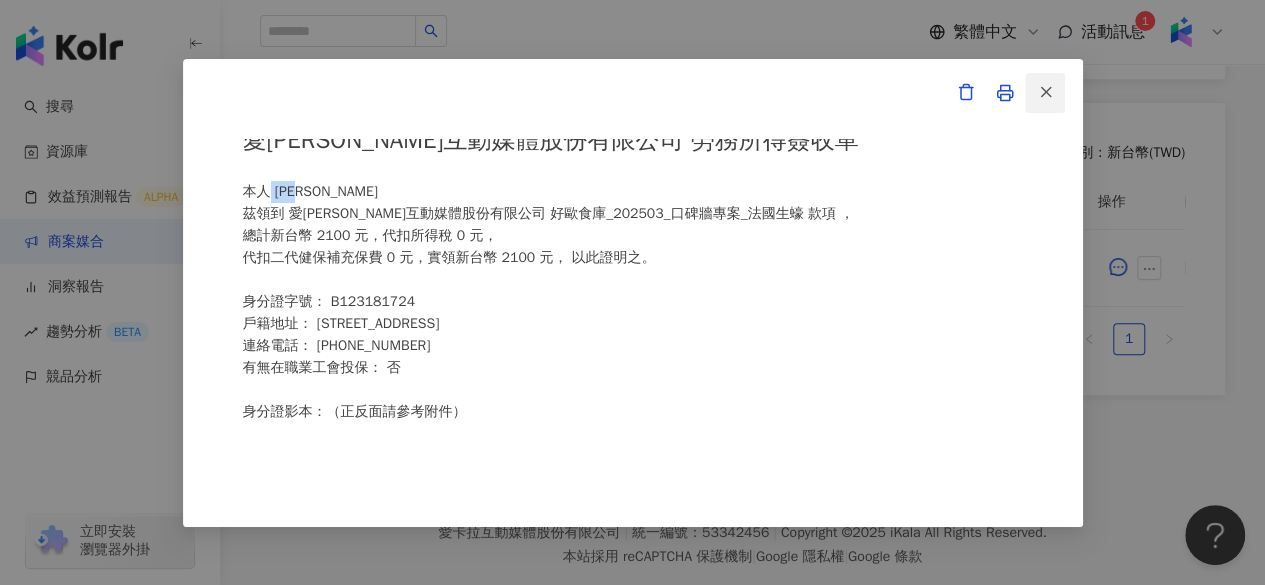 click 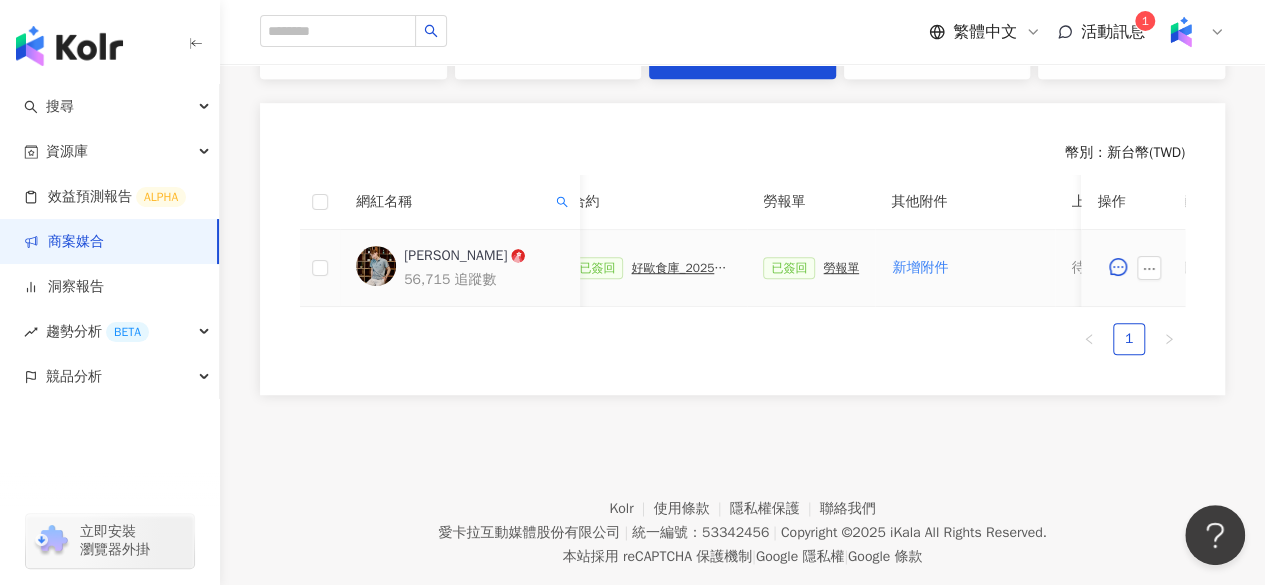 click on "好歐食庫_202503_口碑牆專案" at bounding box center [681, 268] 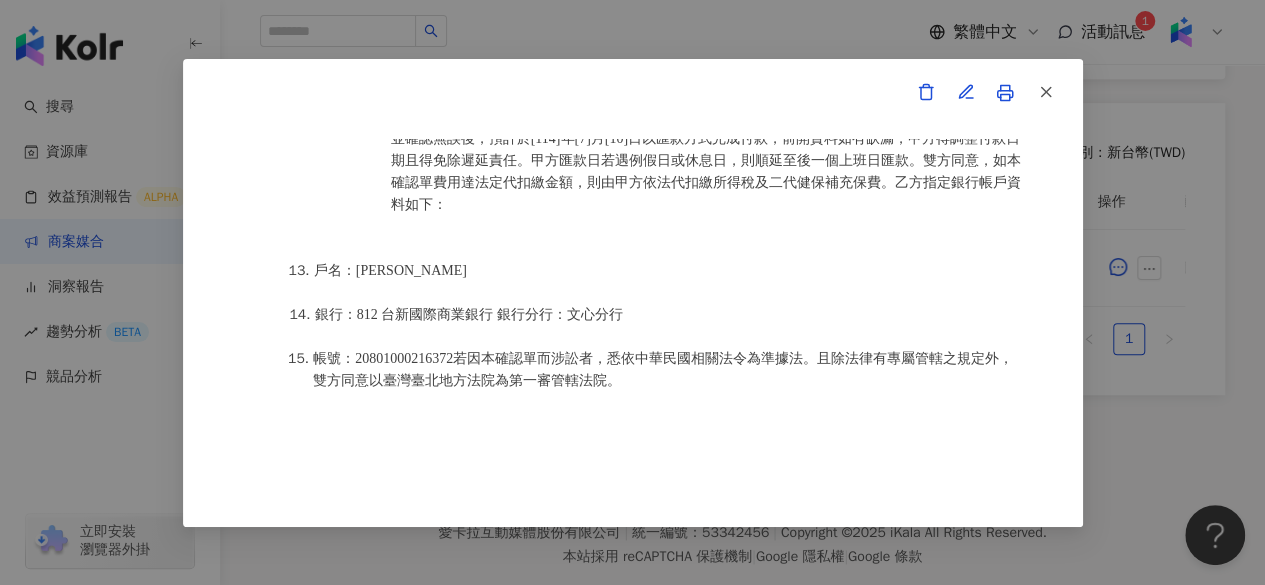 scroll, scrollTop: 2658, scrollLeft: 0, axis: vertical 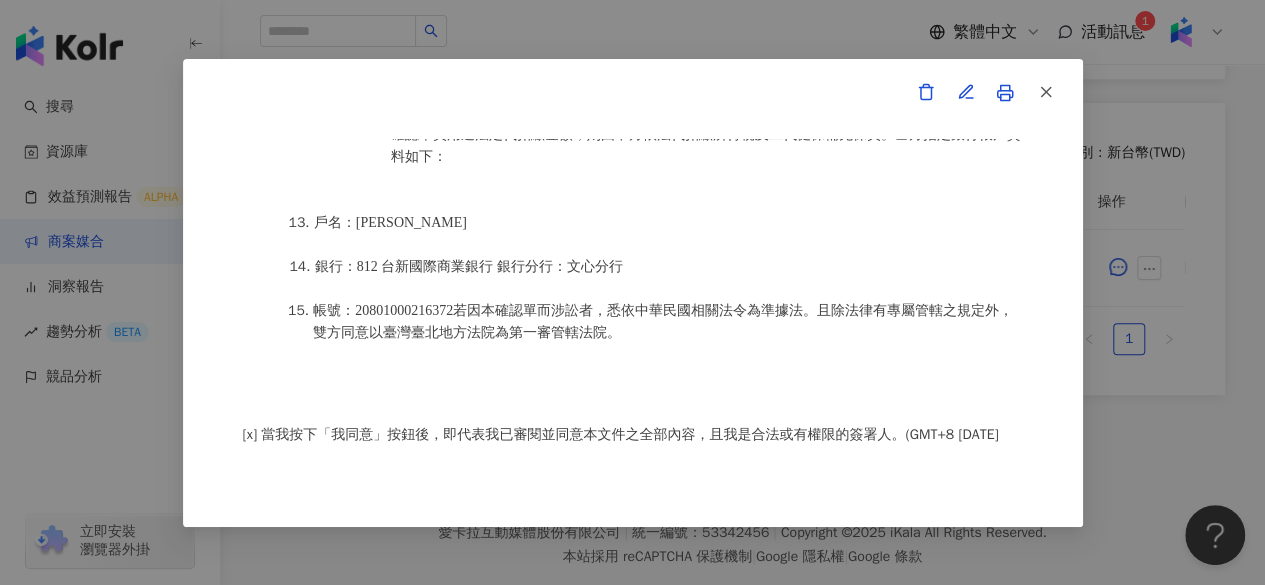 drag, startPoint x: 387, startPoint y: 243, endPoint x: 498, endPoint y: 250, distance: 111.220505 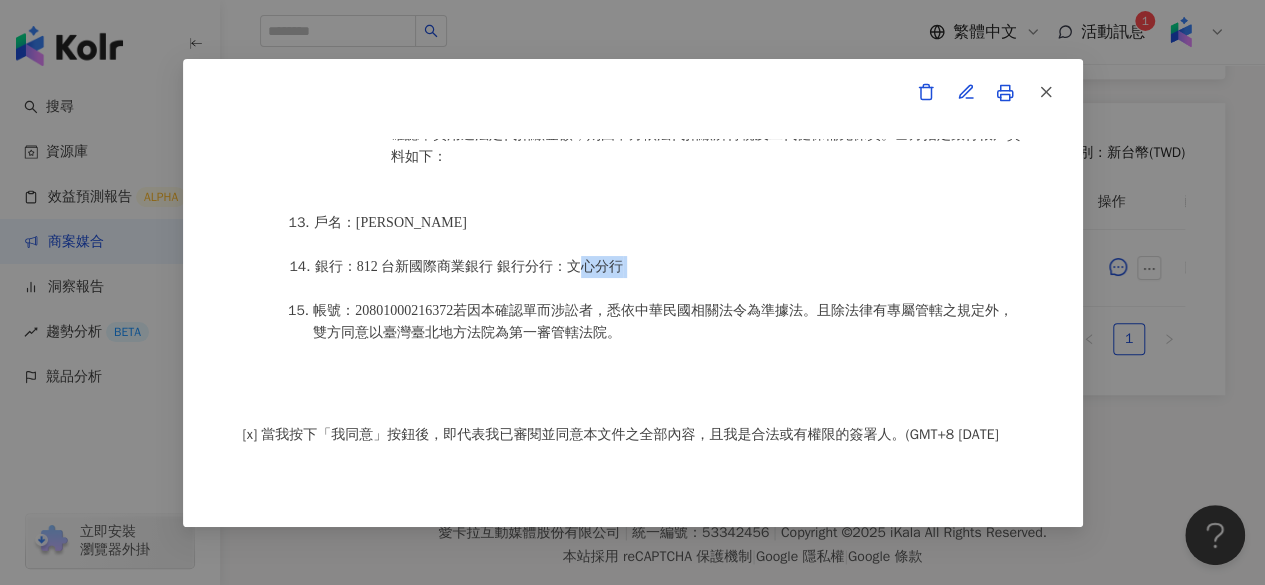 drag, startPoint x: 573, startPoint y: 243, endPoint x: 642, endPoint y: 249, distance: 69.260376 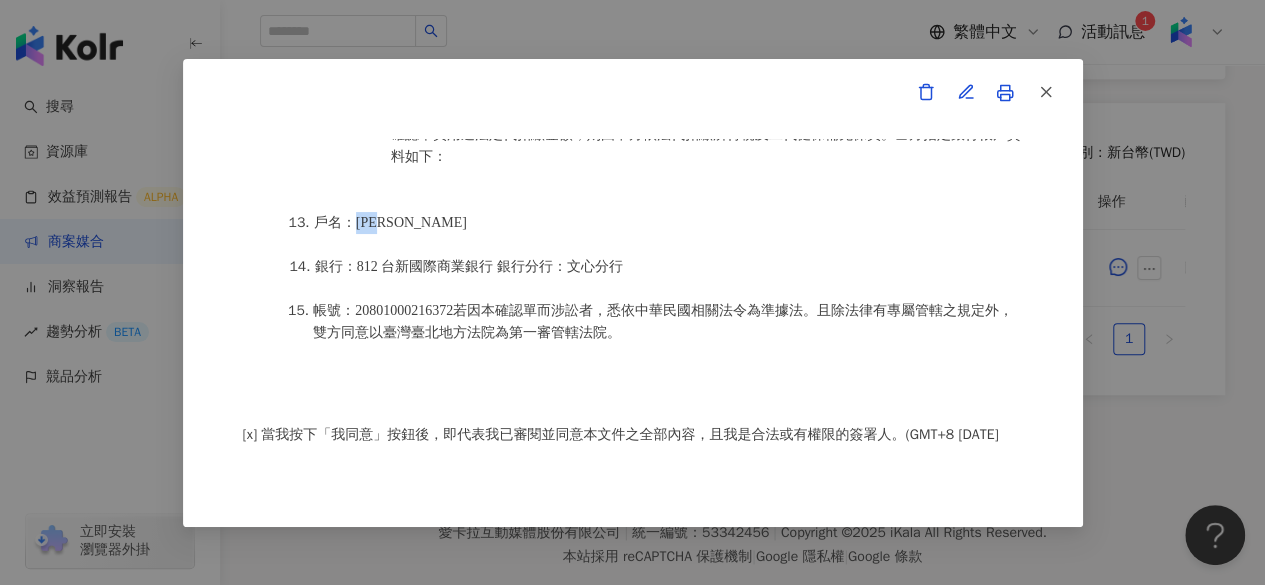 drag, startPoint x: 354, startPoint y: 202, endPoint x: 397, endPoint y: 203, distance: 43.011627 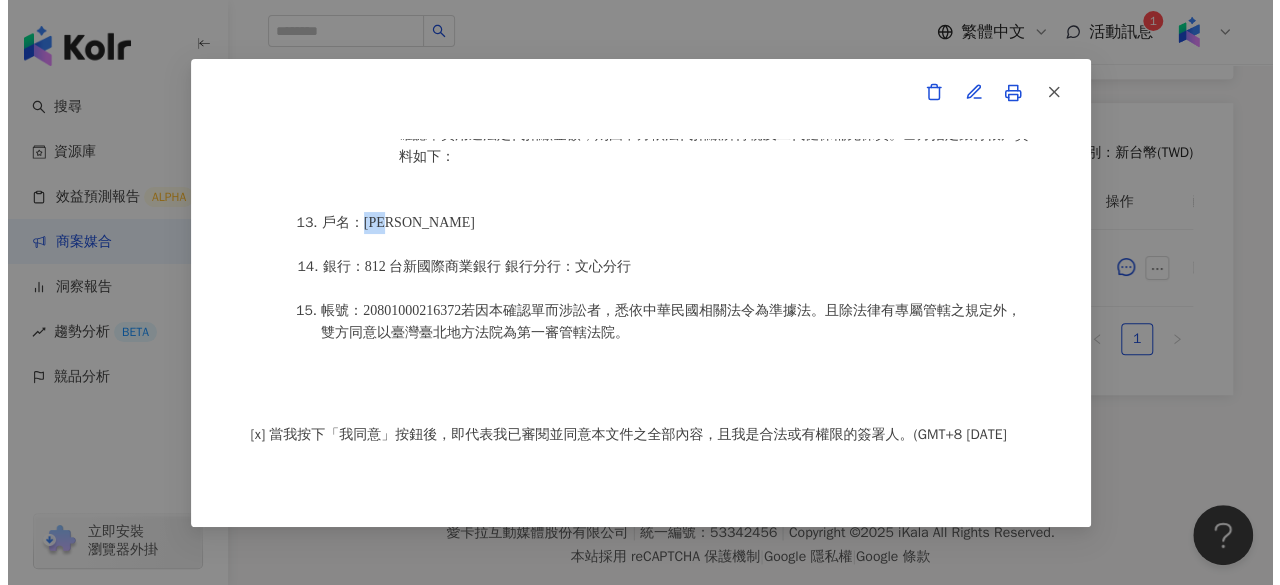 scroll, scrollTop: 2652, scrollLeft: 0, axis: vertical 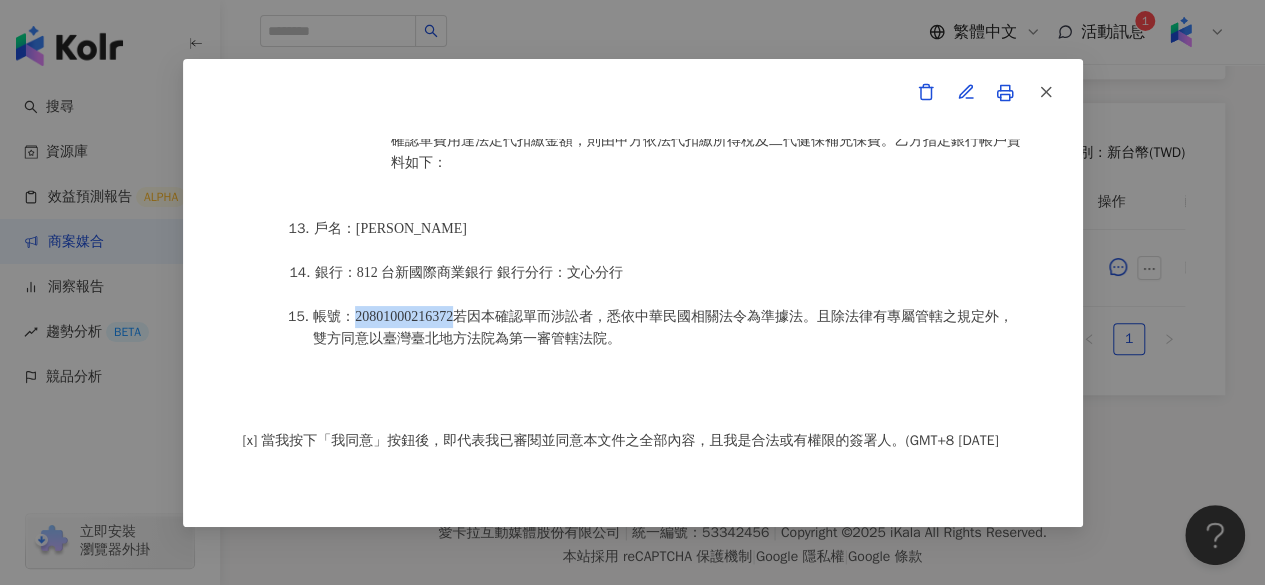 drag, startPoint x: 355, startPoint y: 301, endPoint x: 468, endPoint y: 294, distance: 113.216606 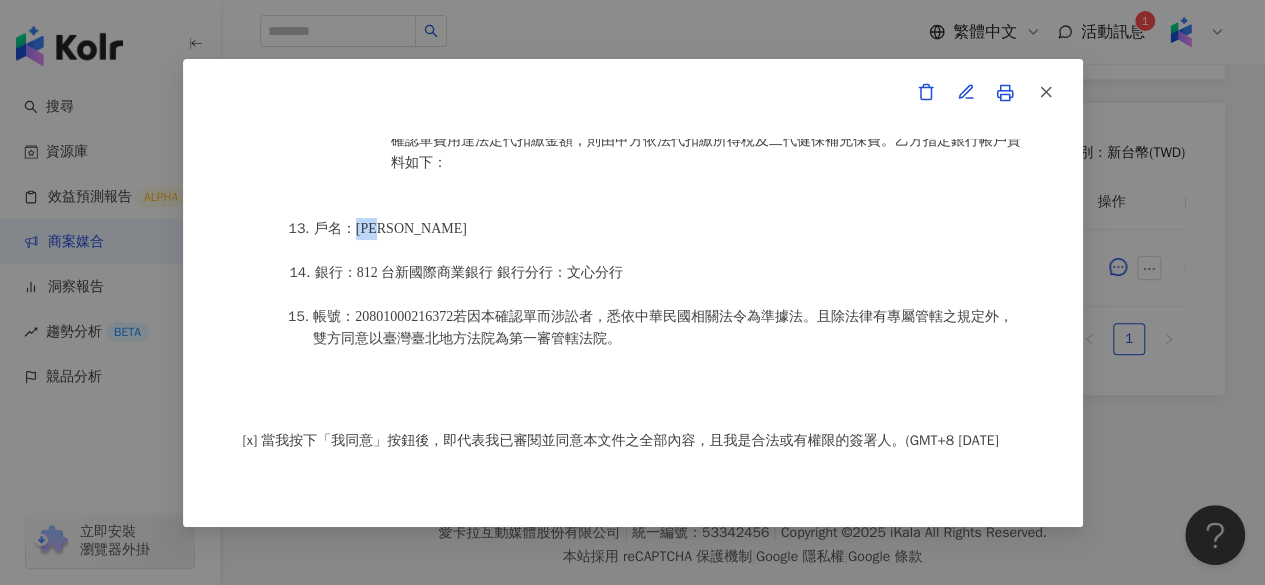 drag, startPoint x: 361, startPoint y: 209, endPoint x: 394, endPoint y: 210, distance: 33.01515 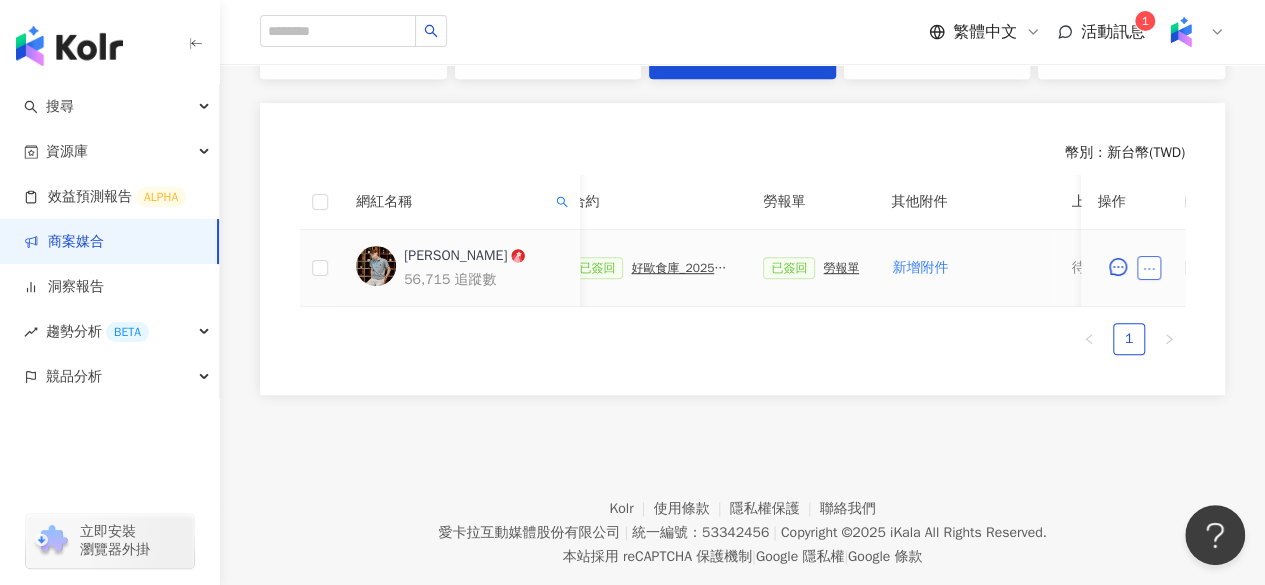 click at bounding box center [1149, 268] 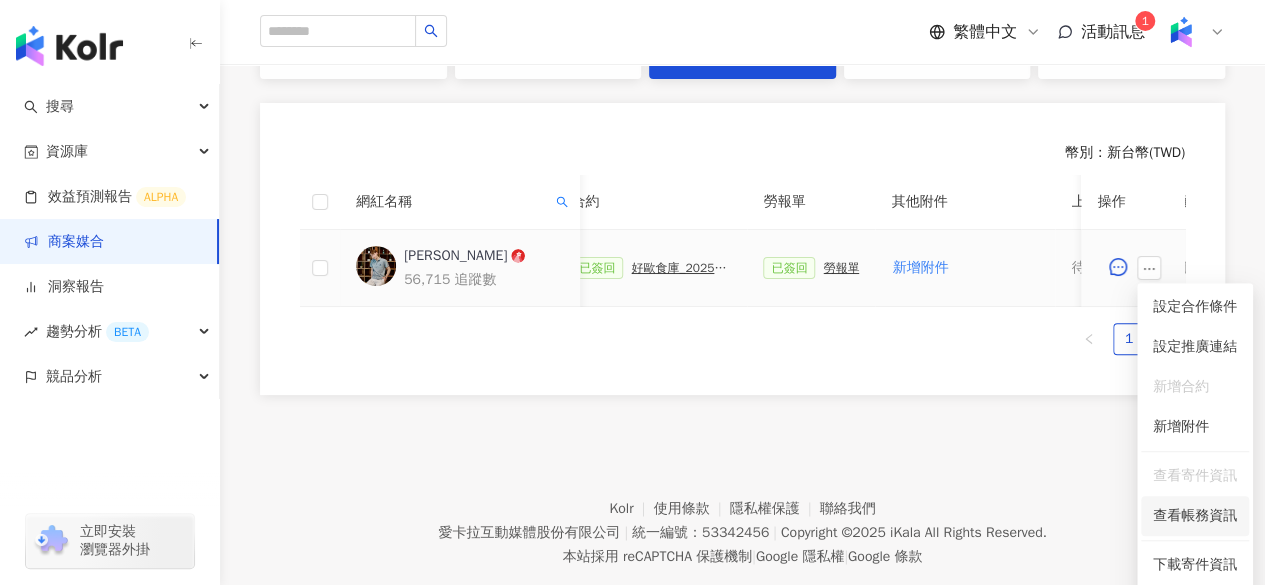 click on "查看帳務資訊" at bounding box center [1195, 516] 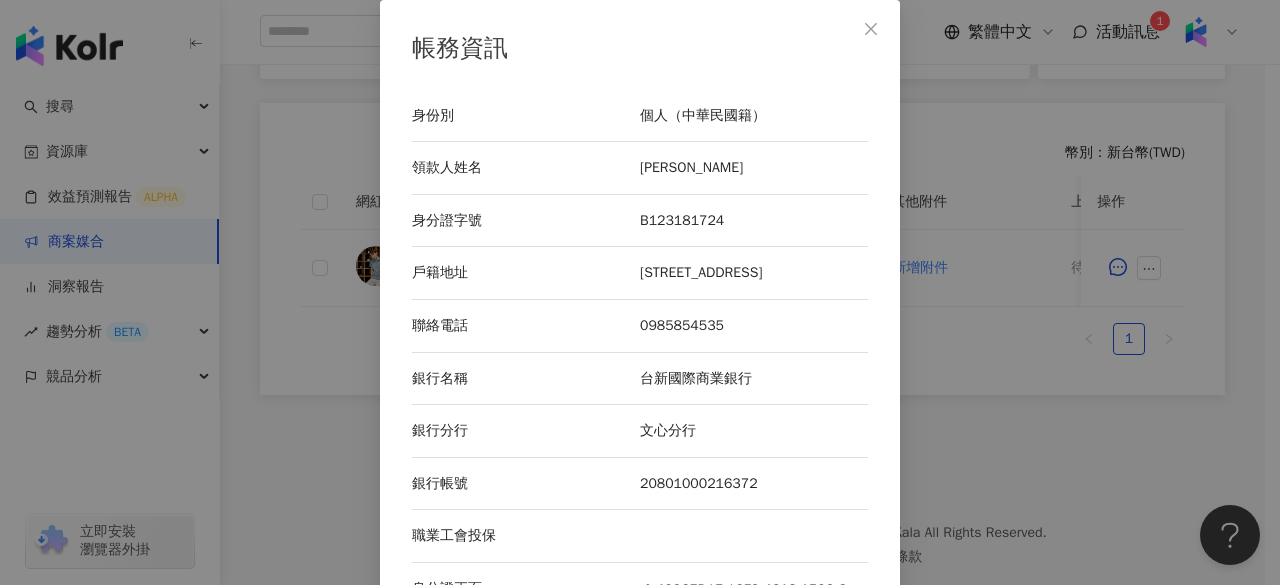 drag, startPoint x: 636, startPoint y: 278, endPoint x: 652, endPoint y: 291, distance: 20.615528 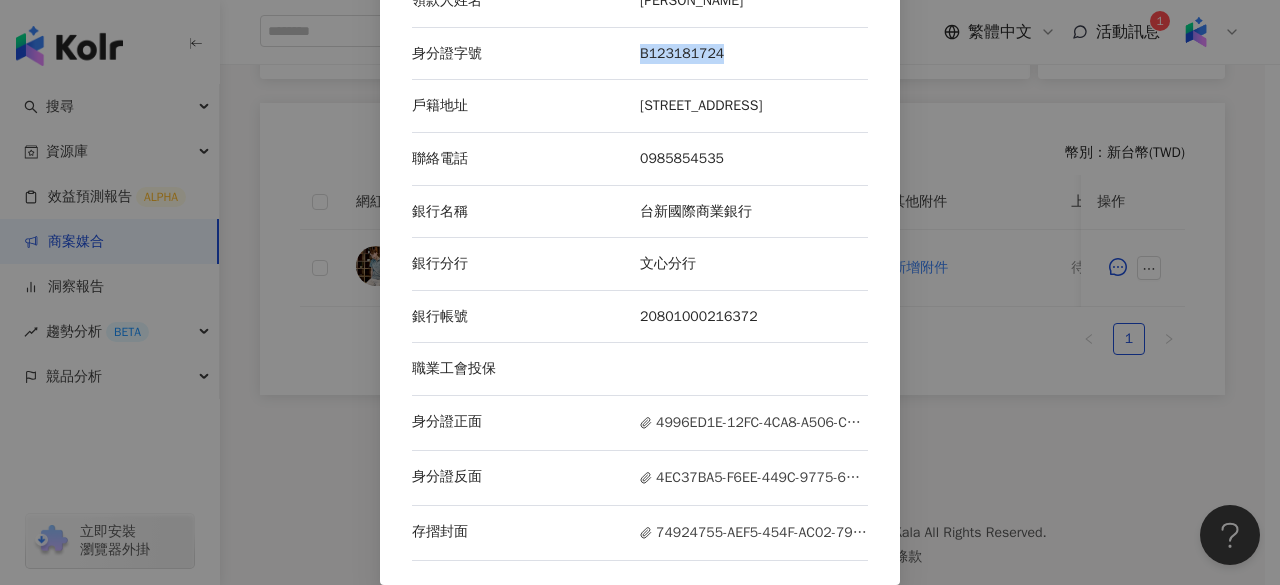 drag, startPoint x: 630, startPoint y: 44, endPoint x: 752, endPoint y: 35, distance: 122.33152 